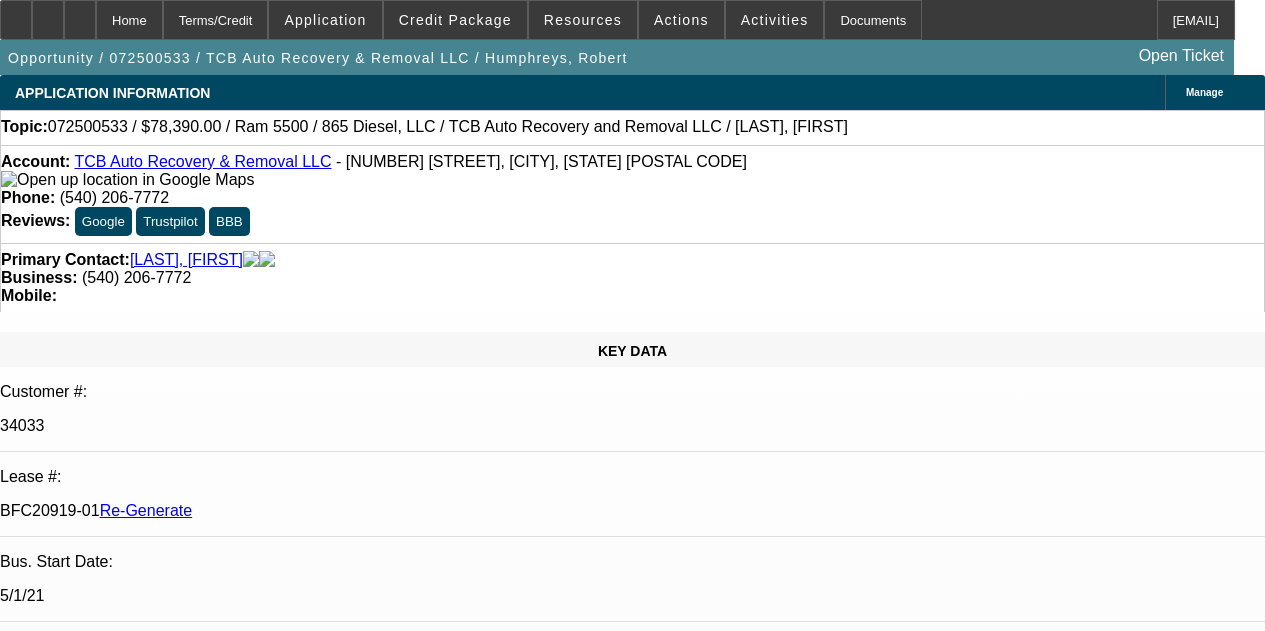select on "4" 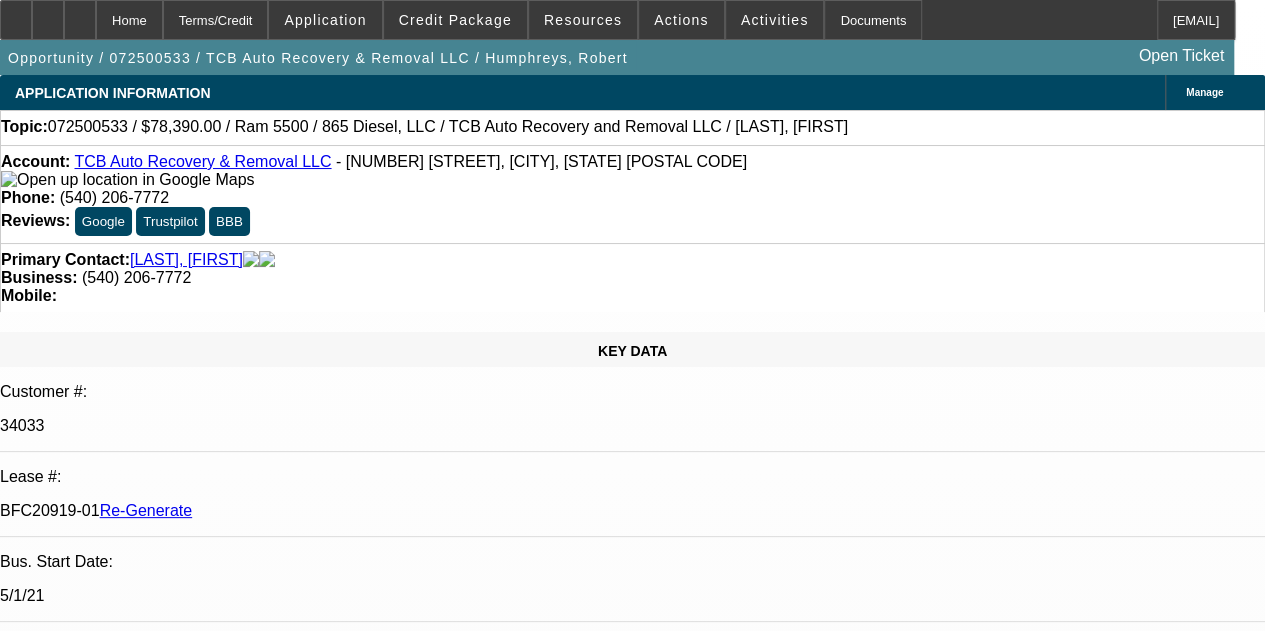 scroll, scrollTop: 360, scrollLeft: 0, axis: vertical 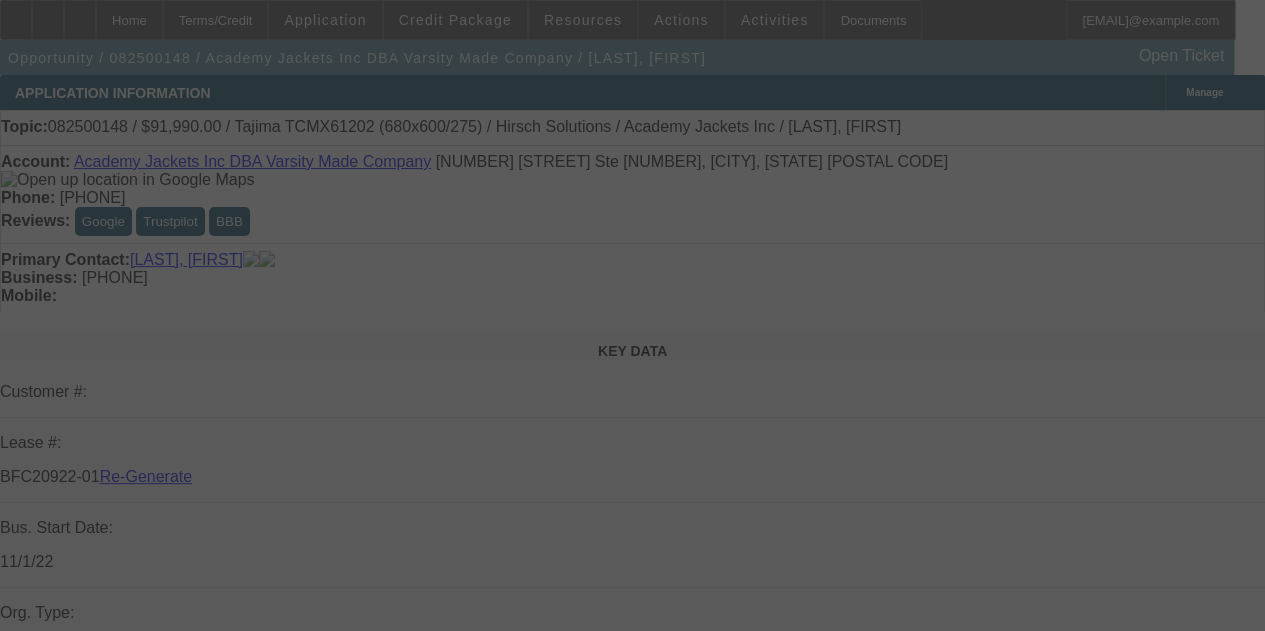 select on "3" 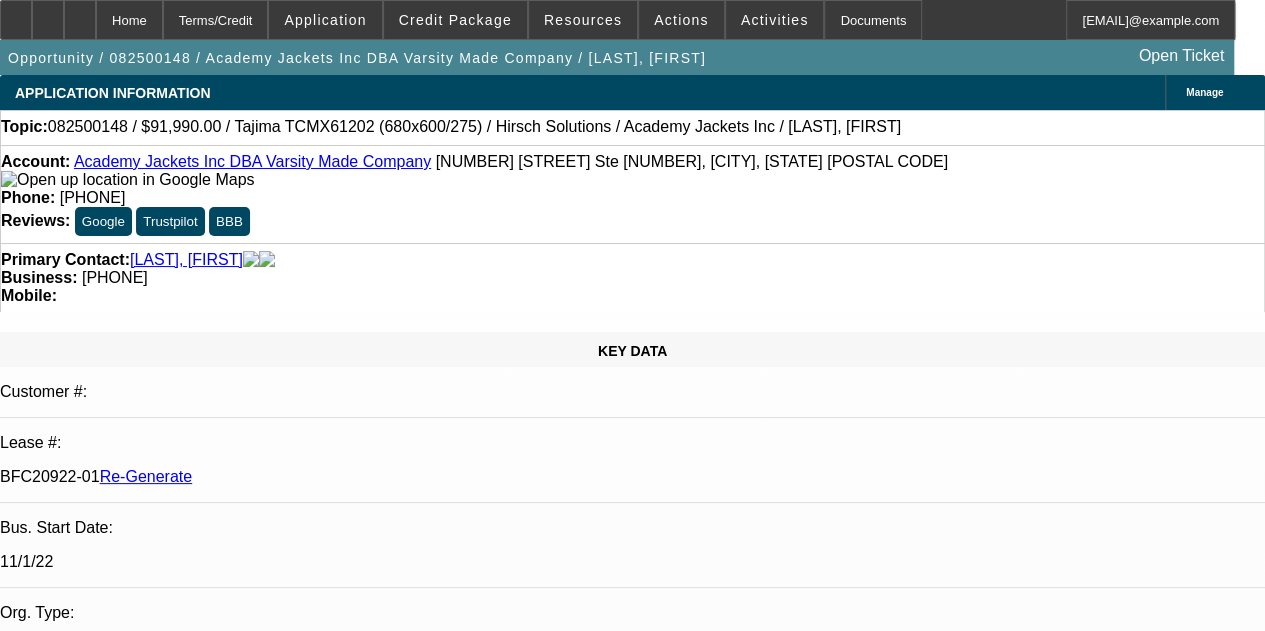 select on "0" 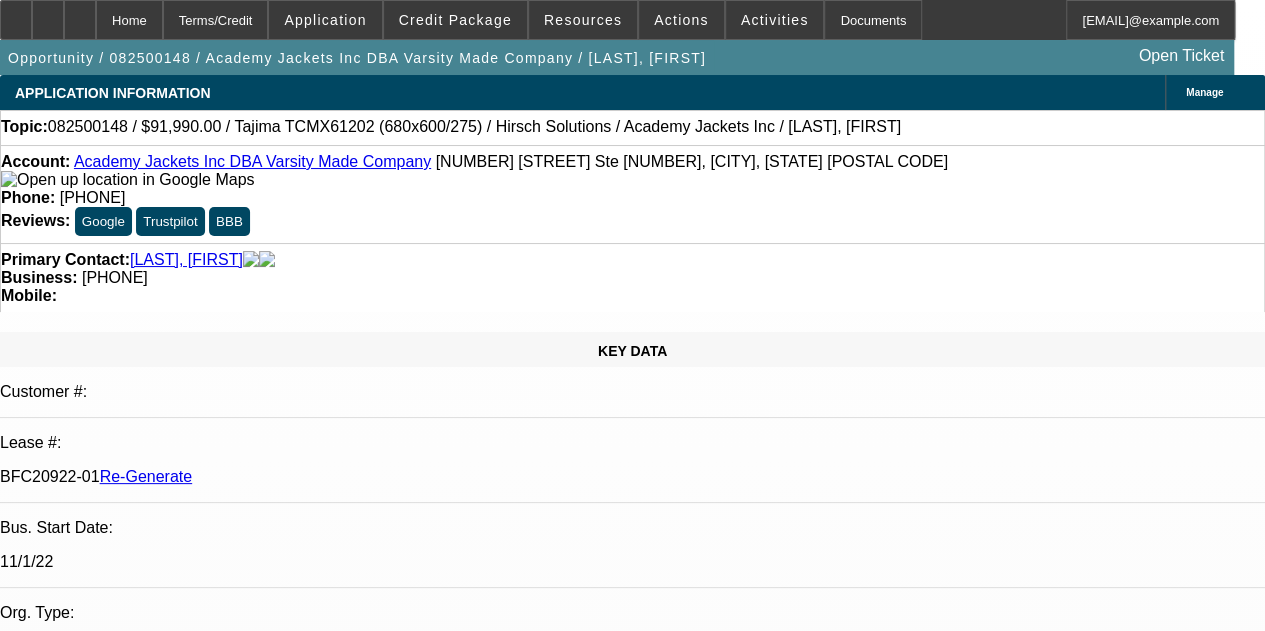 select on "2" 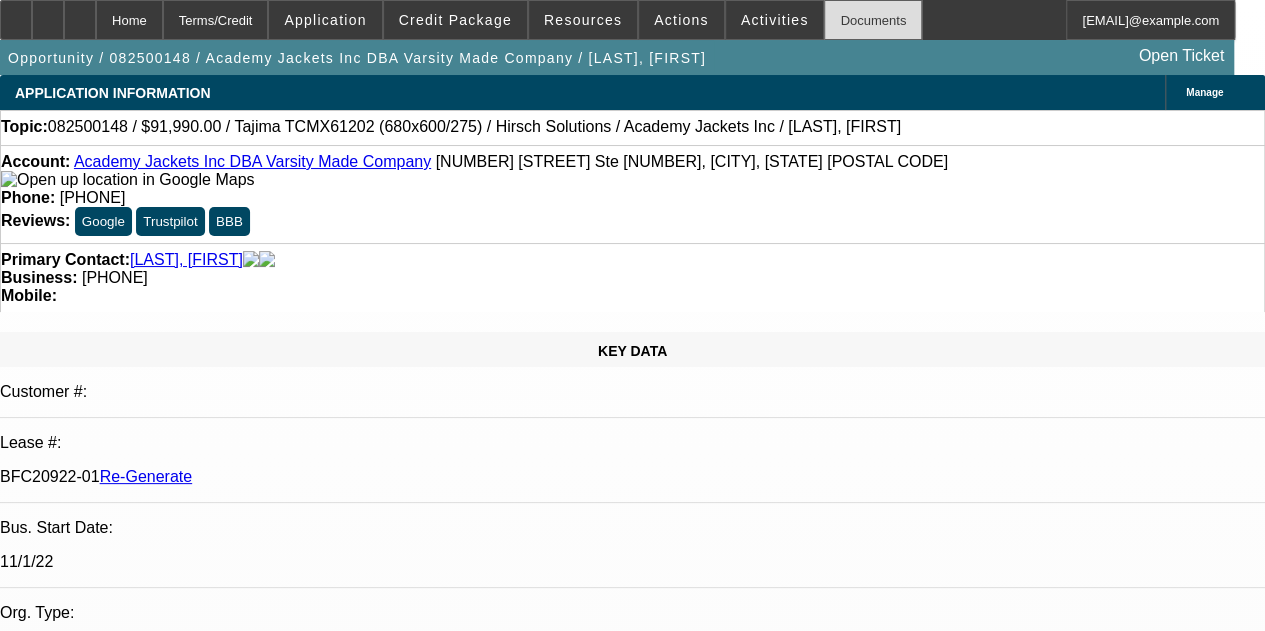 click on "Documents" at bounding box center (873, 20) 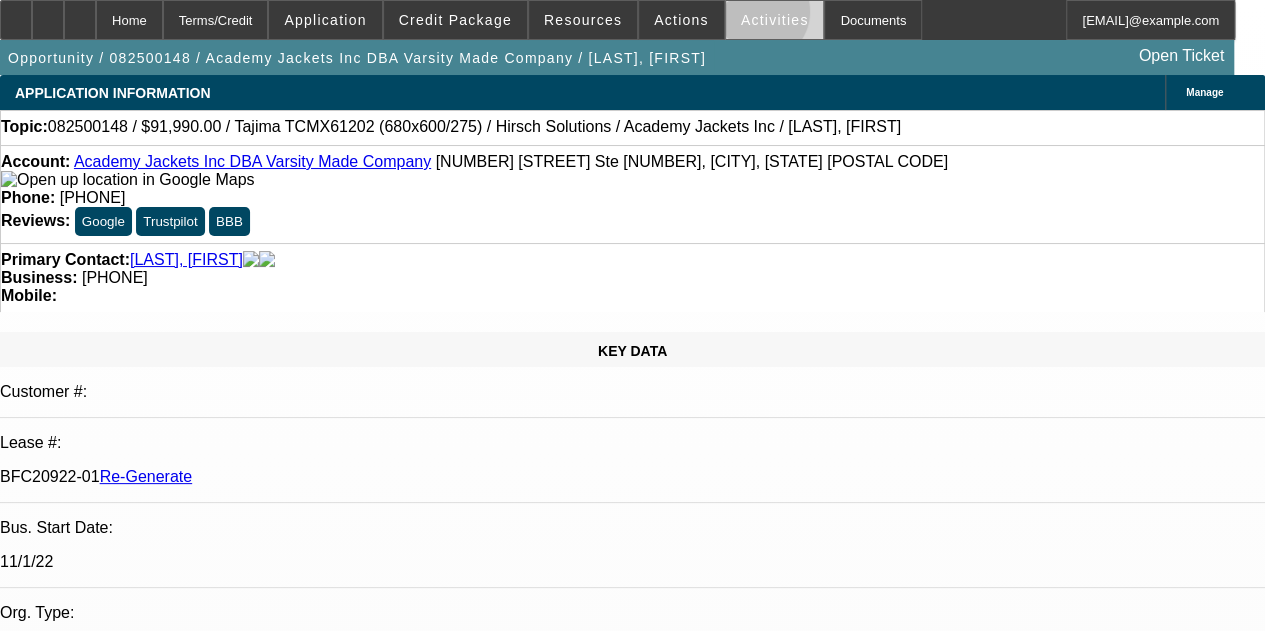 click on "Activities" at bounding box center (775, 20) 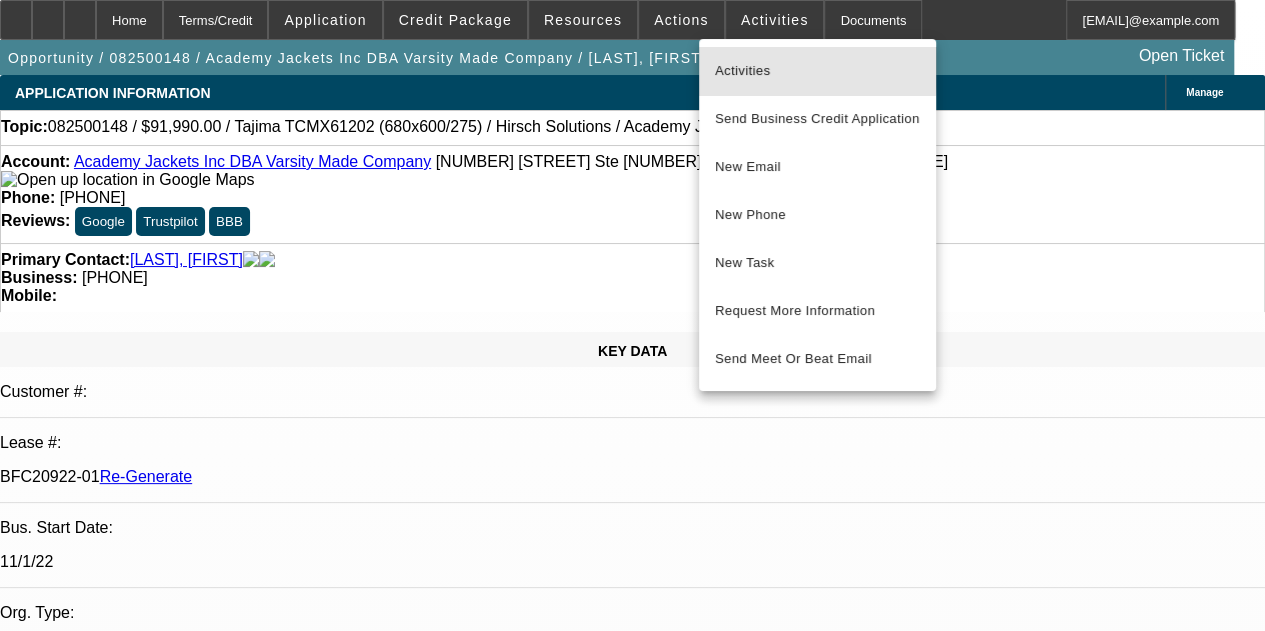 click on "Activities" at bounding box center [817, 71] 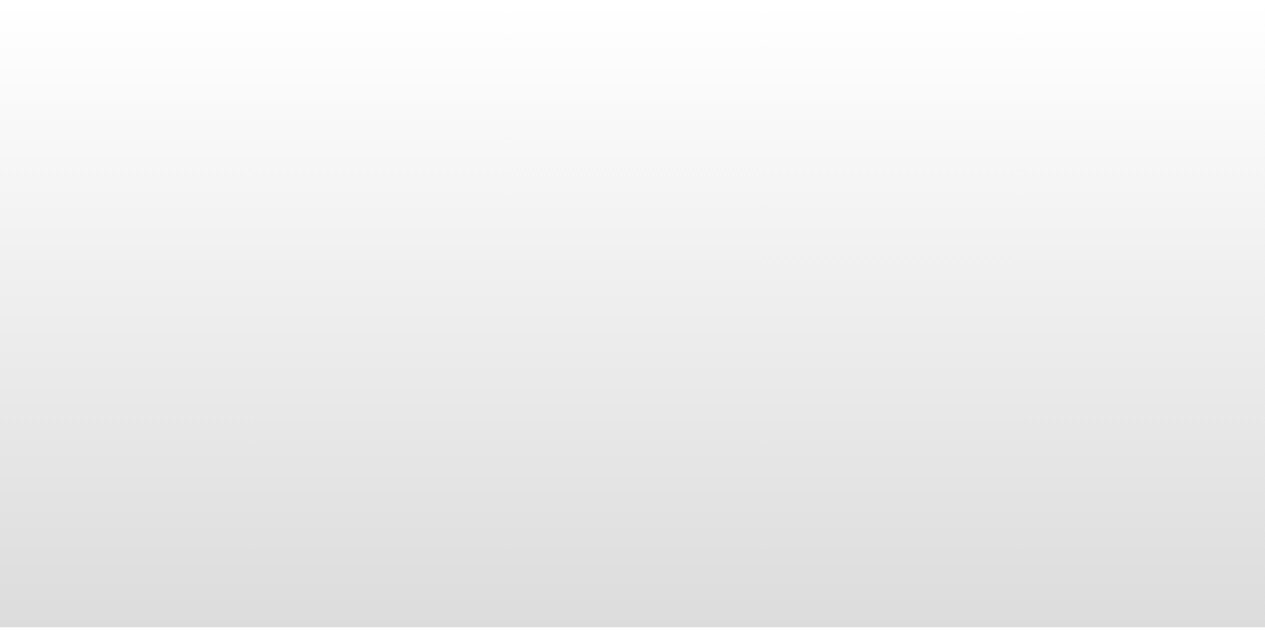 scroll, scrollTop: 0, scrollLeft: 0, axis: both 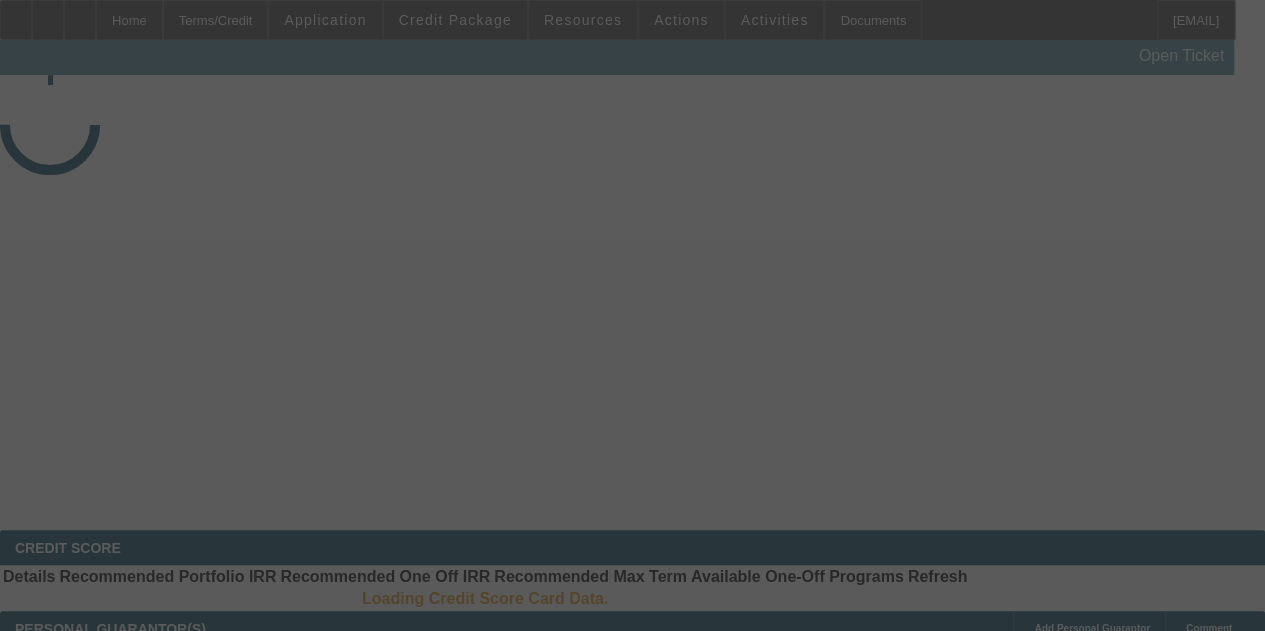 select on "3" 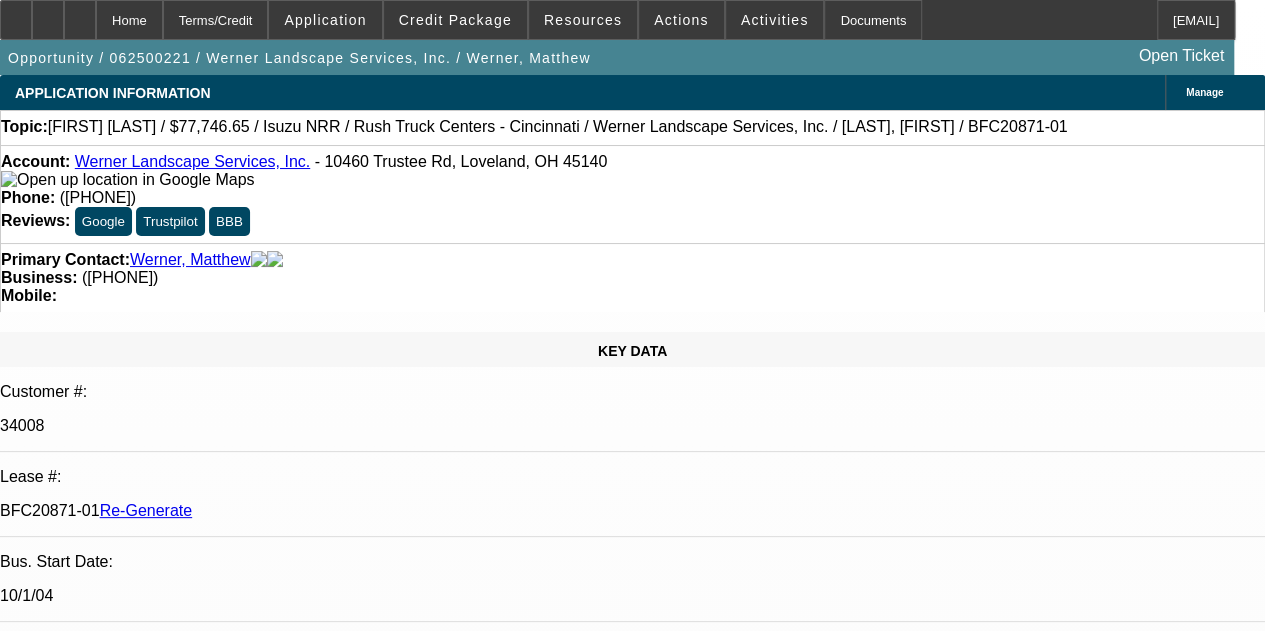 select on "0" 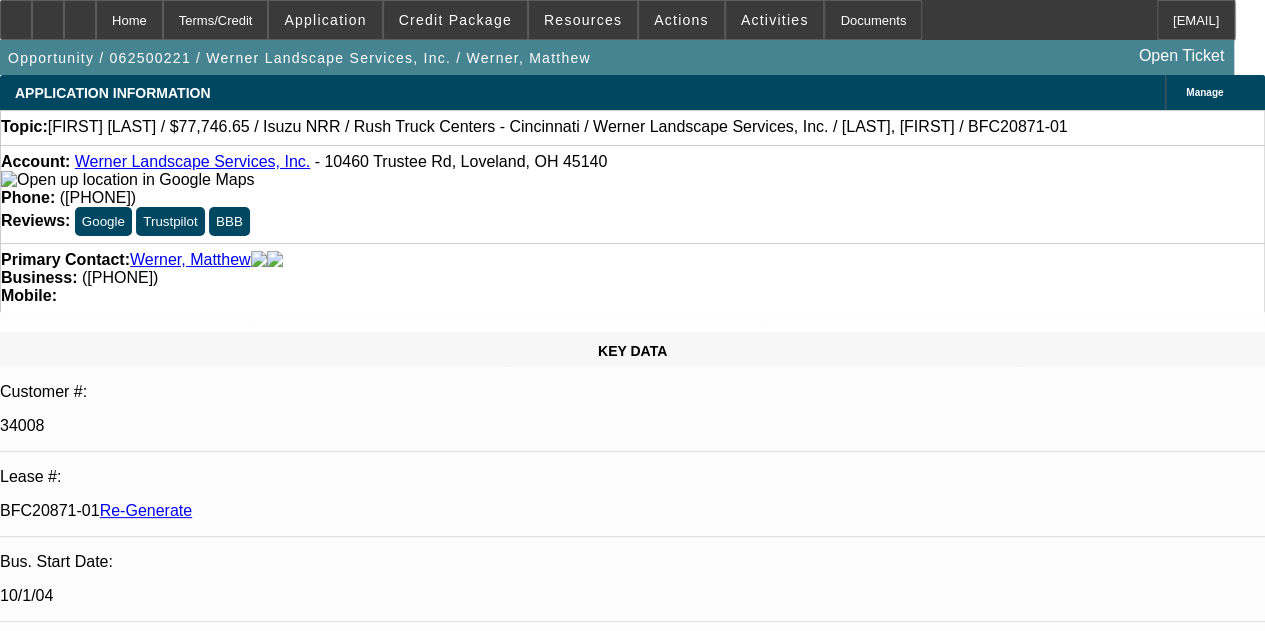 select on "6" 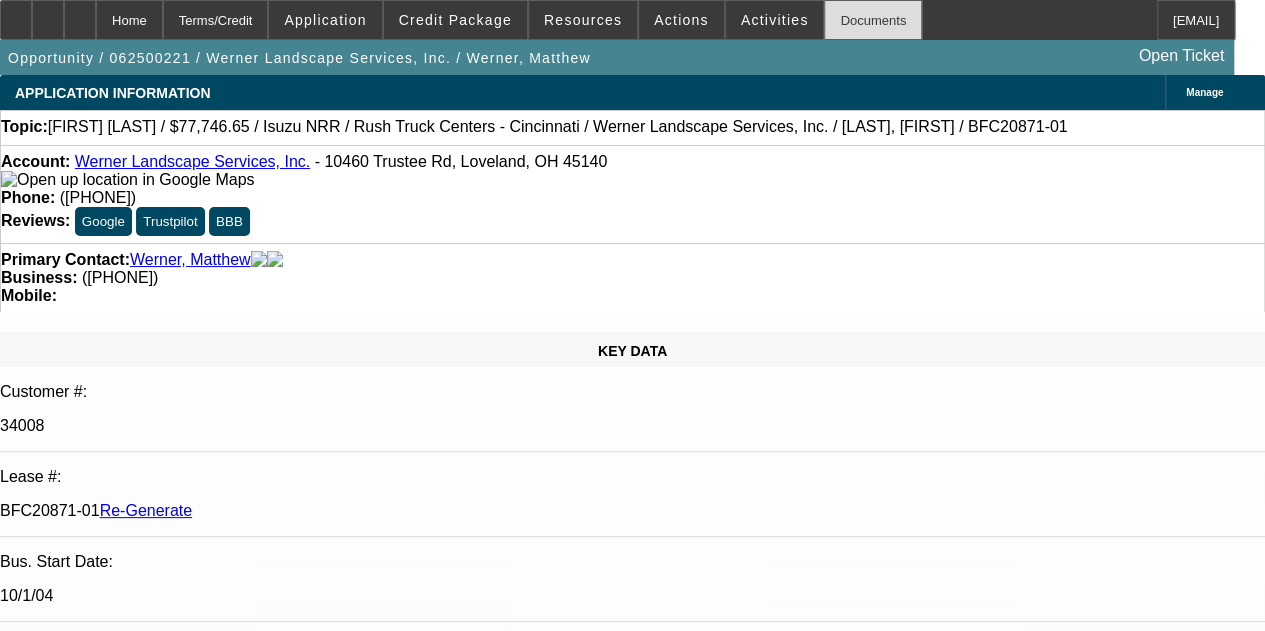 click on "Documents" at bounding box center (873, 20) 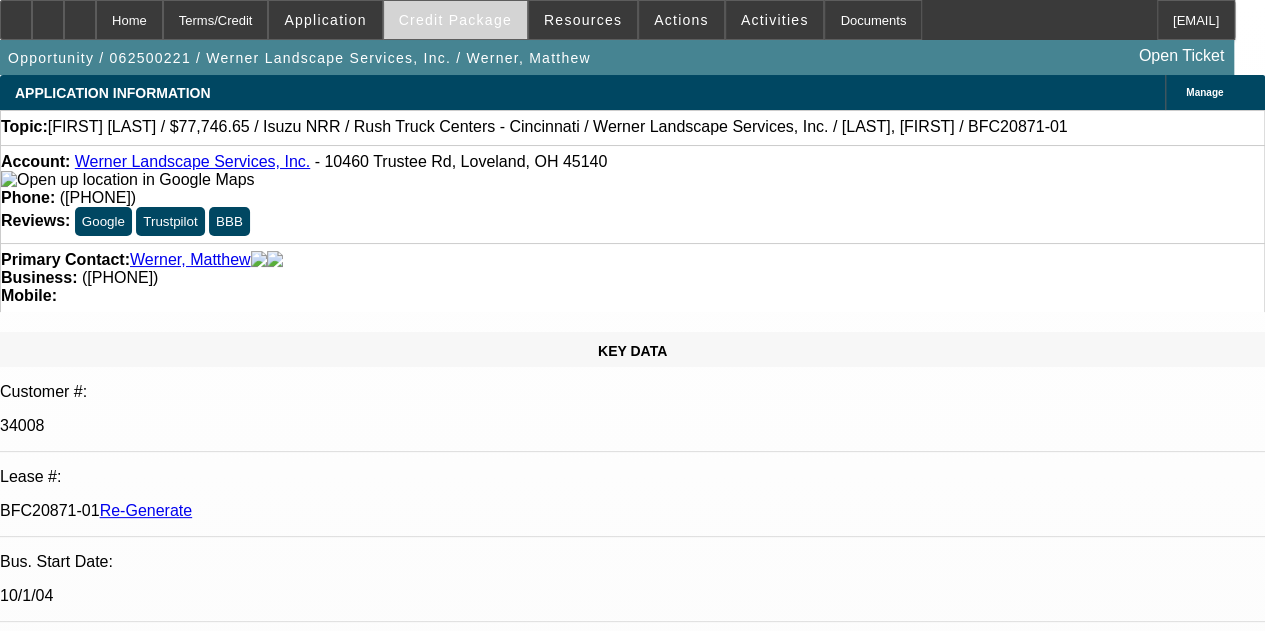 click on "Credit Package" at bounding box center [455, 20] 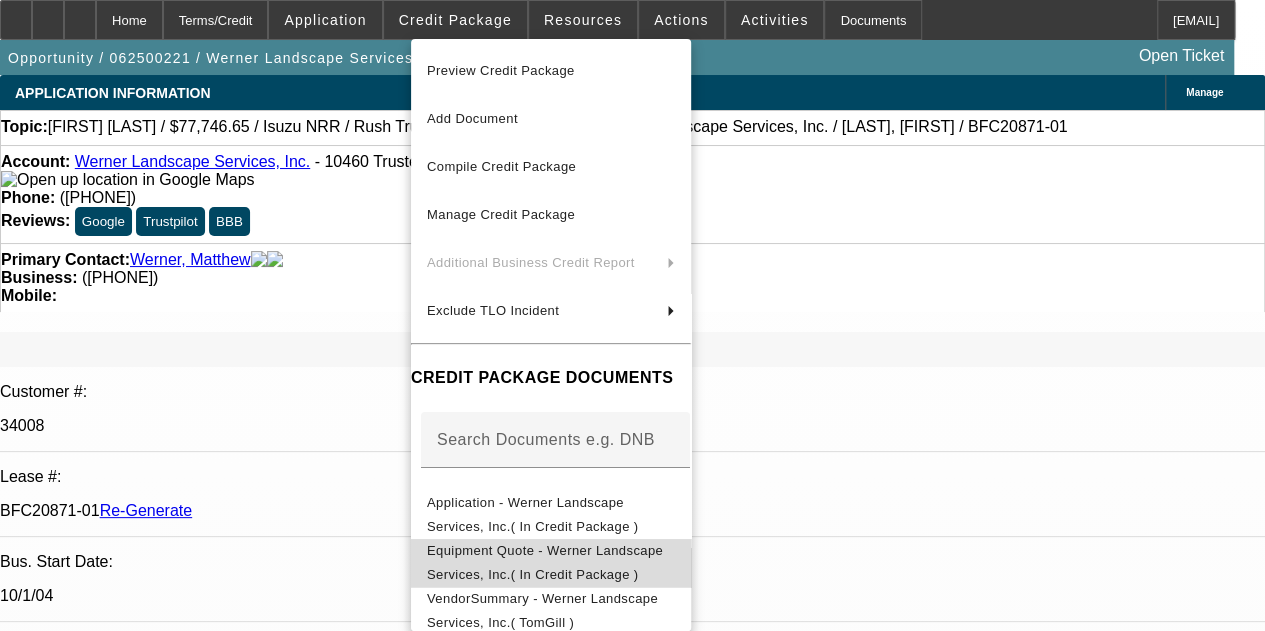 click on "Equipment Quote - Werner Landscape Services, Inc.( In Credit Package )" at bounding box center [551, 563] 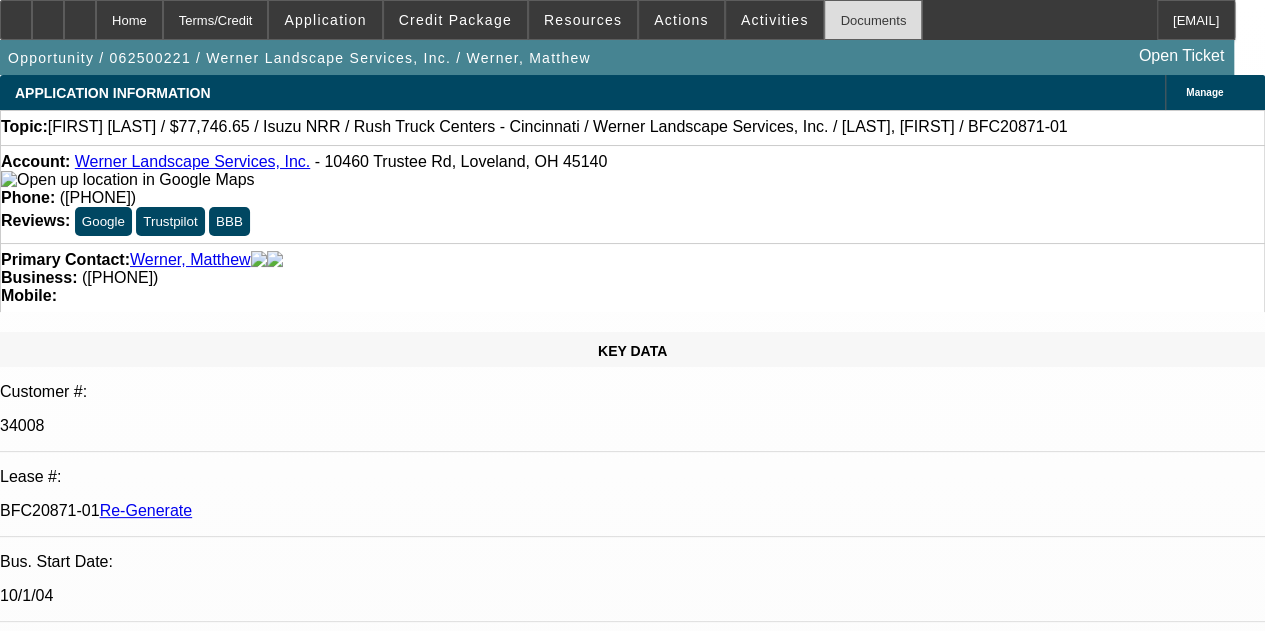 click on "Documents" at bounding box center (873, 20) 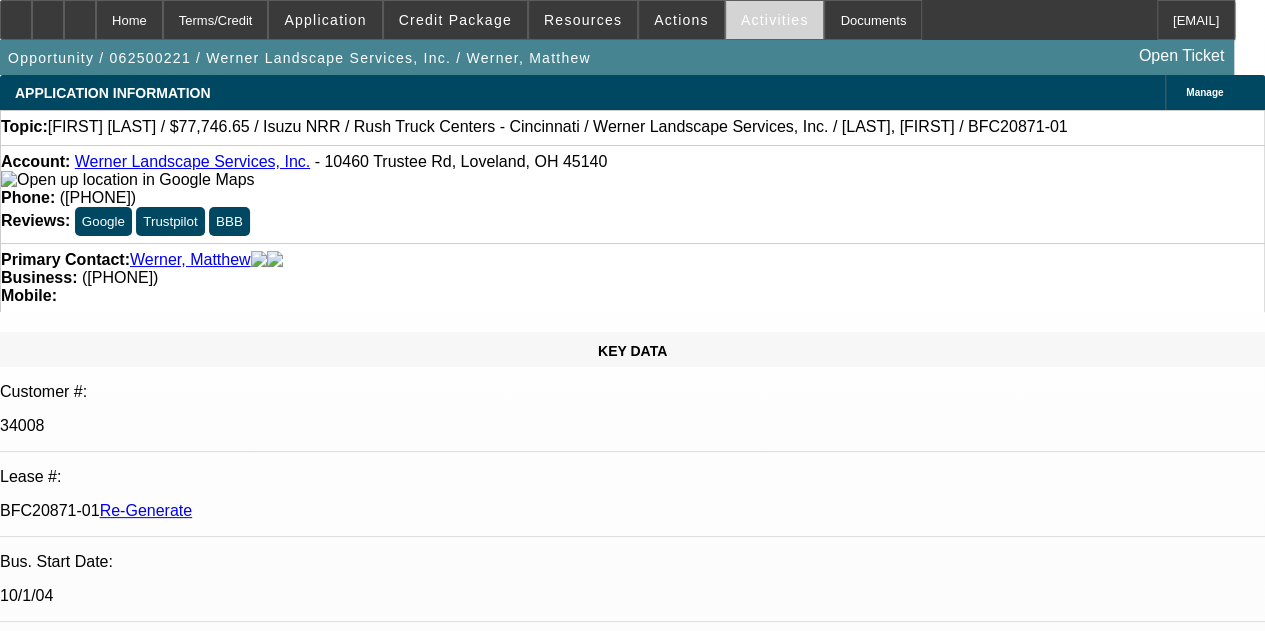 click on "Activities" at bounding box center (775, 20) 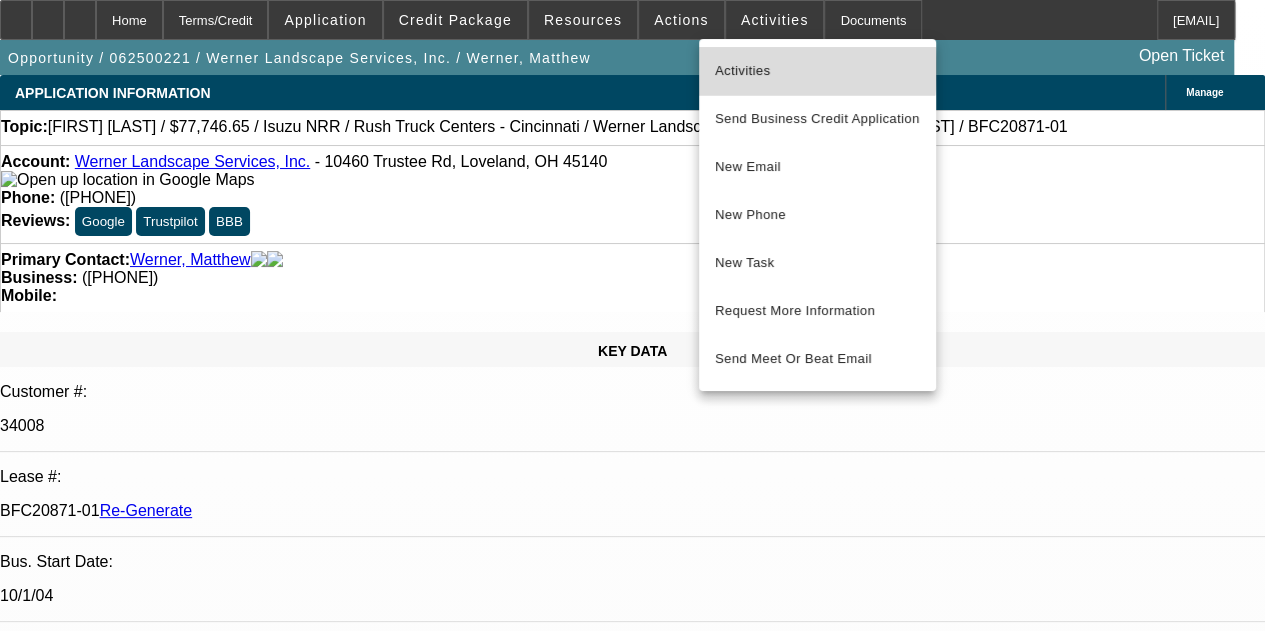 click on "Activities" at bounding box center [817, 71] 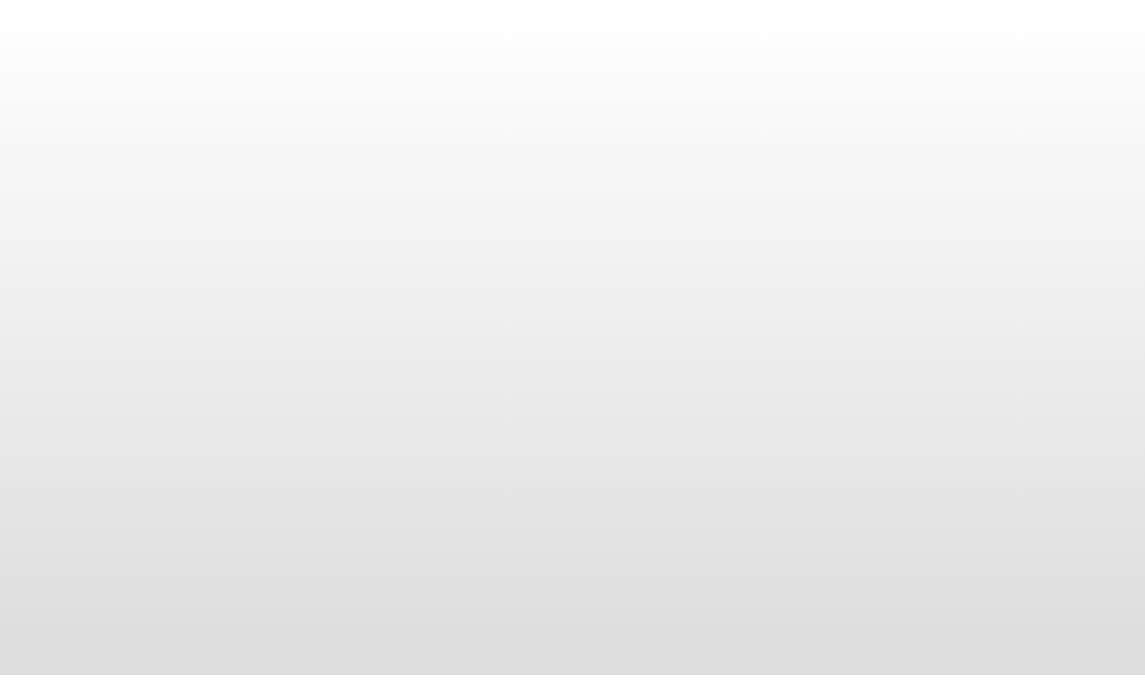 scroll, scrollTop: 0, scrollLeft: 0, axis: both 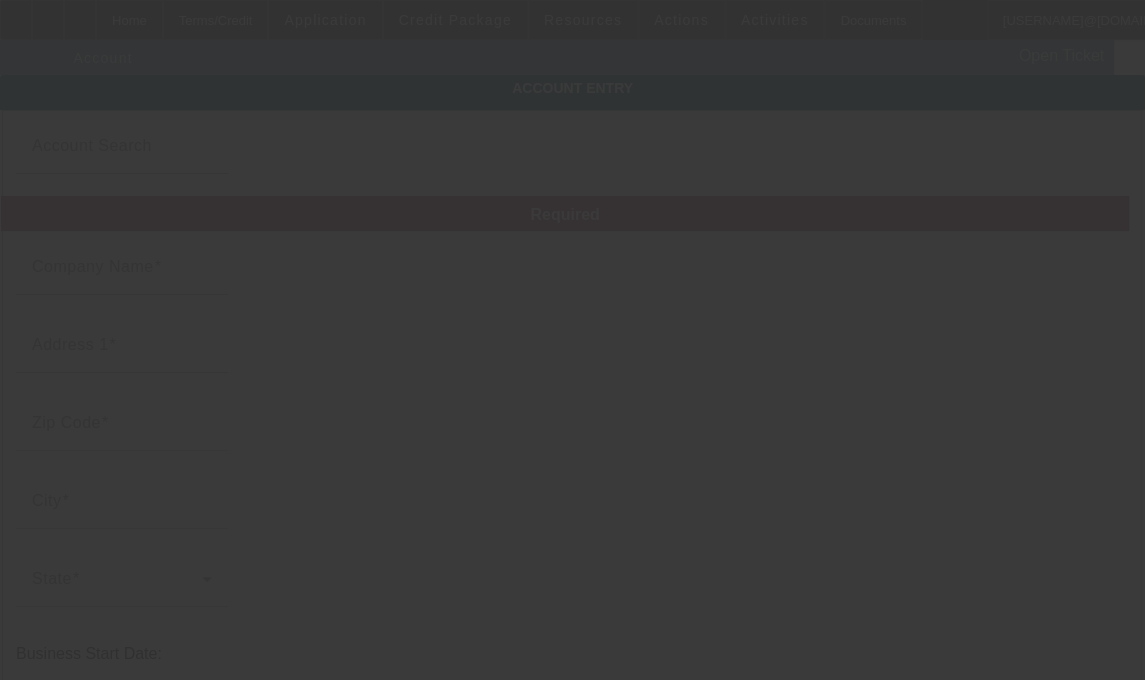 type on "Werner Landscape Services, Inc." 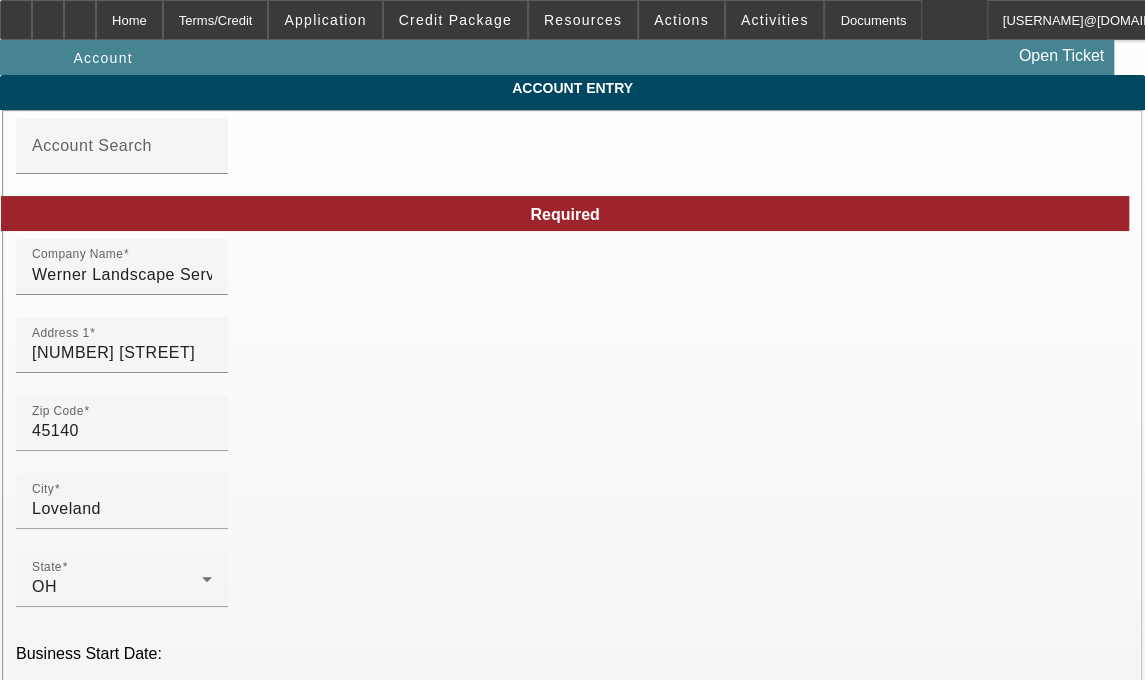 type on "[DATE]" 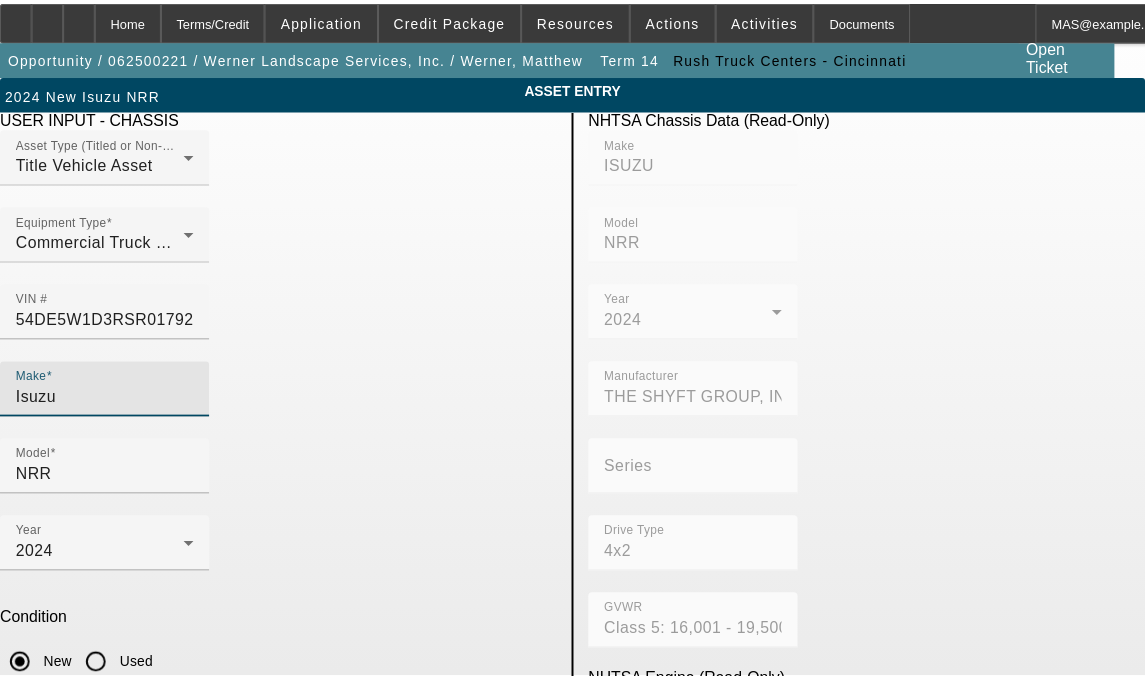 scroll, scrollTop: 0, scrollLeft: 0, axis: both 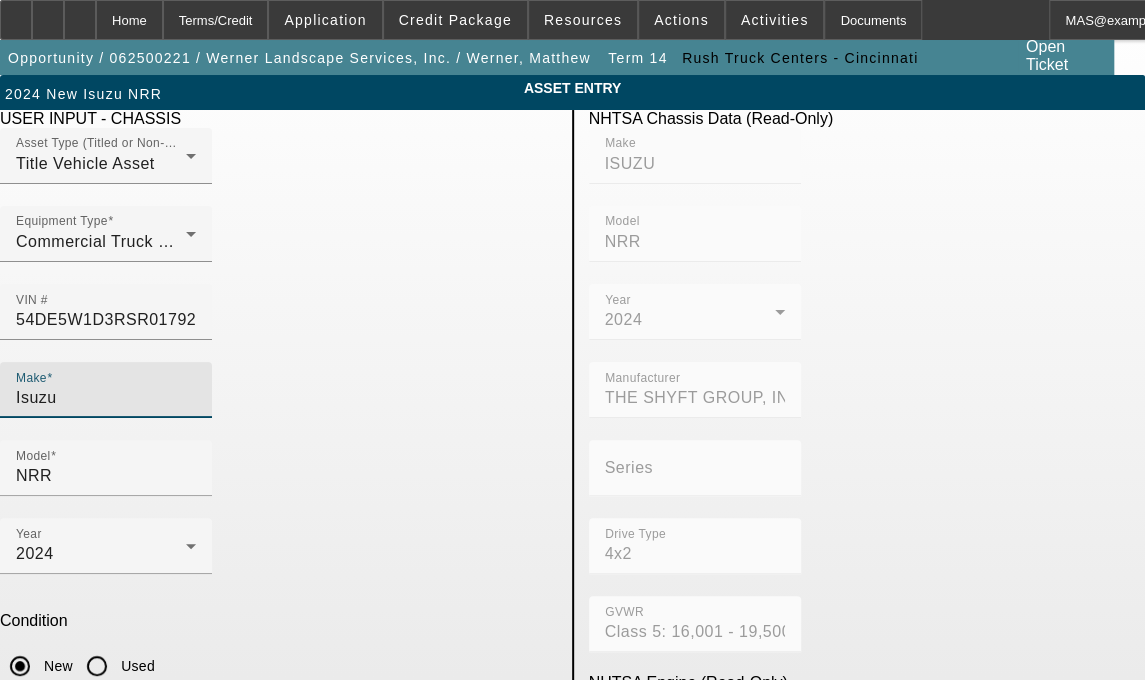 click on "Isuzu" at bounding box center [106, 398] 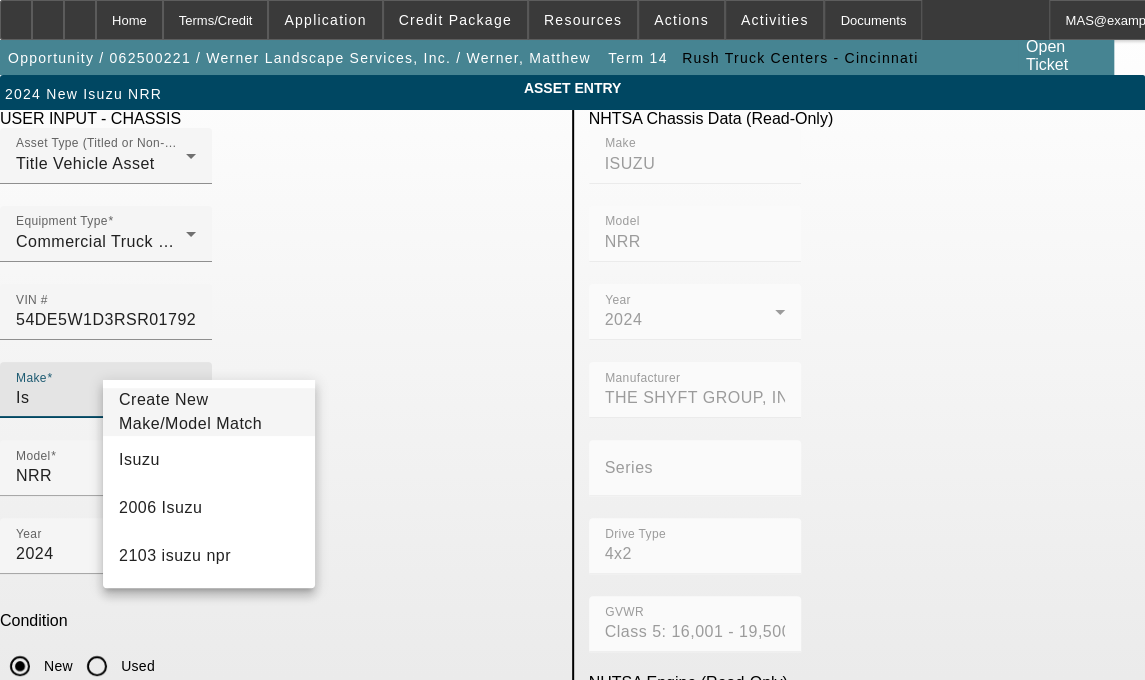 type on "I" 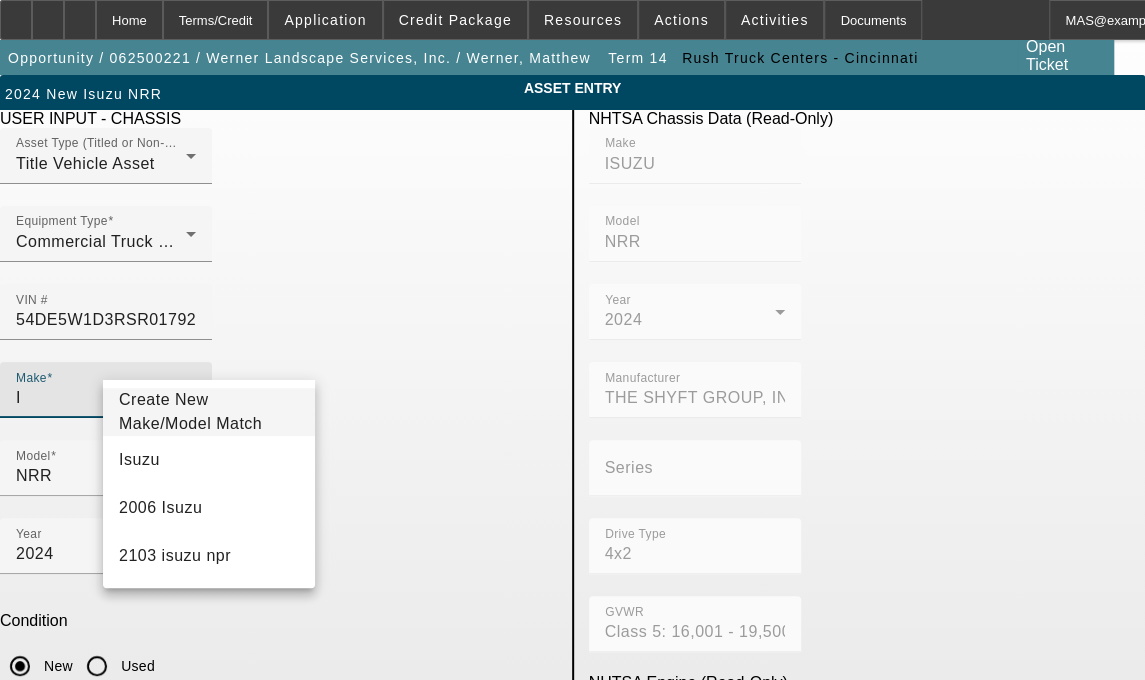 type 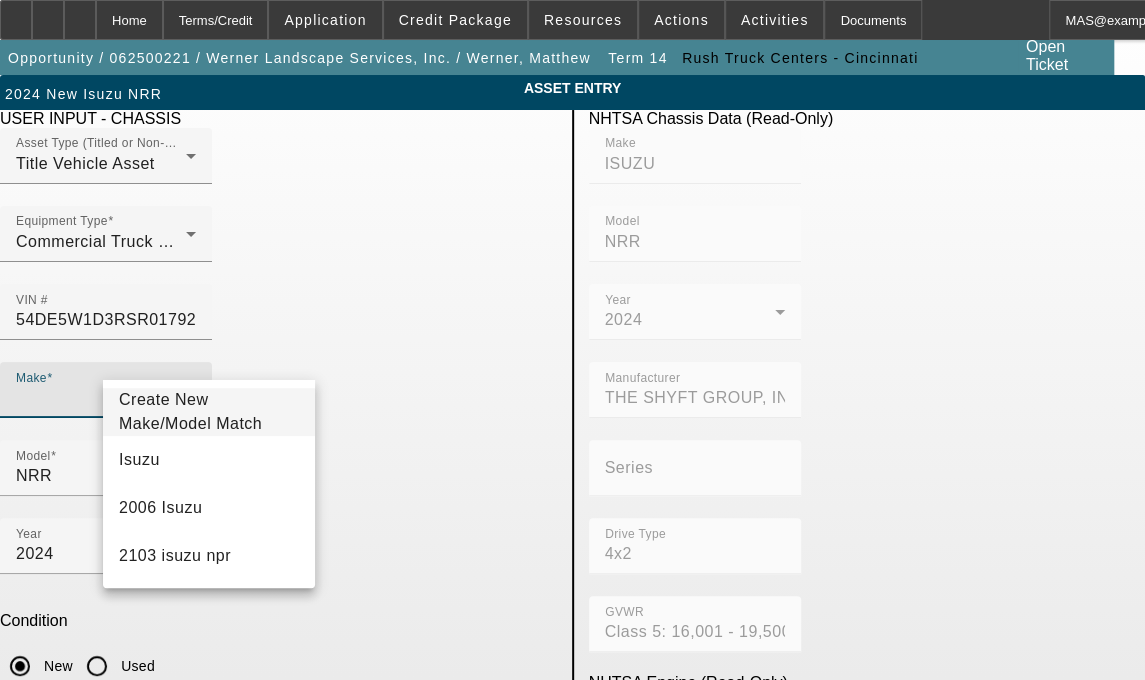 type 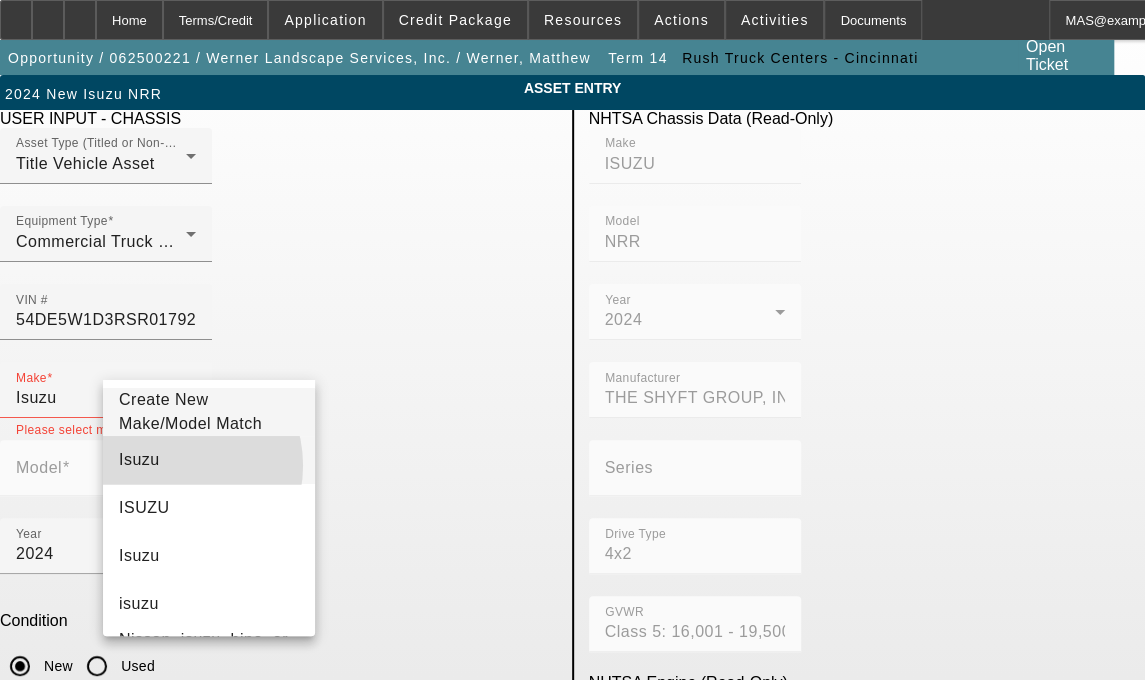 click on "Isuzu" at bounding box center [209, 460] 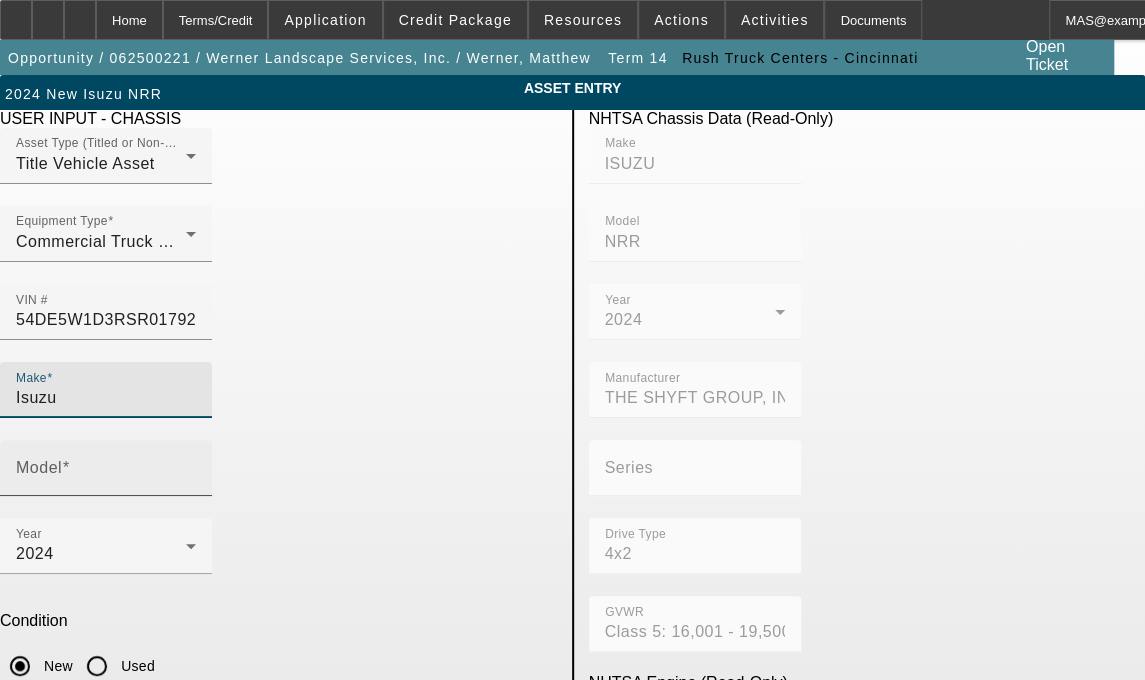 click on "Model" at bounding box center (106, 468) 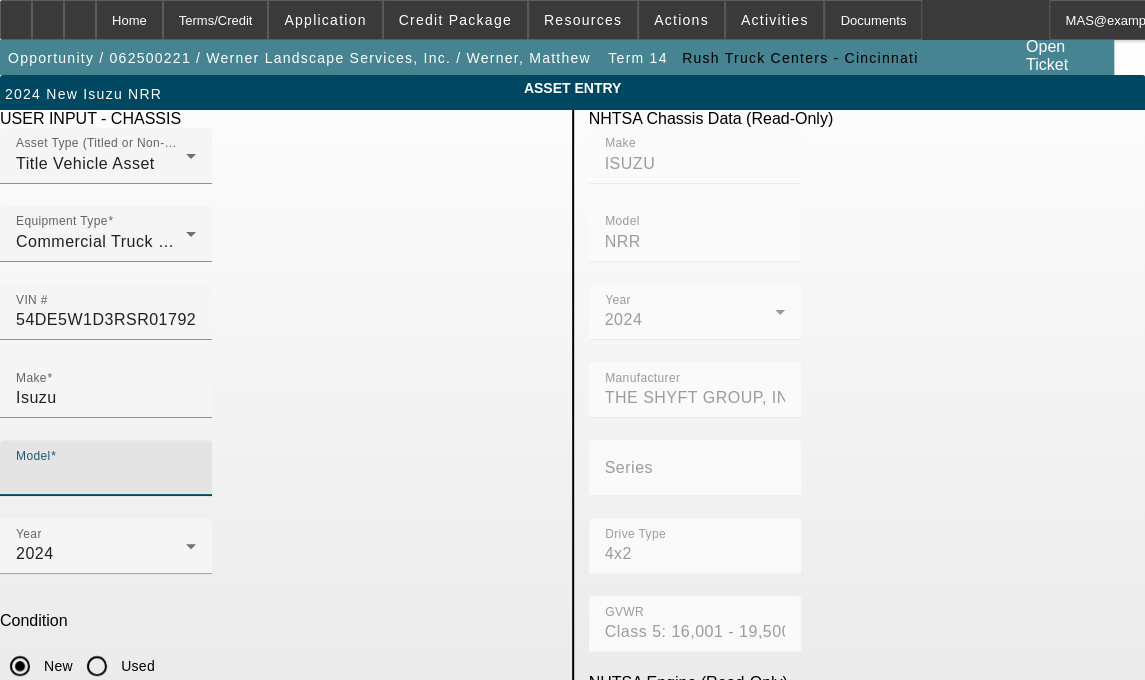 type on "M" 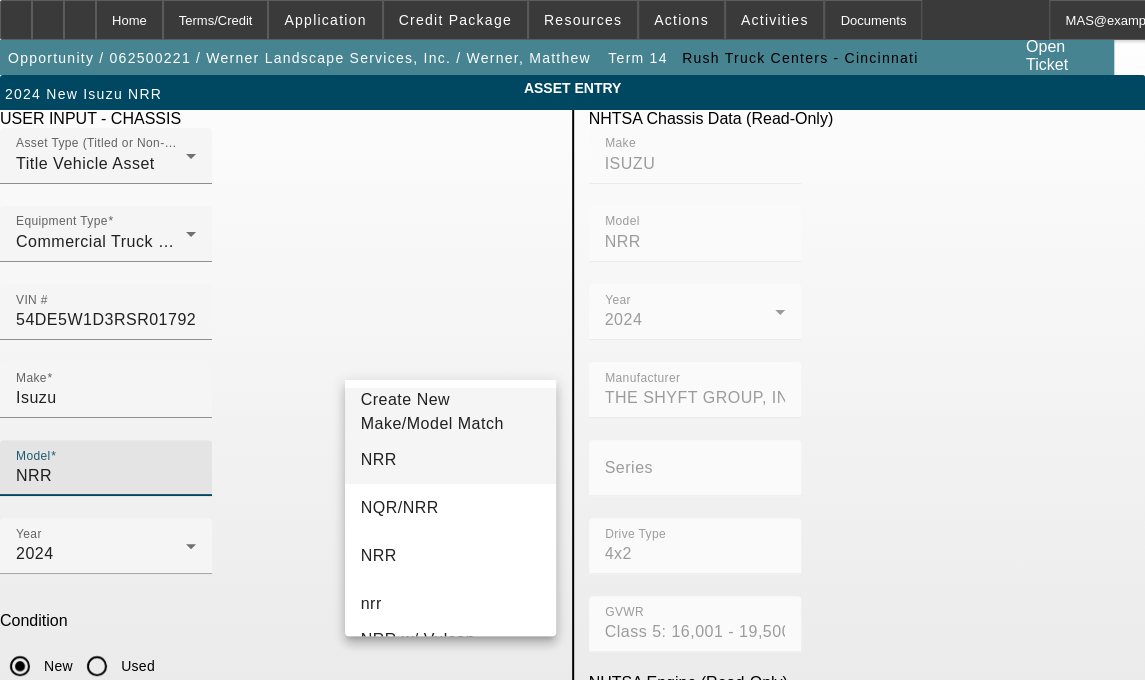 type on "NRR" 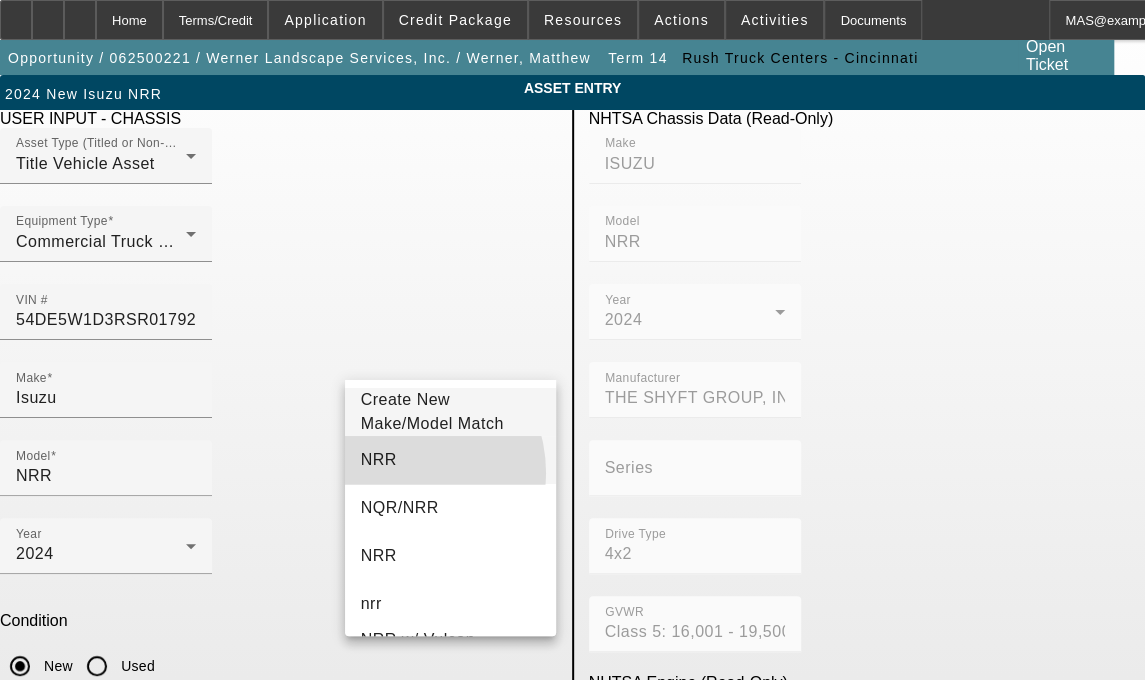 click on "NRR" at bounding box center (451, 460) 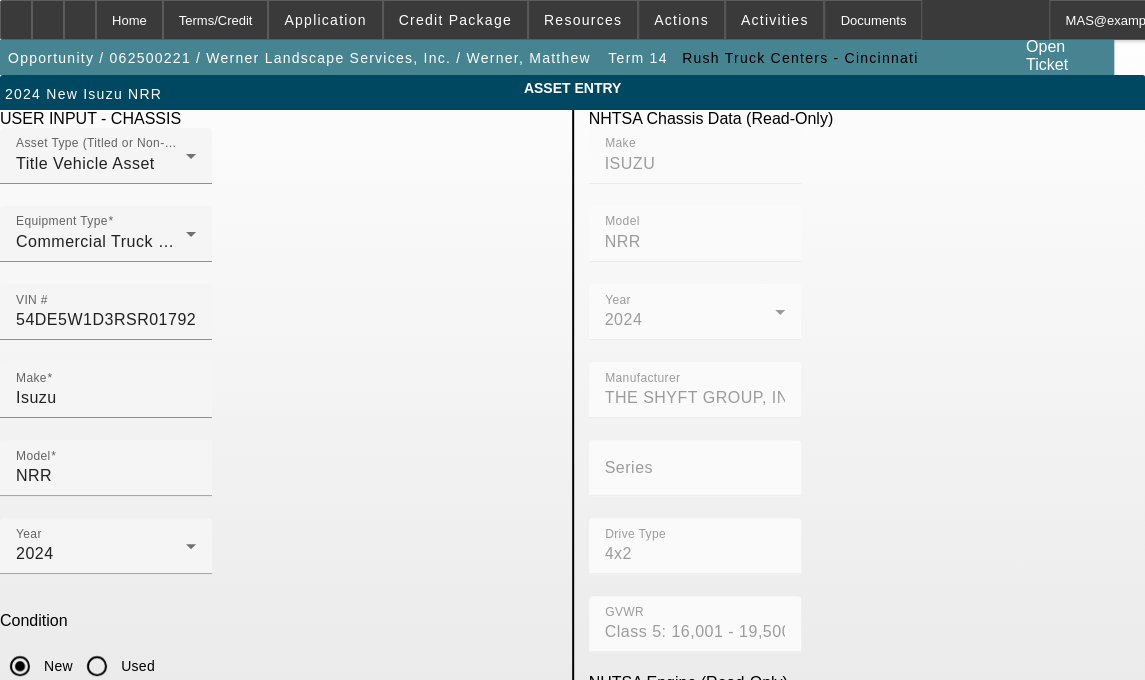 drag, startPoint x: 412, startPoint y: 600, endPoint x: 190, endPoint y: 587, distance: 222.38031 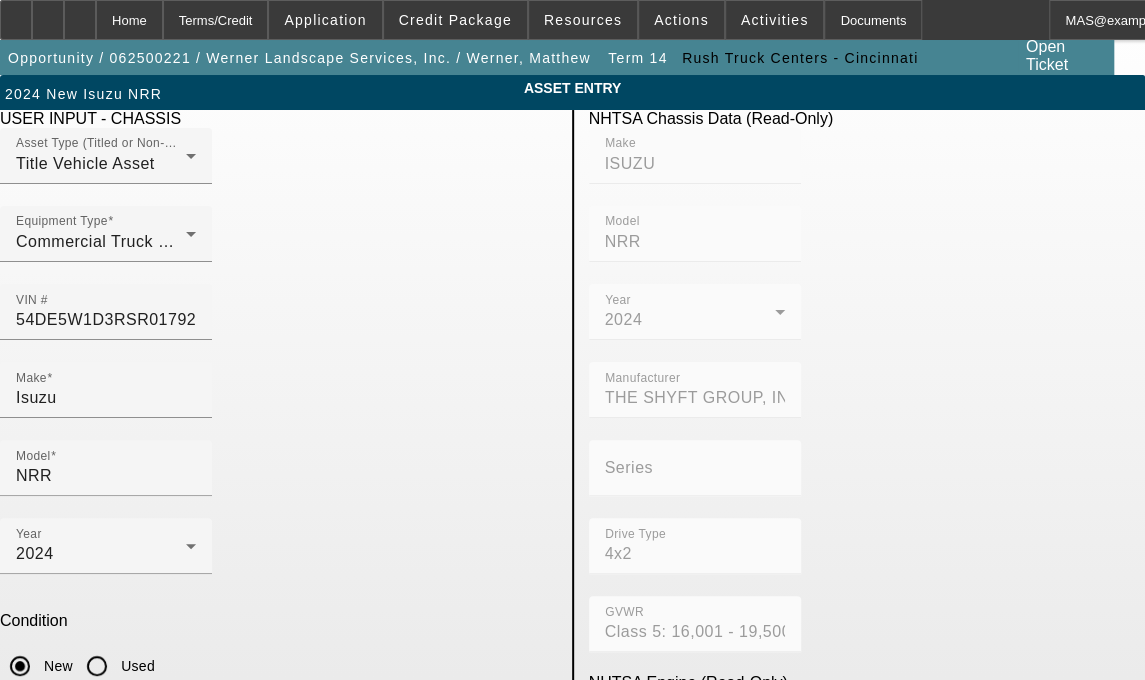 click on "includes all options, accessories and attachments" at bounding box center [106, 902] 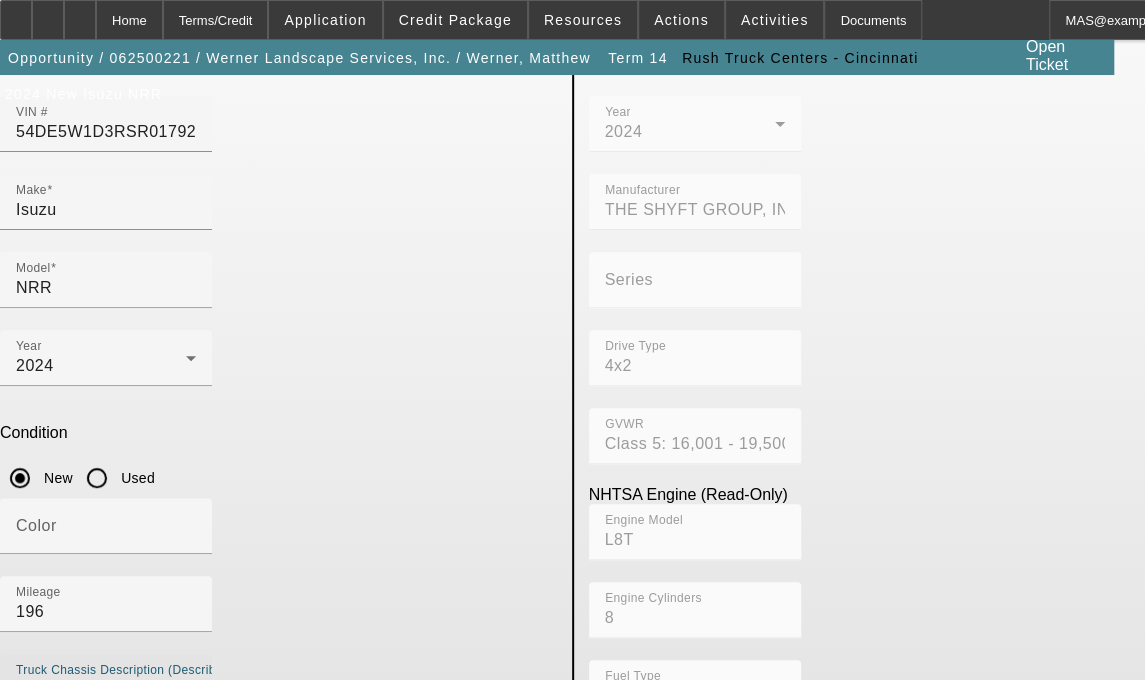 scroll, scrollTop: 194, scrollLeft: 0, axis: vertical 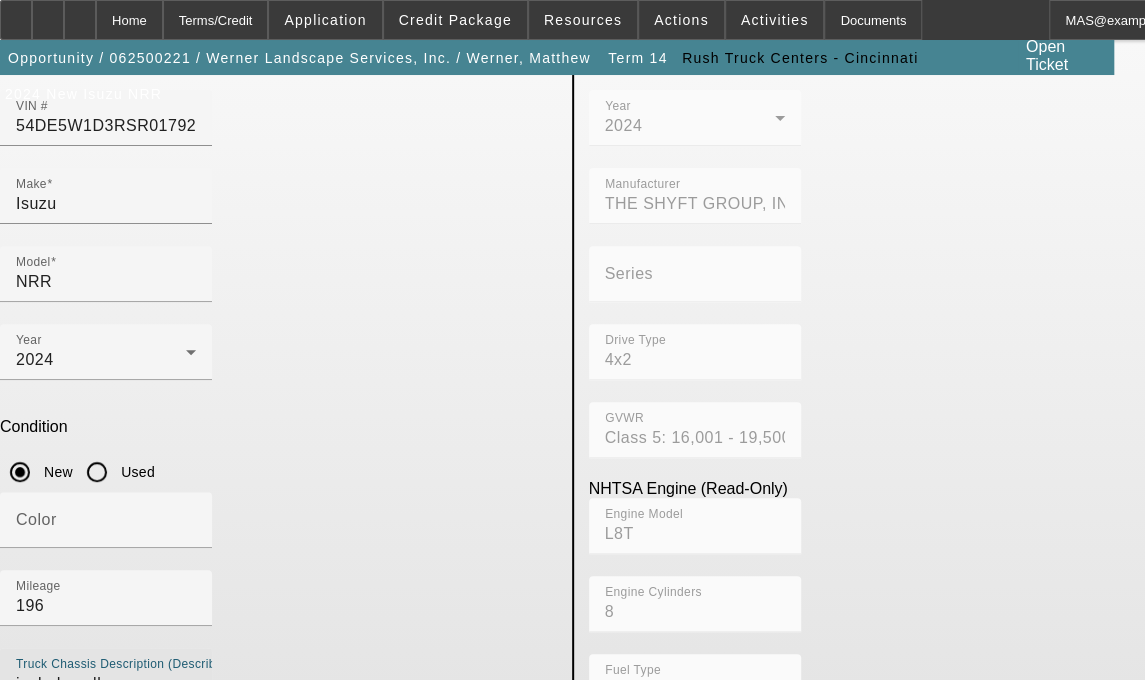 type on "includes all accessories, attachments and options" 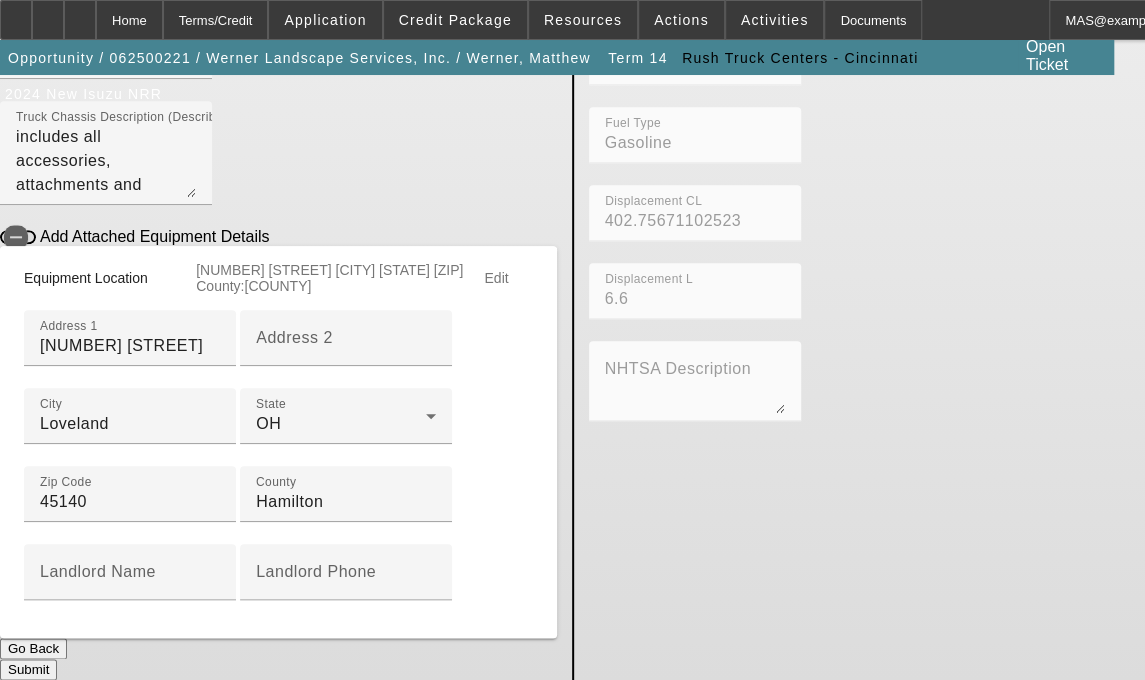scroll, scrollTop: 855, scrollLeft: 0, axis: vertical 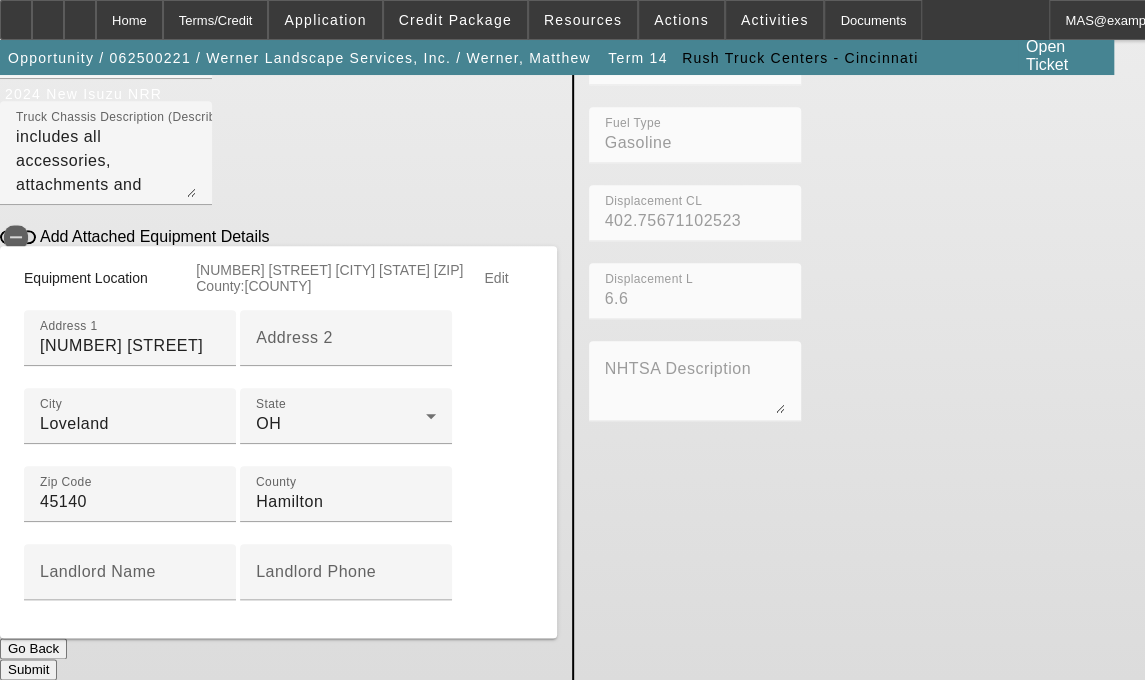 click on "Submit" at bounding box center [28, 669] 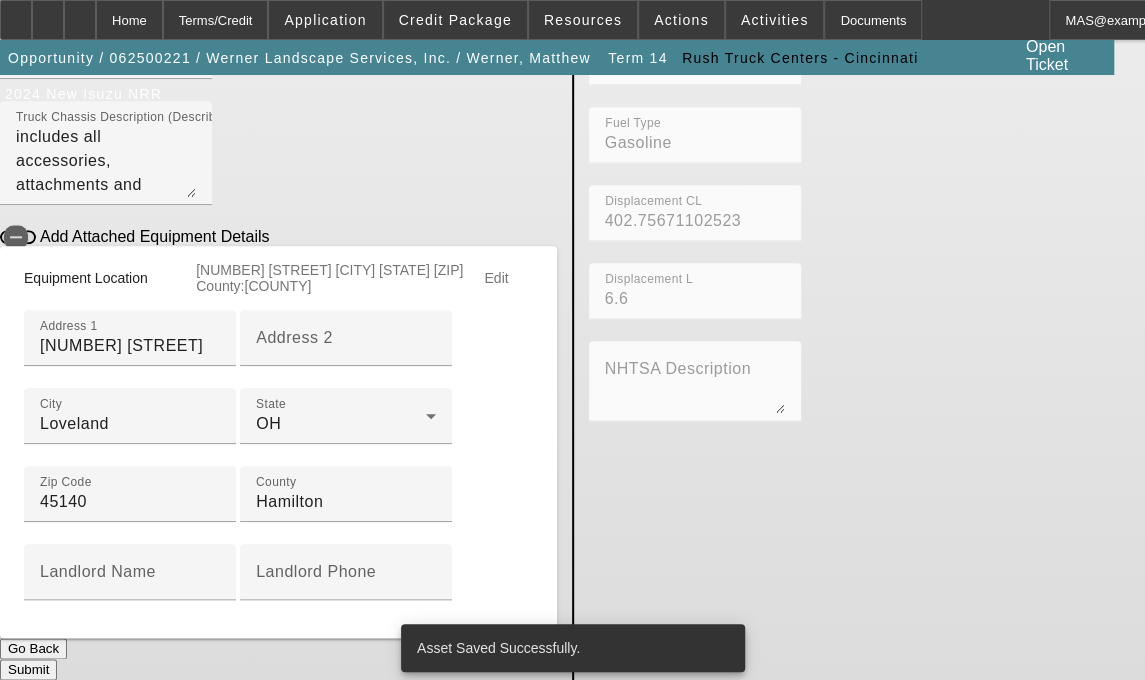 scroll, scrollTop: 0, scrollLeft: 0, axis: both 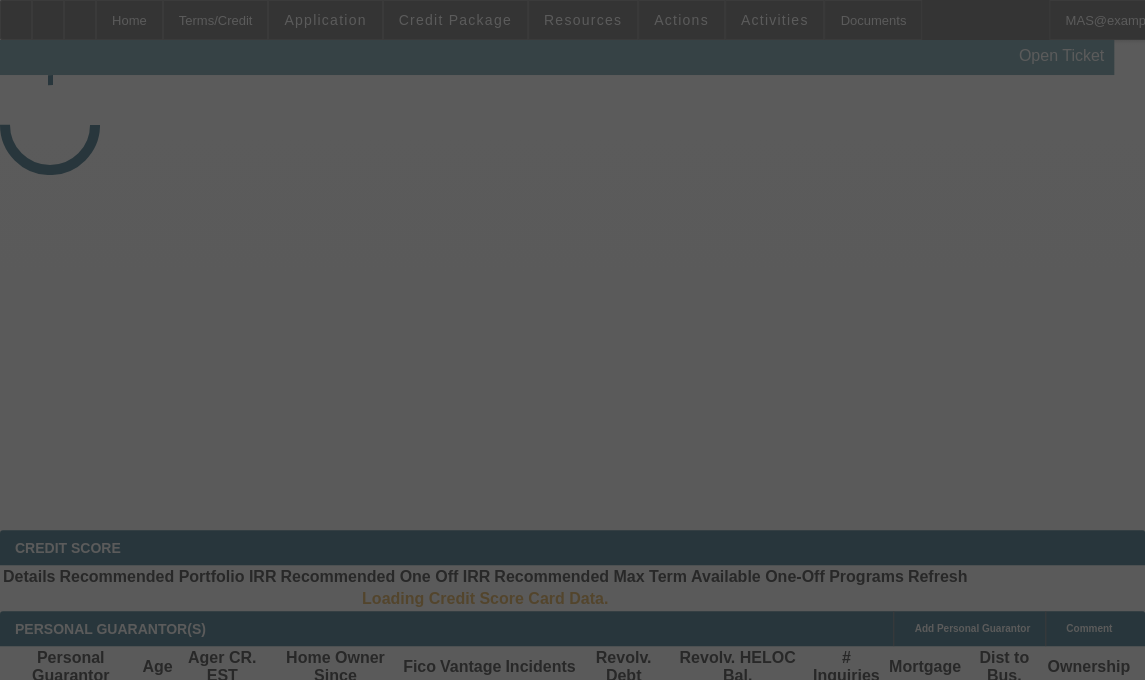 select on "3" 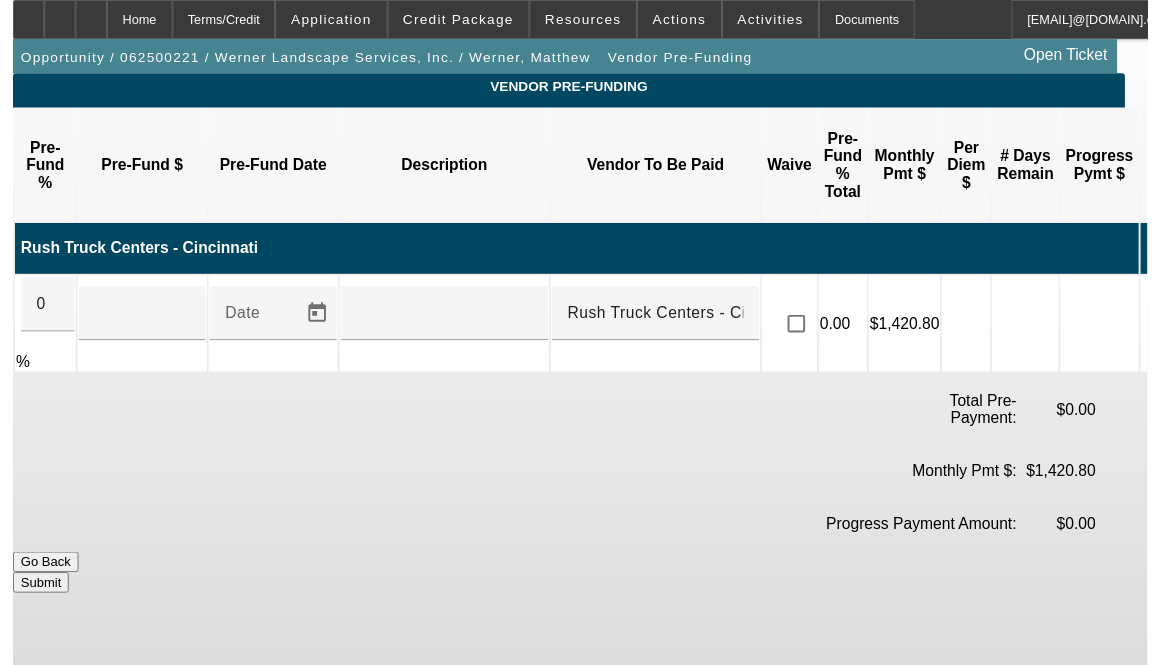 scroll, scrollTop: 0, scrollLeft: 0, axis: both 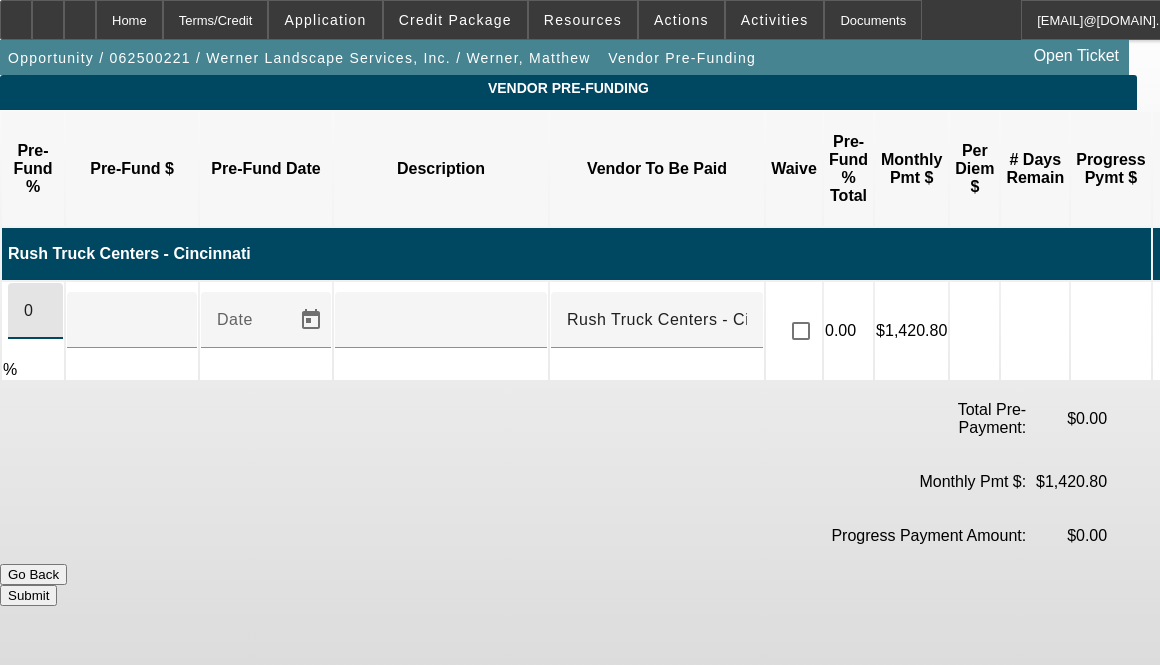 drag, startPoint x: 56, startPoint y: 283, endPoint x: -44, endPoint y: 309, distance: 103.32473 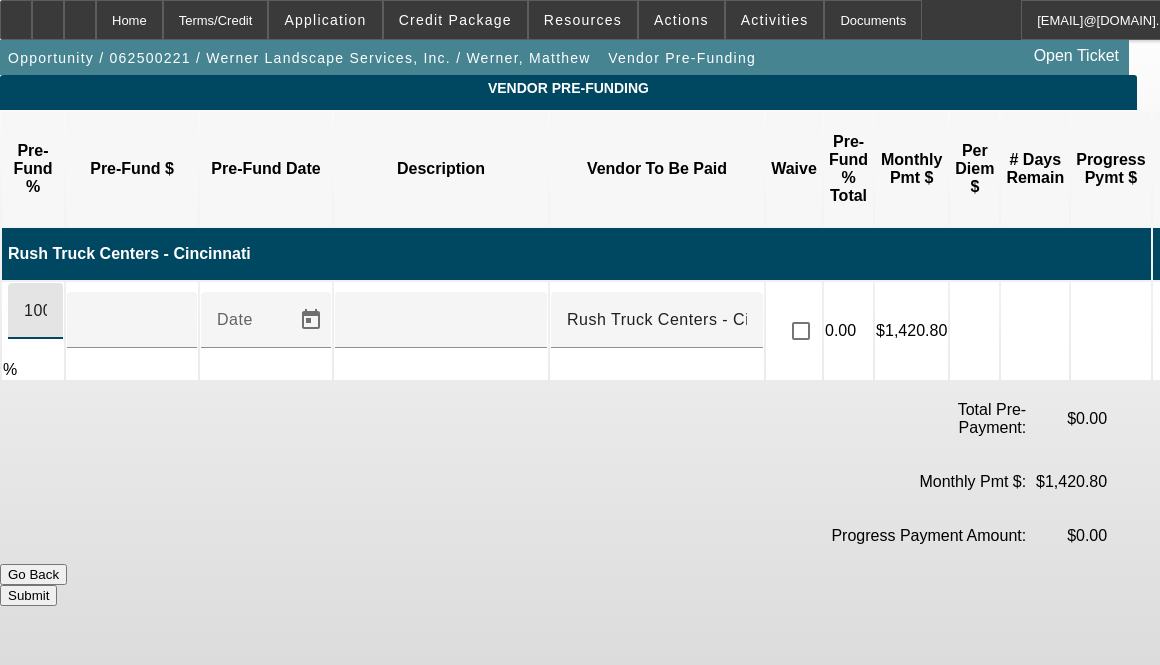 type on "100" 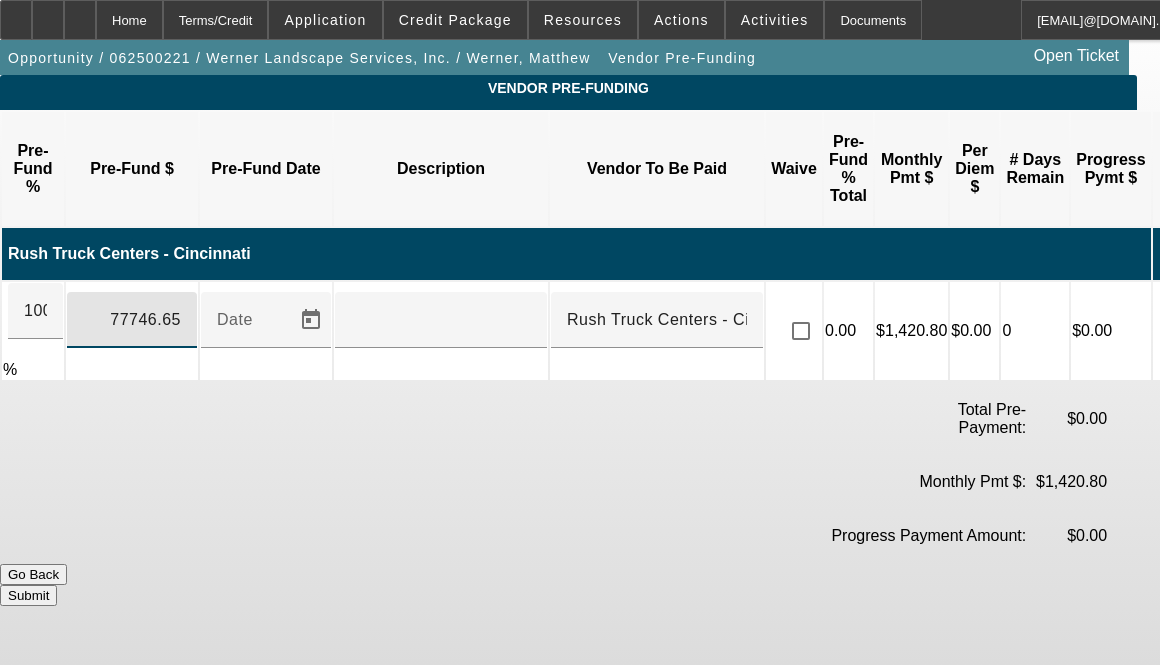 type on "$77,746.65" 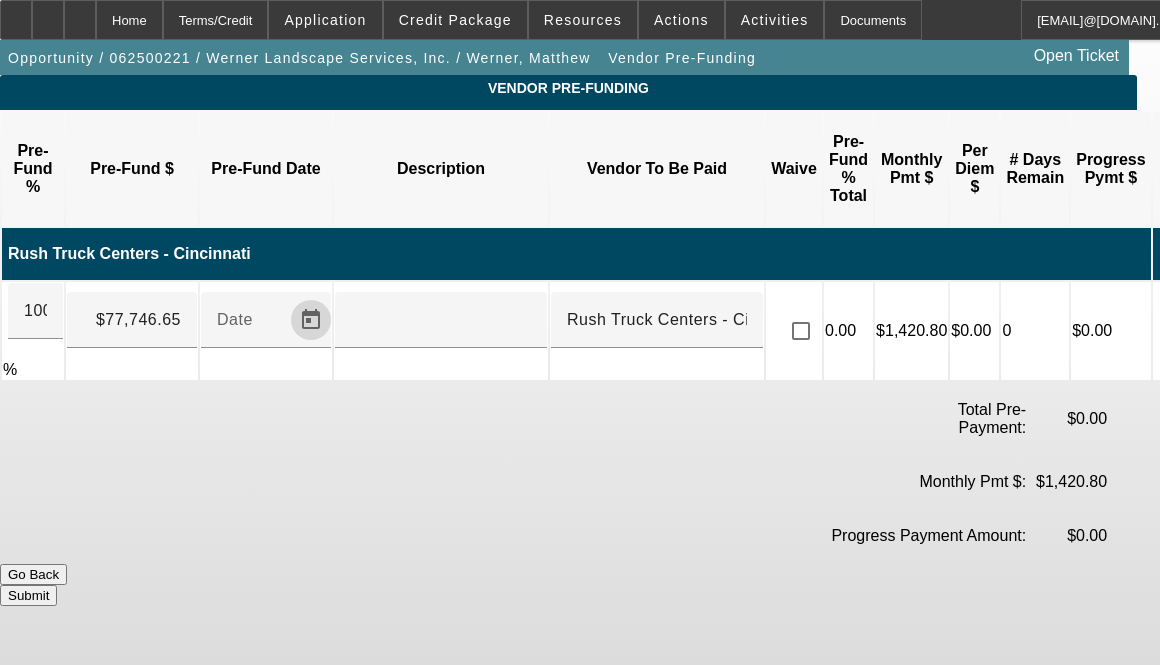 type 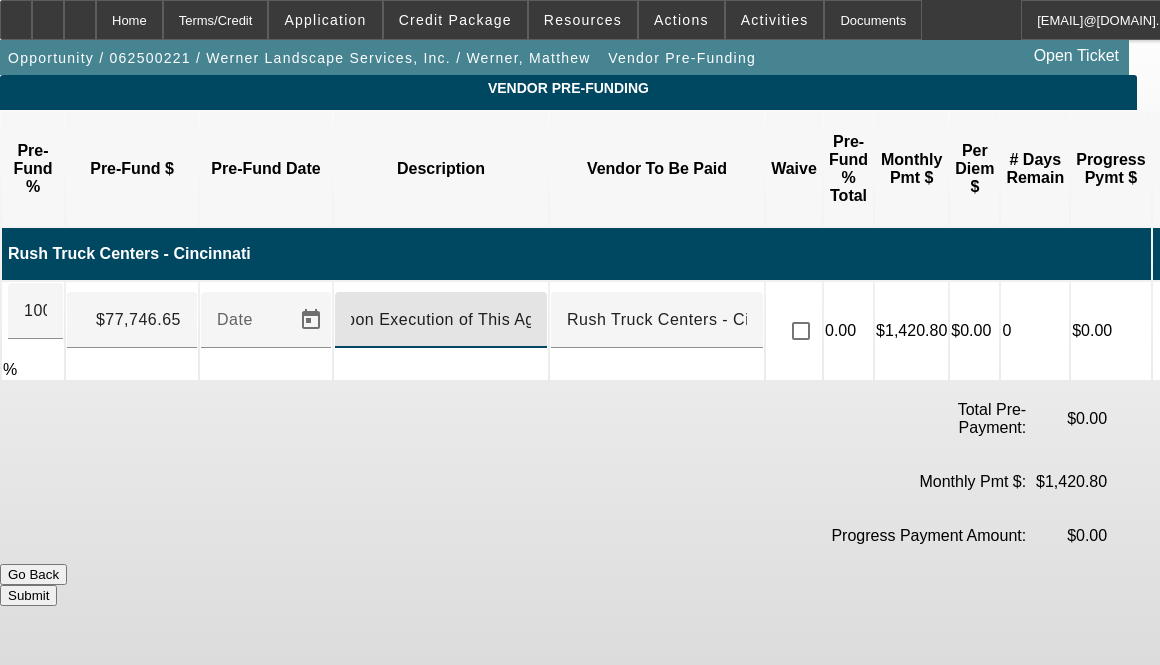 scroll, scrollTop: 0, scrollLeft: 20, axis: horizontal 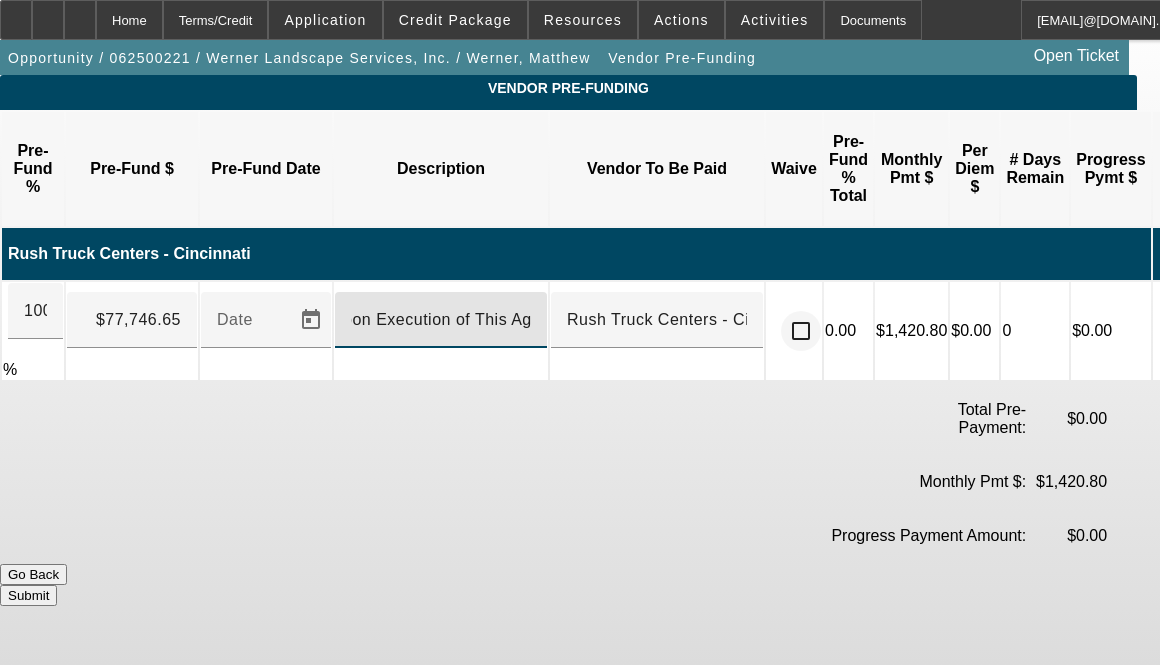 type on "Upon Execution of This Agreement" 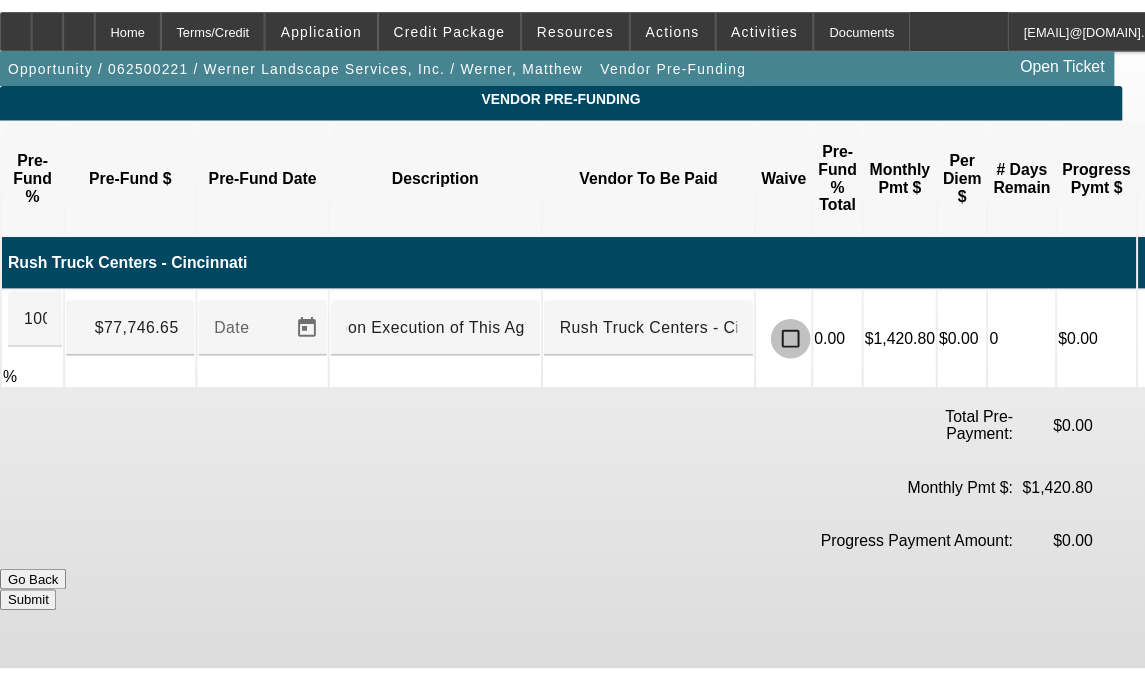 scroll, scrollTop: 0, scrollLeft: 0, axis: both 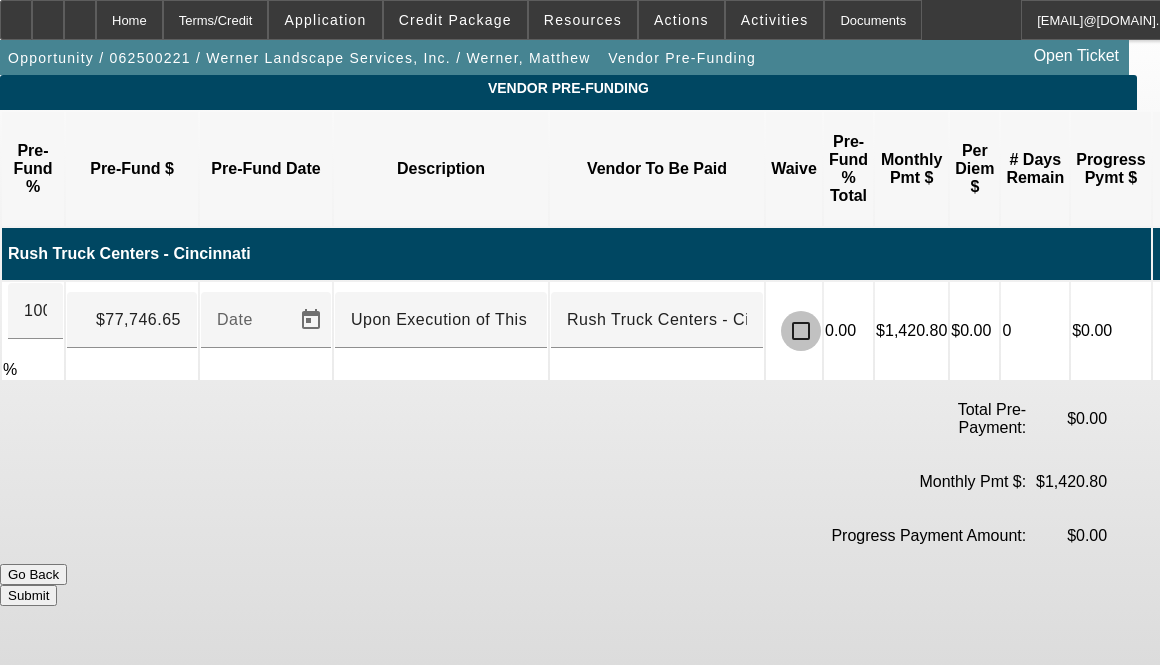 click at bounding box center [801, 331] 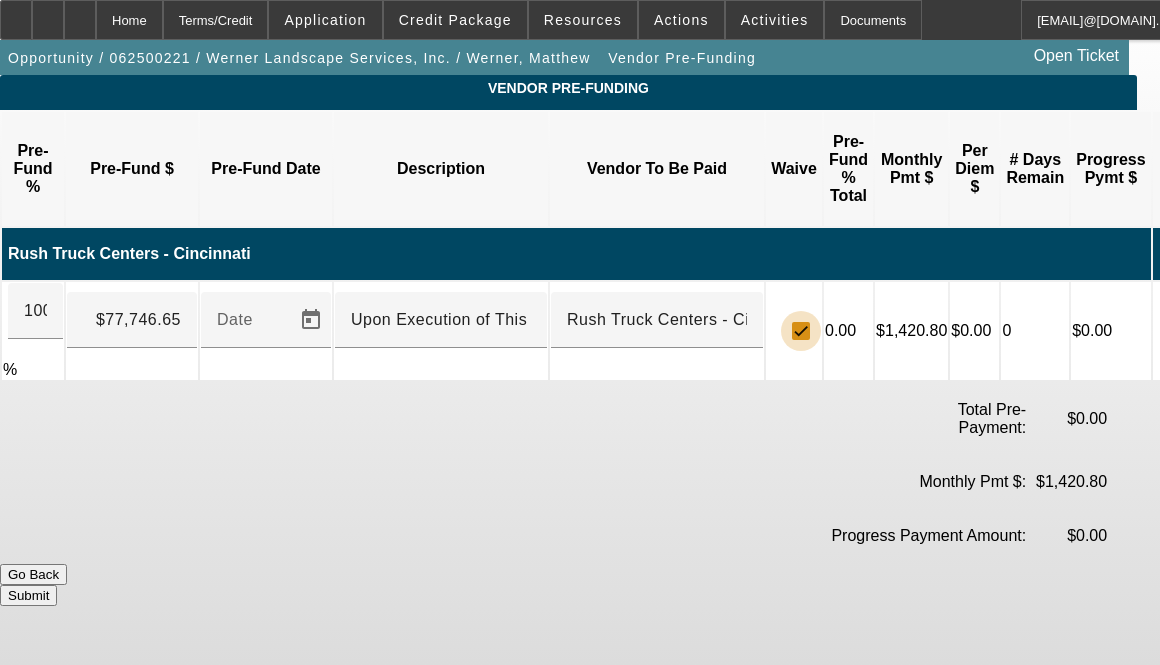 checkbox on "true" 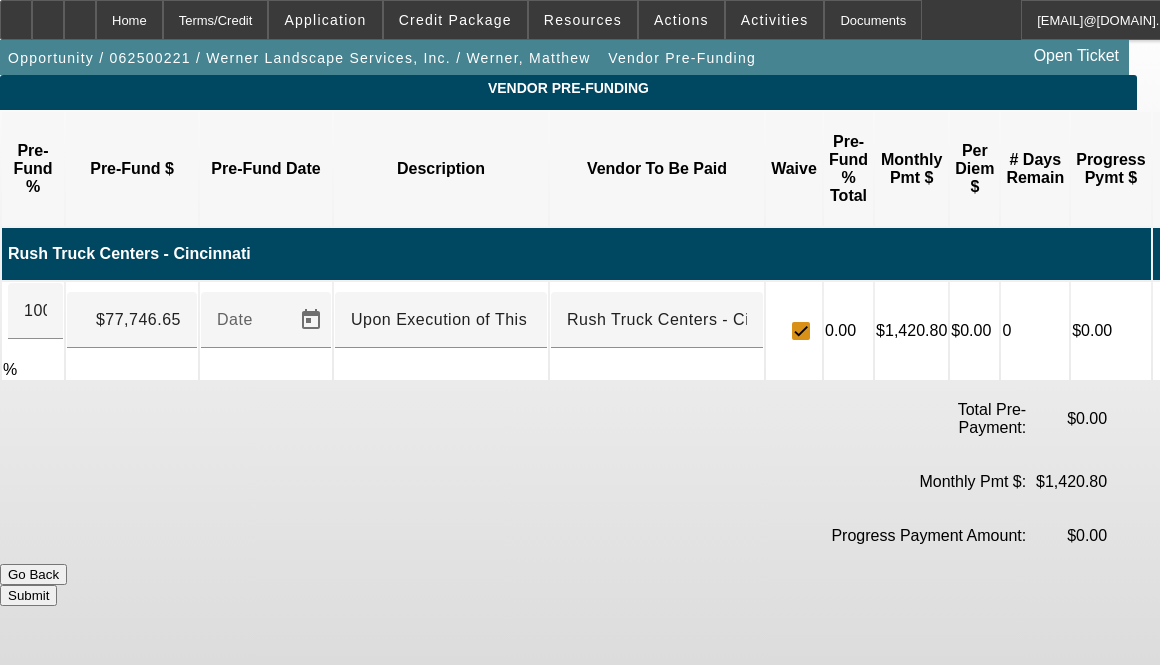 click on "Submit" at bounding box center [28, 595] 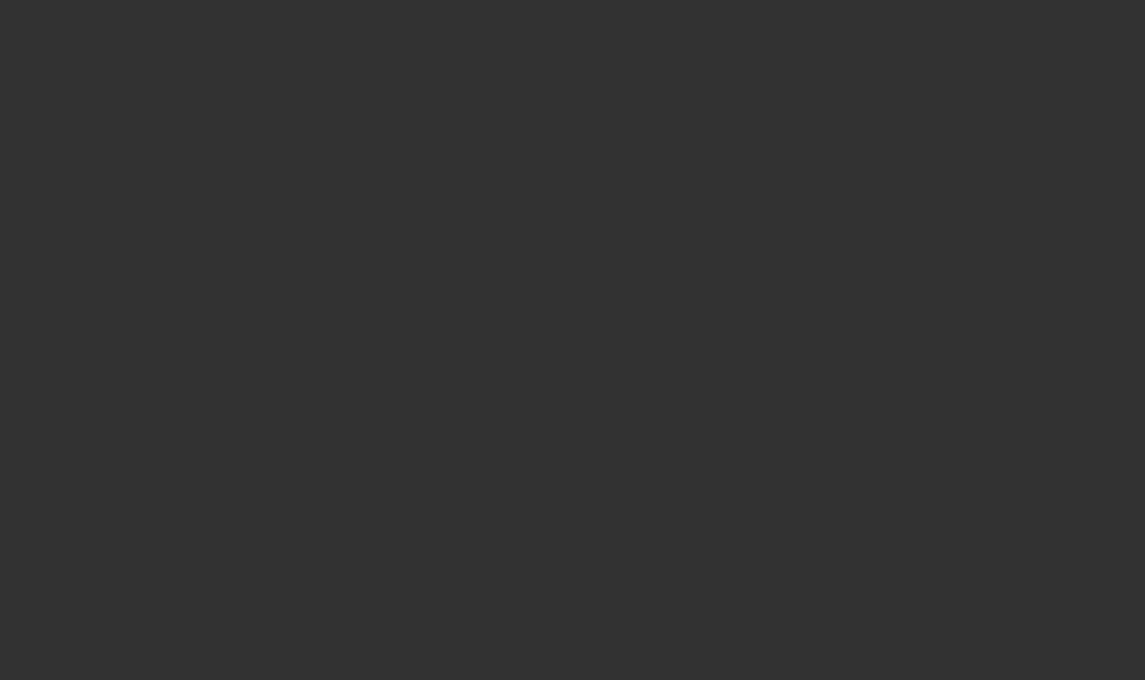 select on "3" 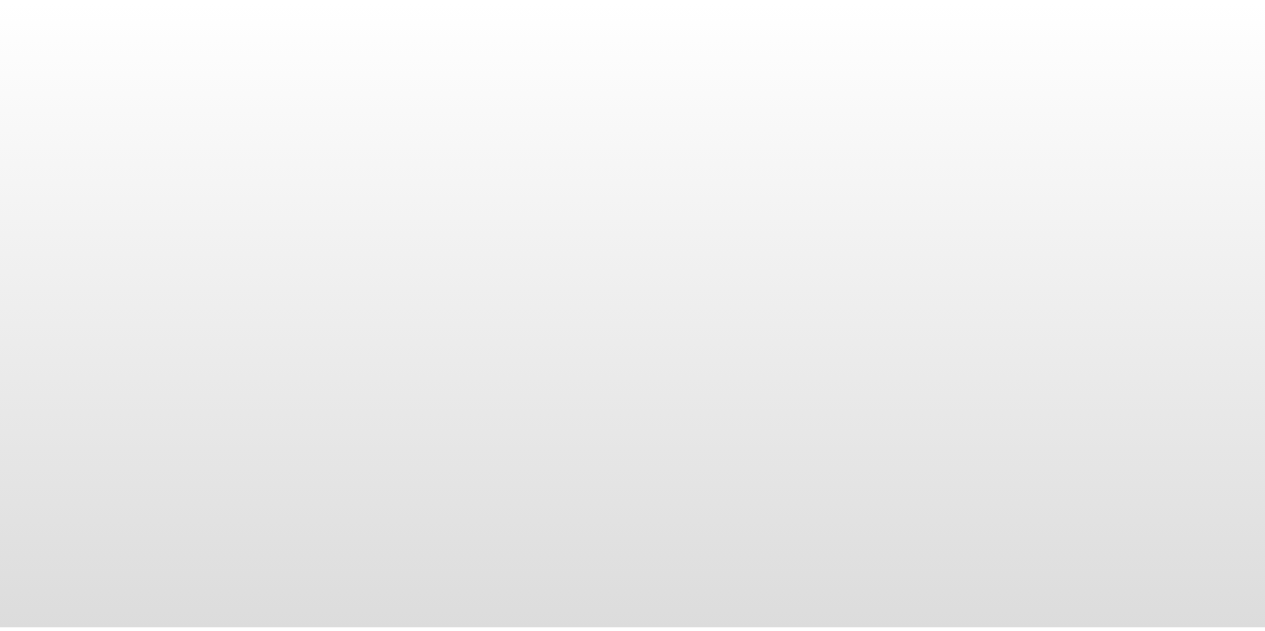 scroll, scrollTop: 0, scrollLeft: 0, axis: both 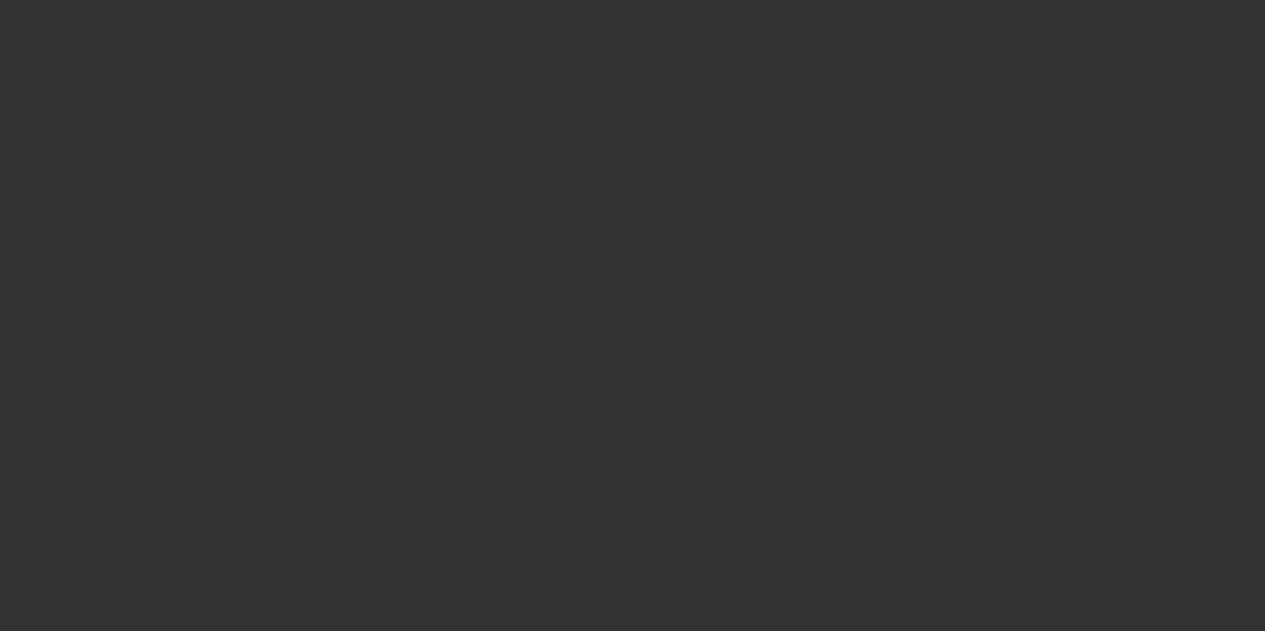 select on "3" 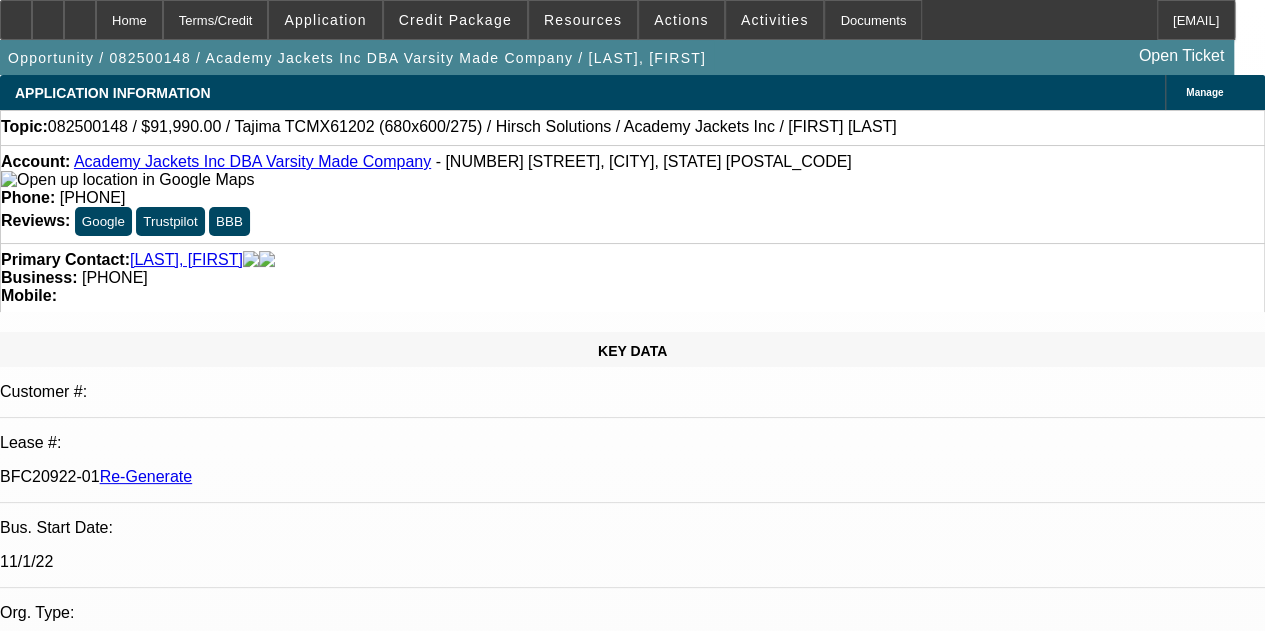 select on "0" 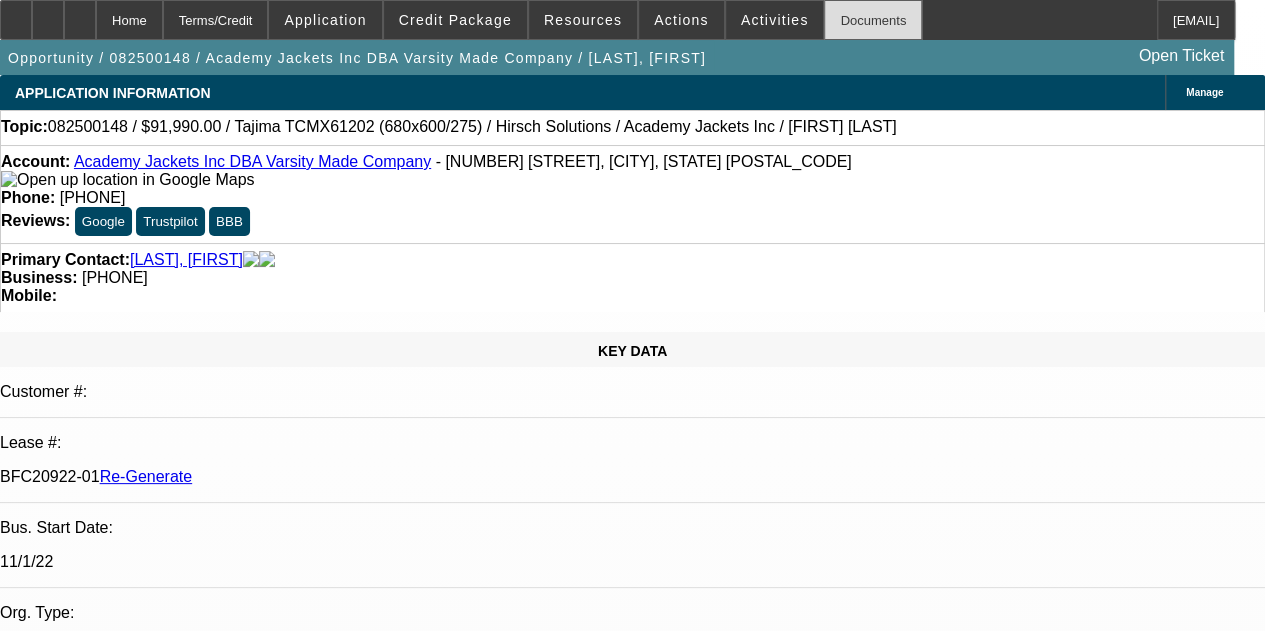 click on "Documents" at bounding box center [873, 20] 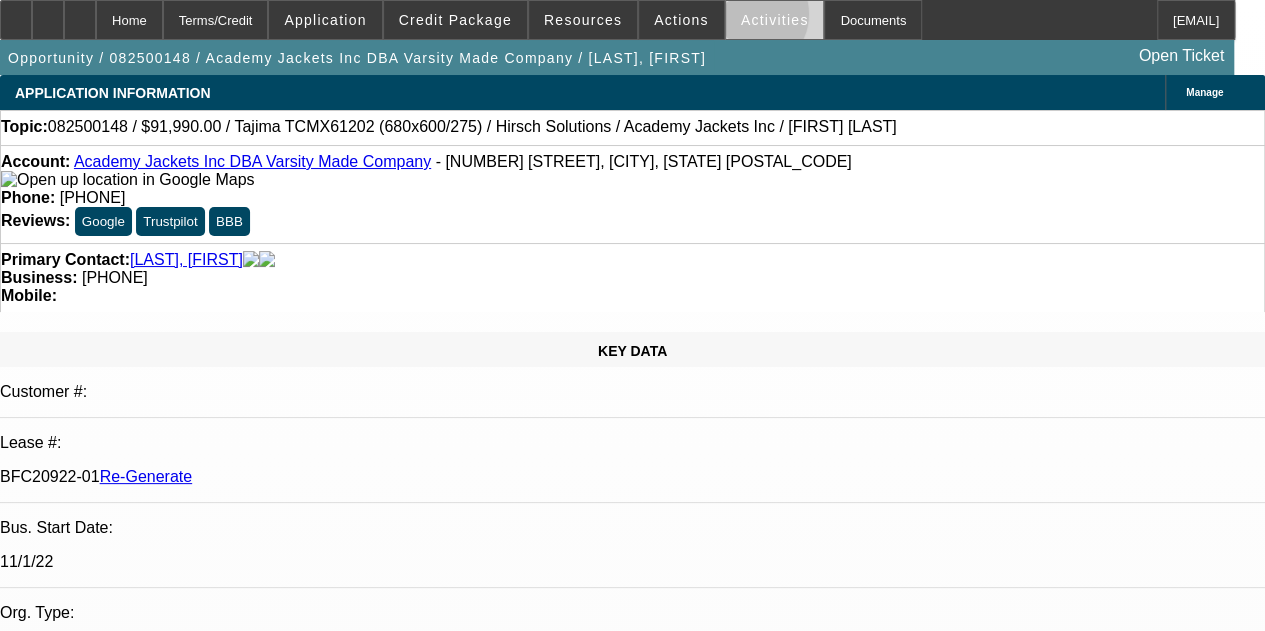 click on "Activities" at bounding box center [775, 20] 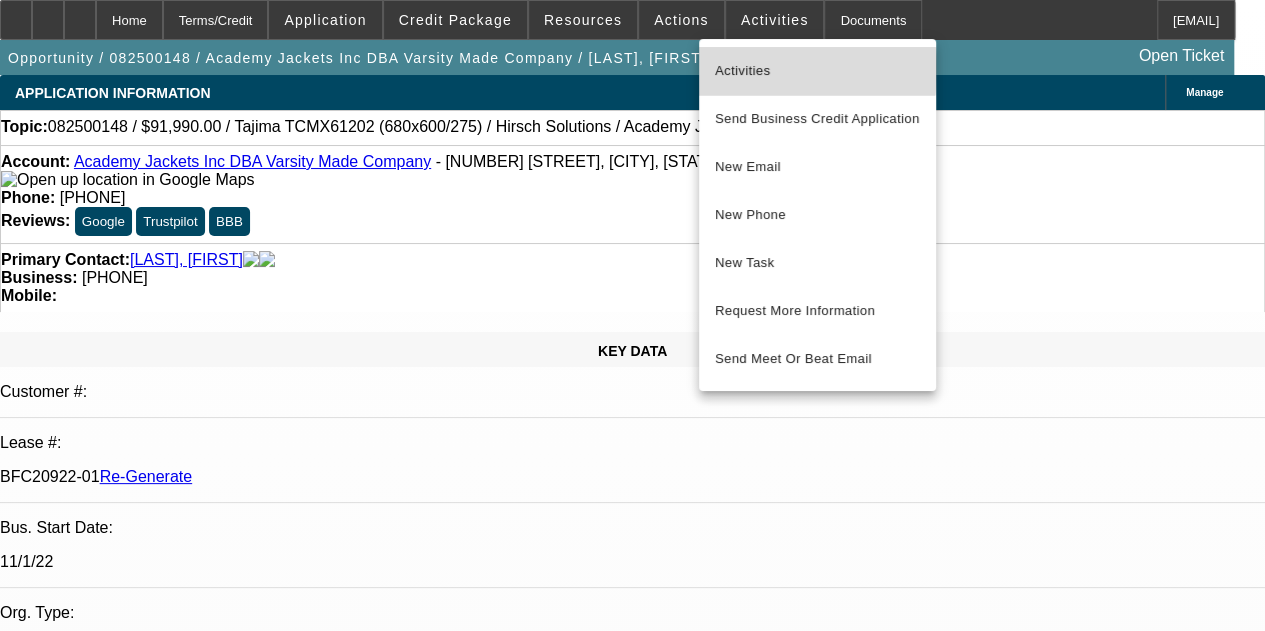 click on "Activities" at bounding box center [817, 71] 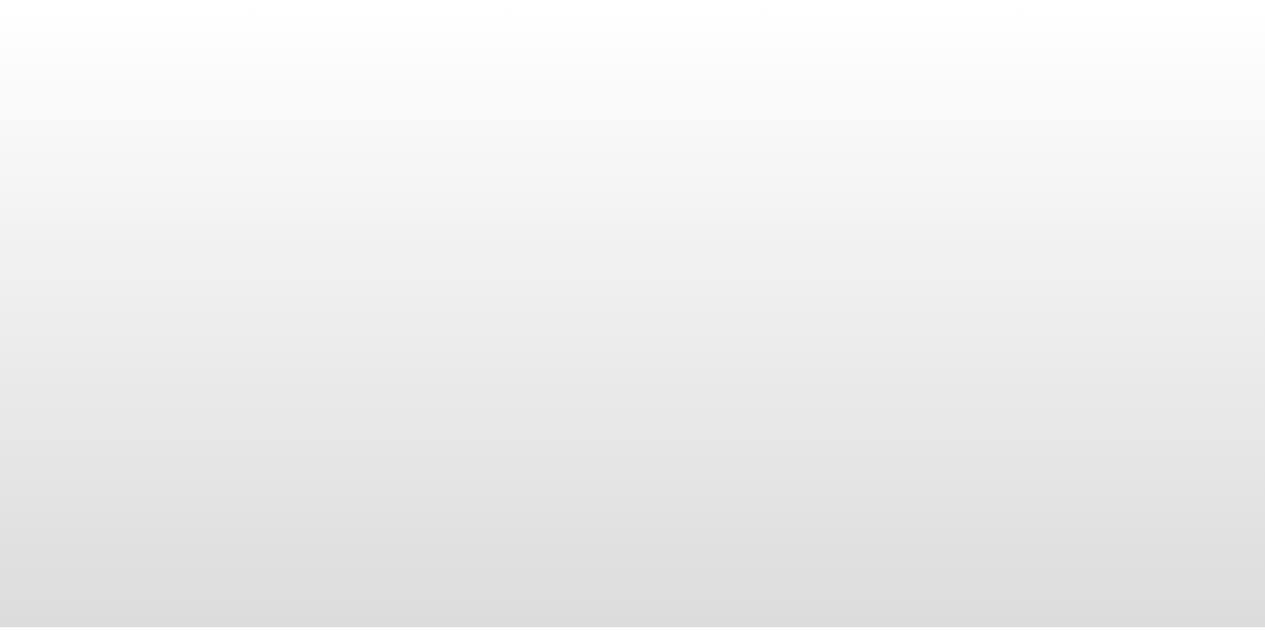 scroll, scrollTop: 0, scrollLeft: 0, axis: both 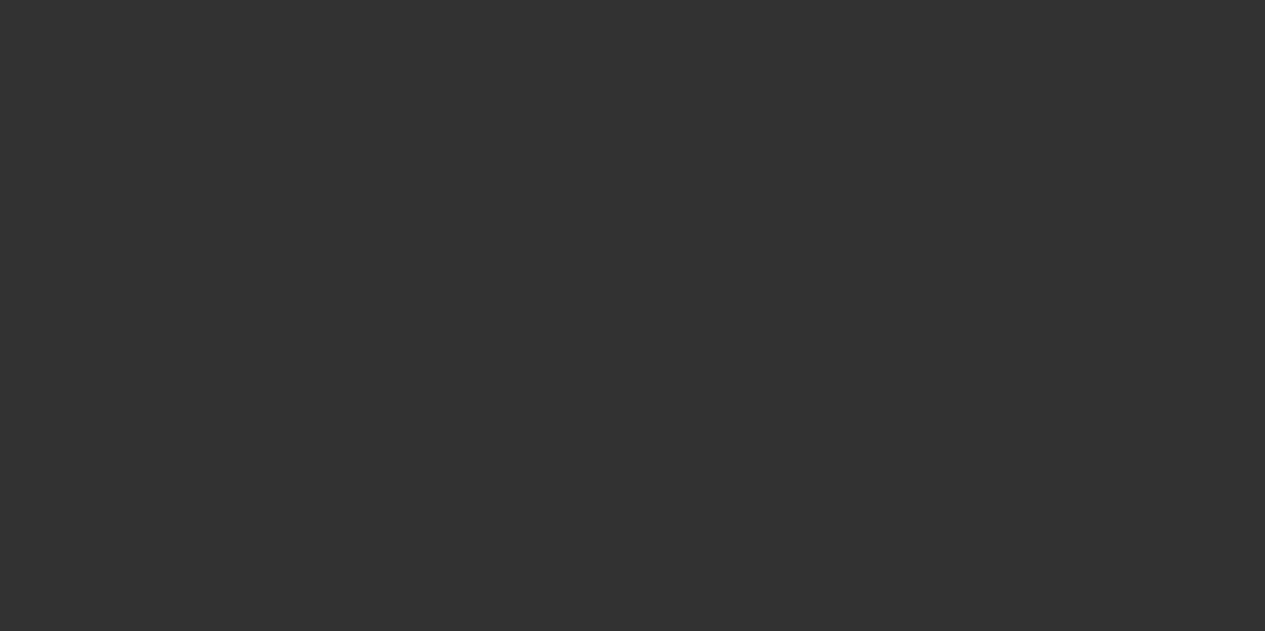 click 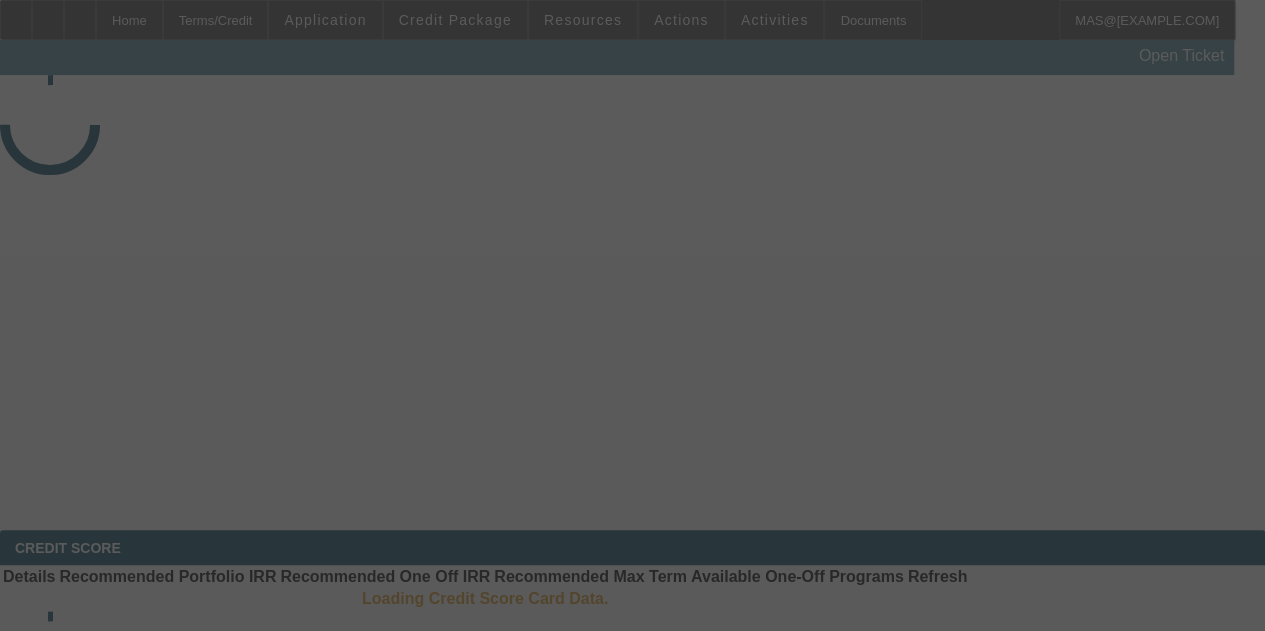 select on "3" 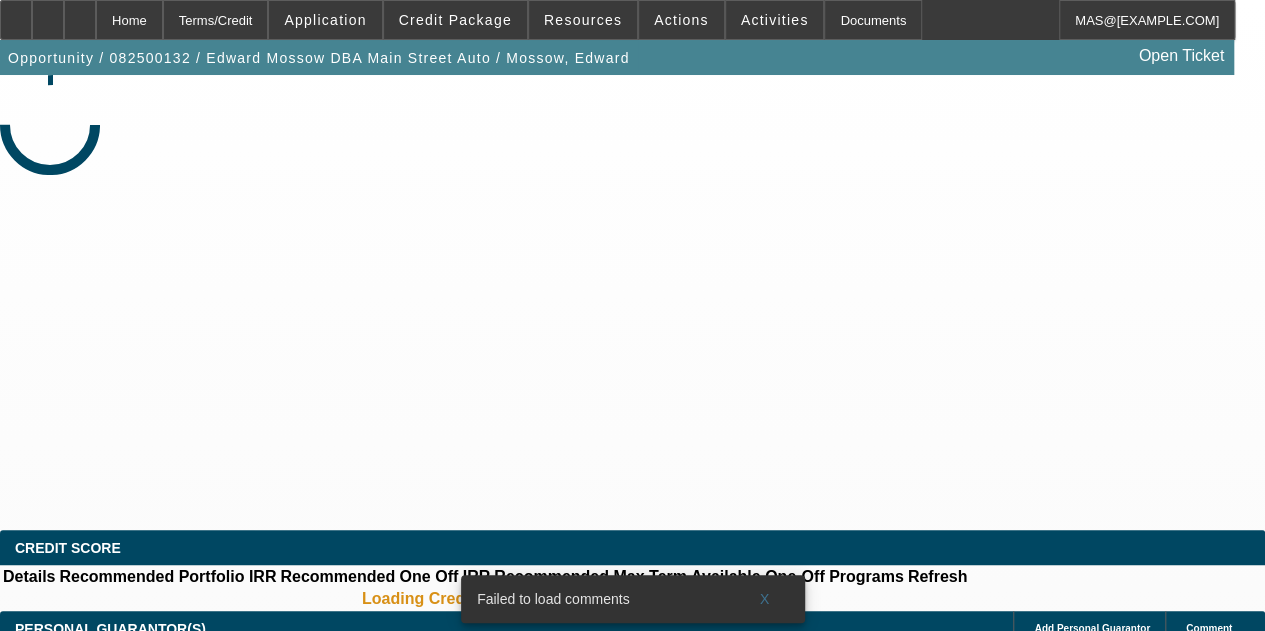 select on "0" 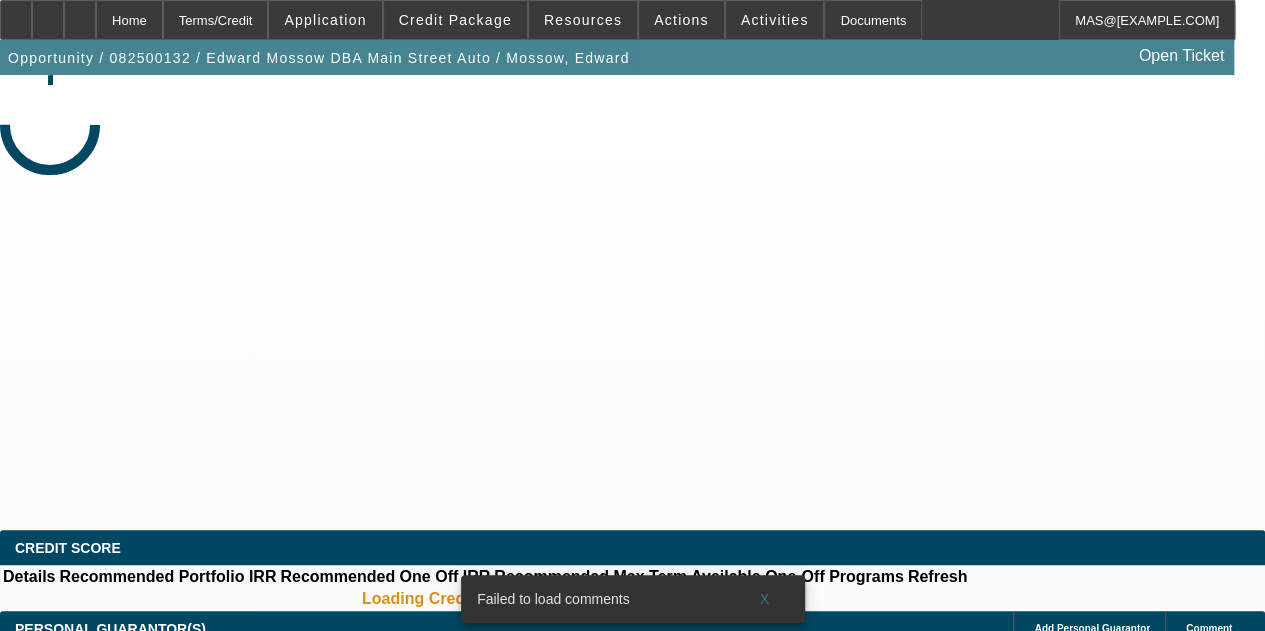 select on "0" 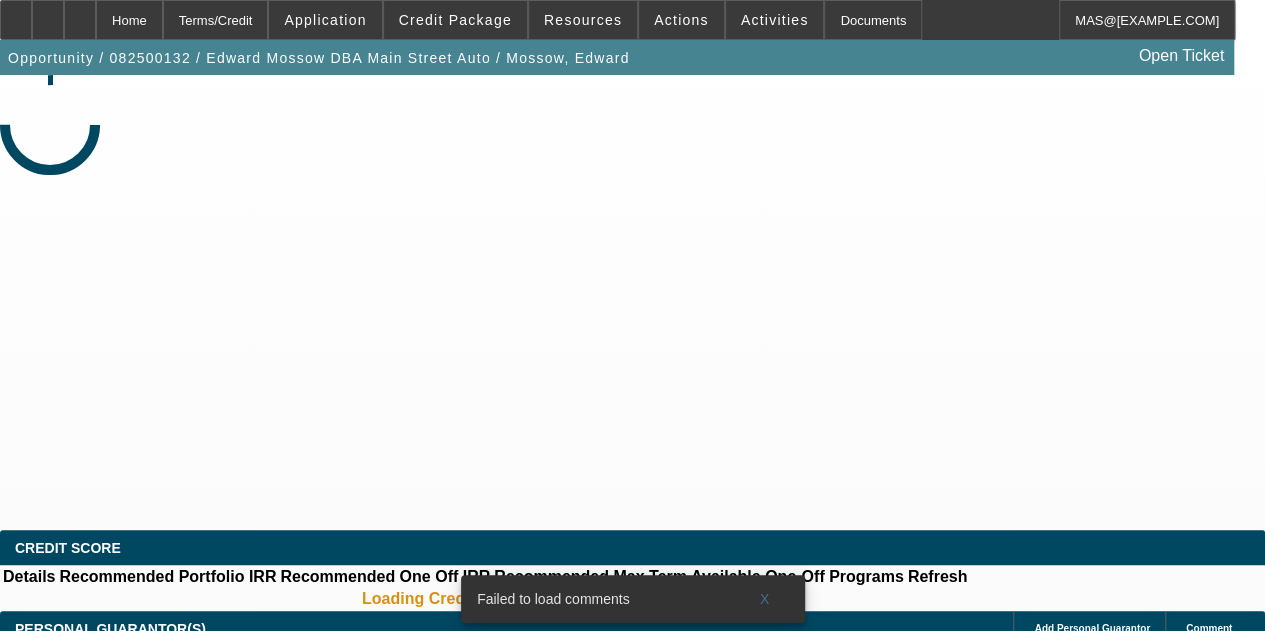 select on "2" 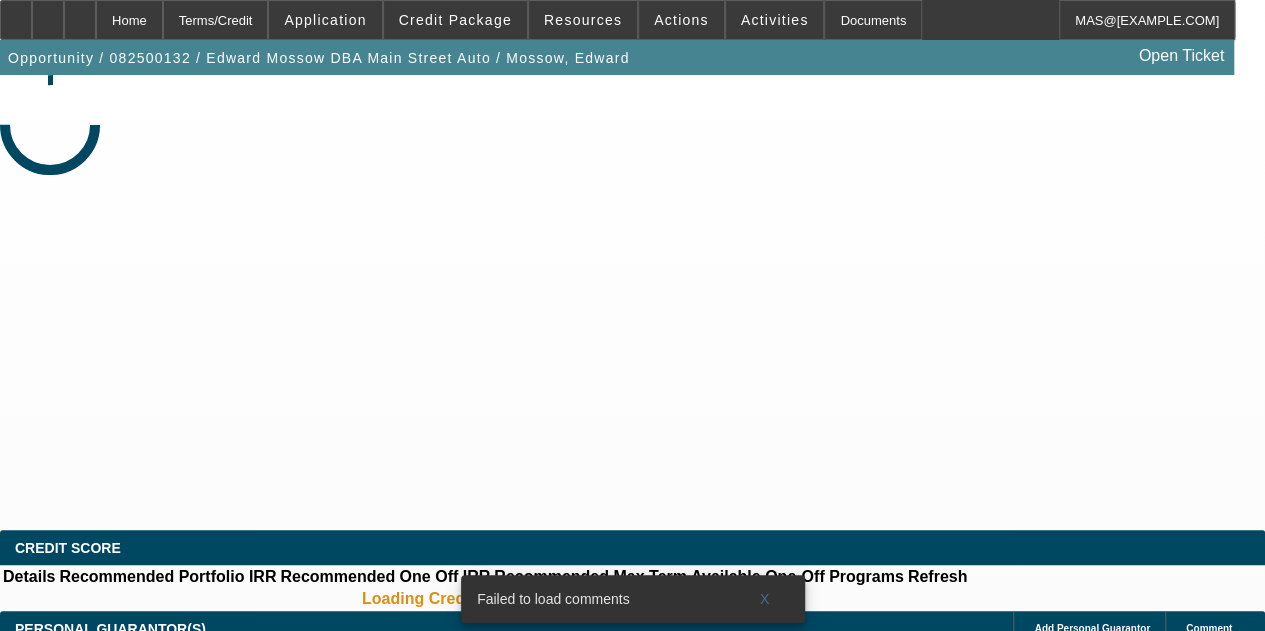 select on "6" 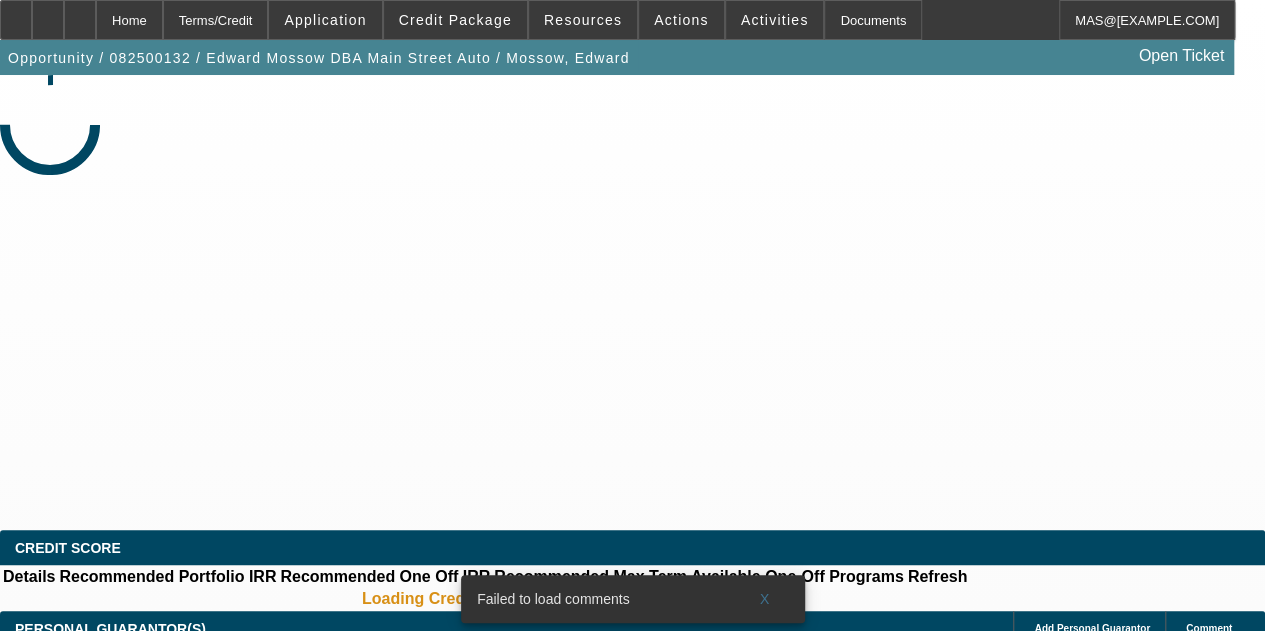 click on "Documents" at bounding box center [873, 20] 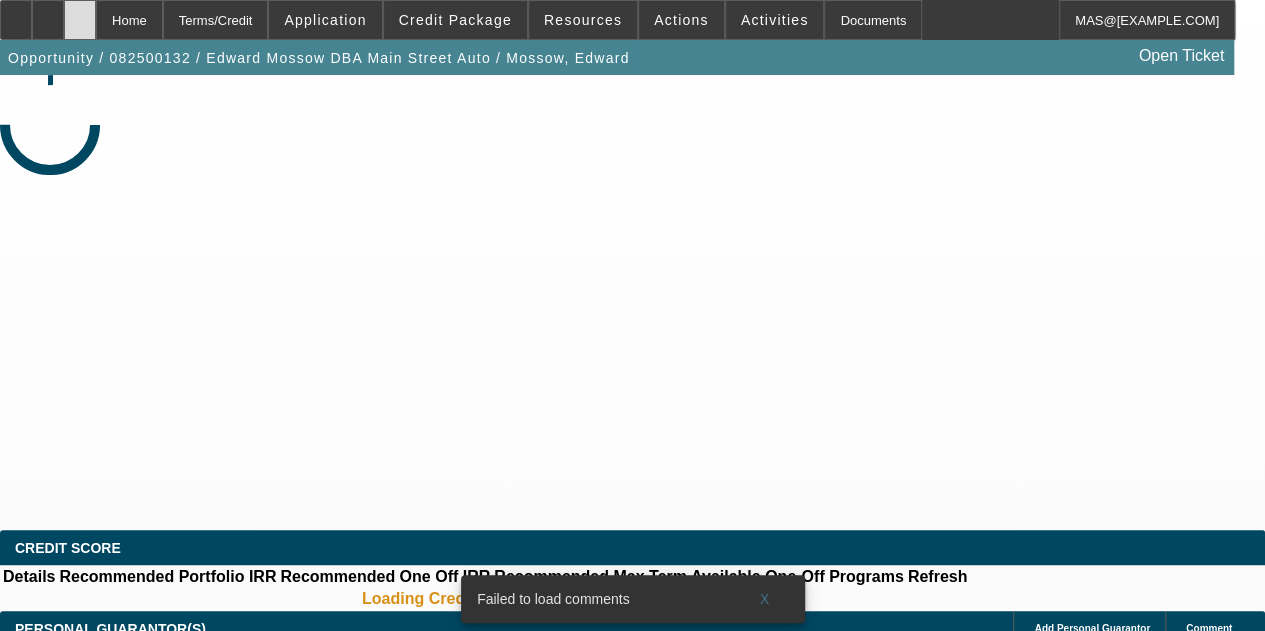 click at bounding box center (80, 13) 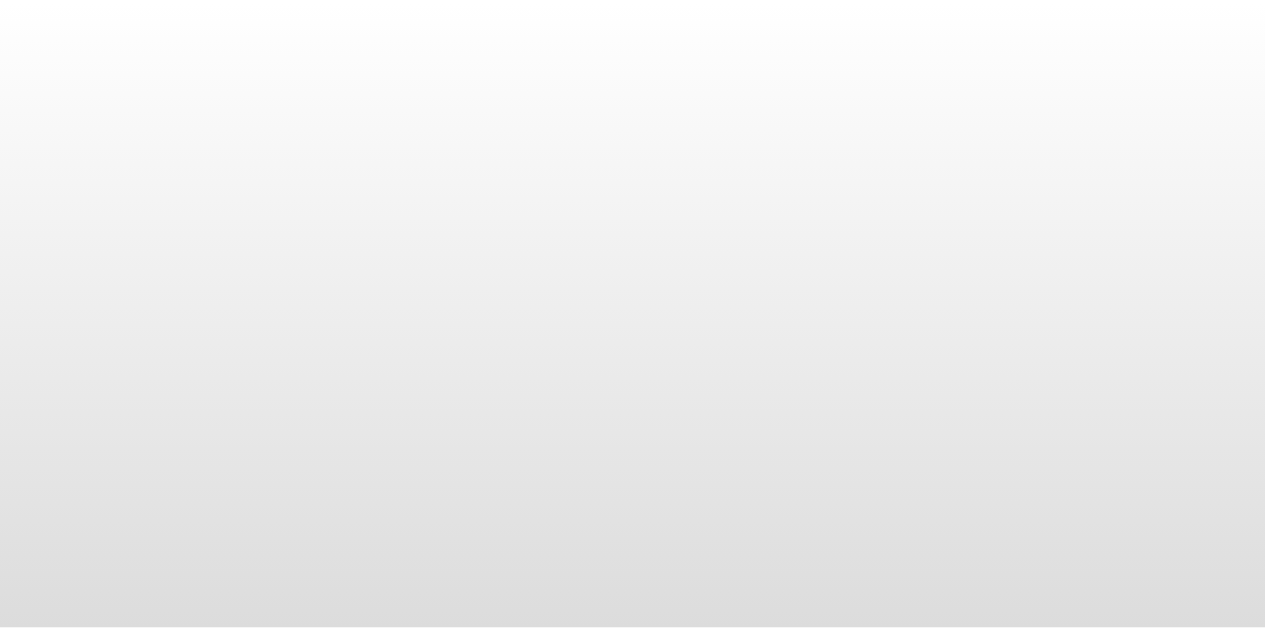 scroll, scrollTop: 0, scrollLeft: 0, axis: both 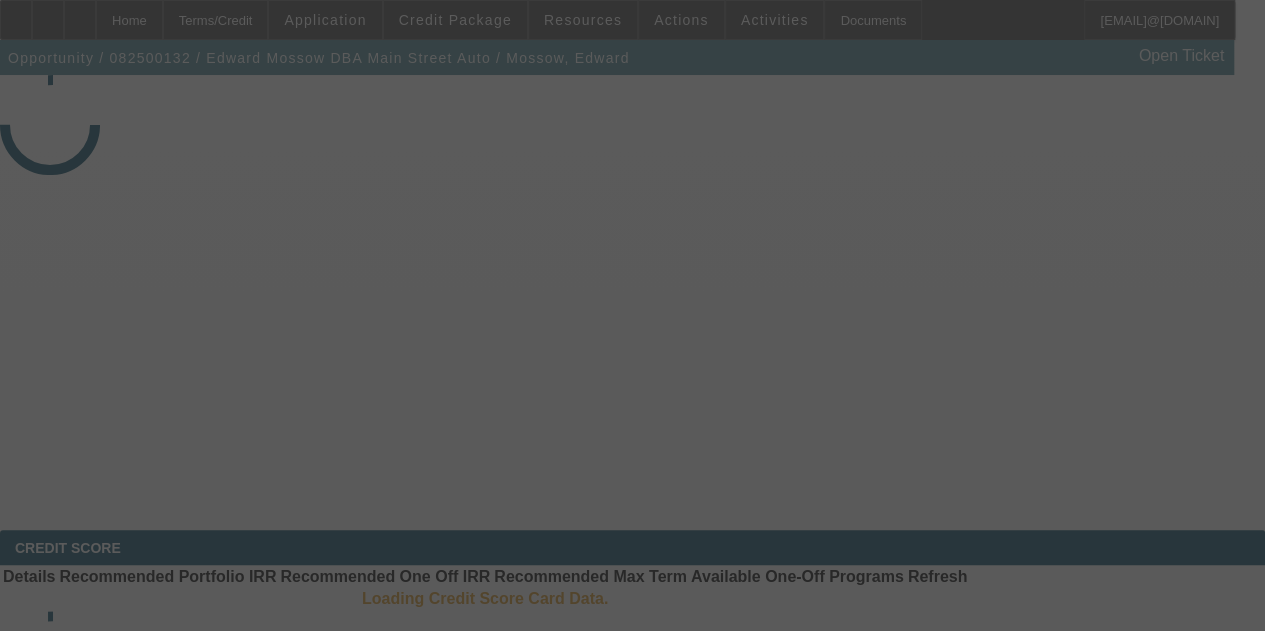 select on "3" 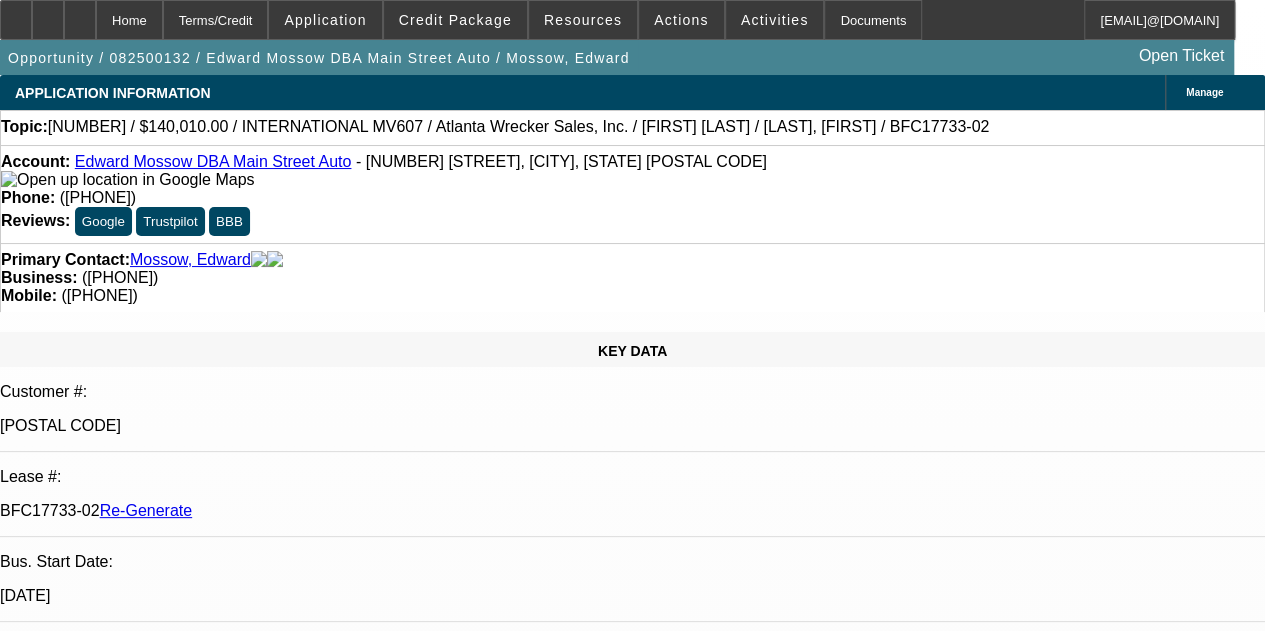 select on "0" 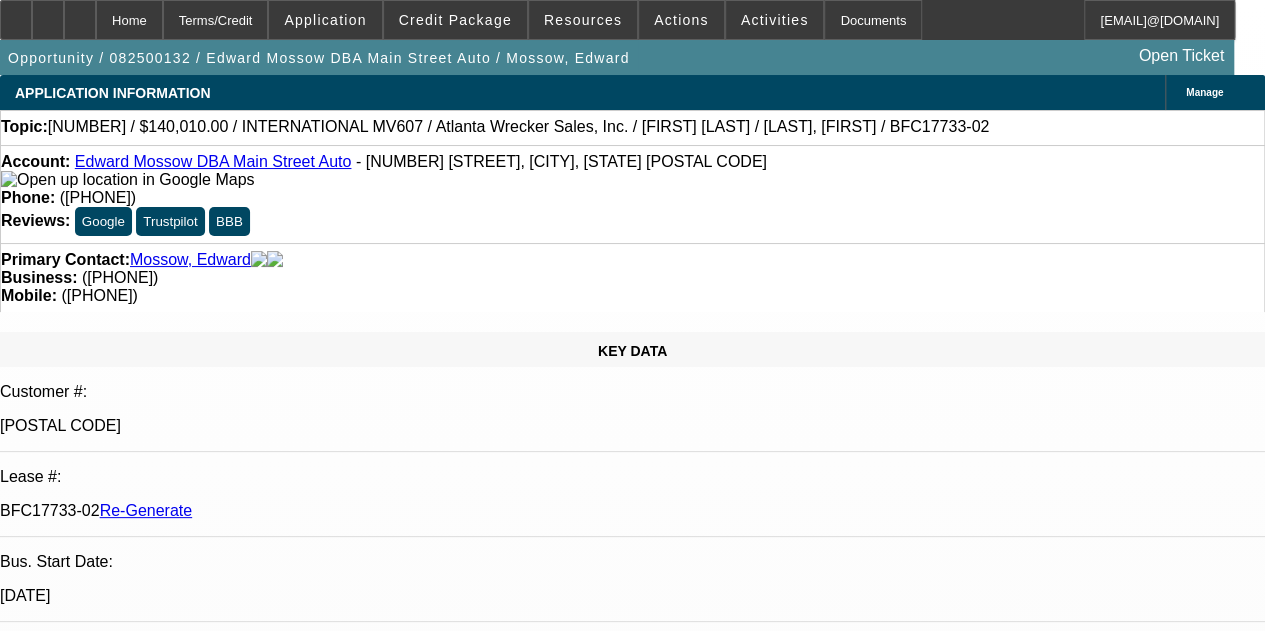 select on "6" 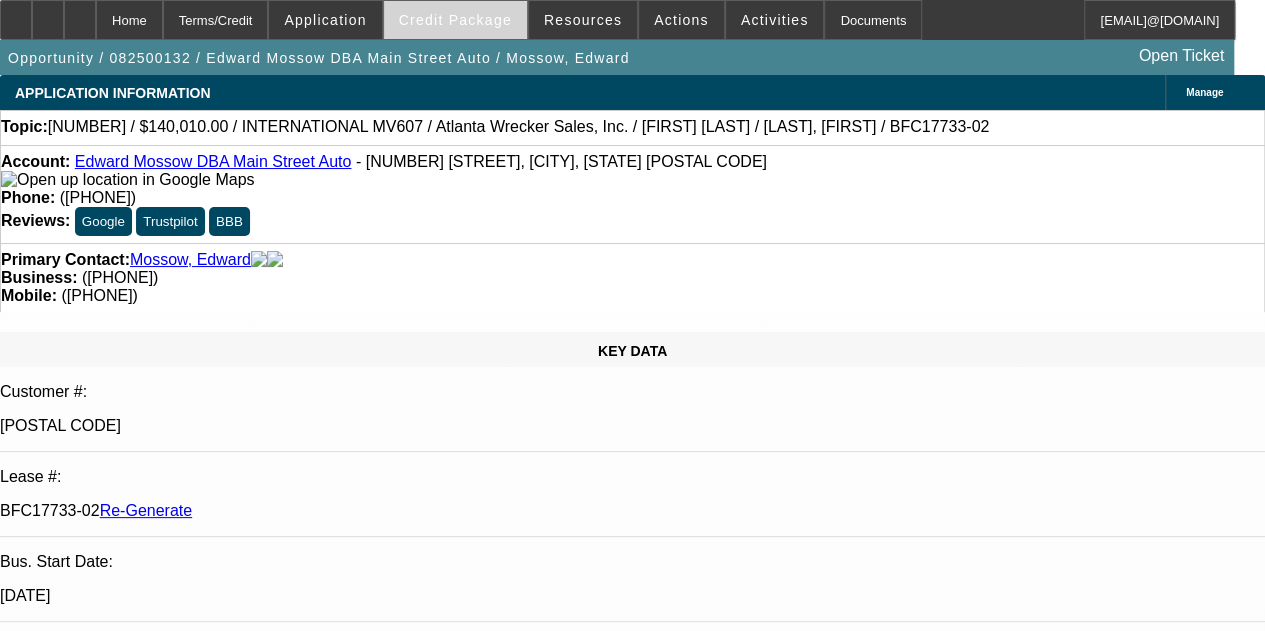 click on "Credit Package" at bounding box center (455, 20) 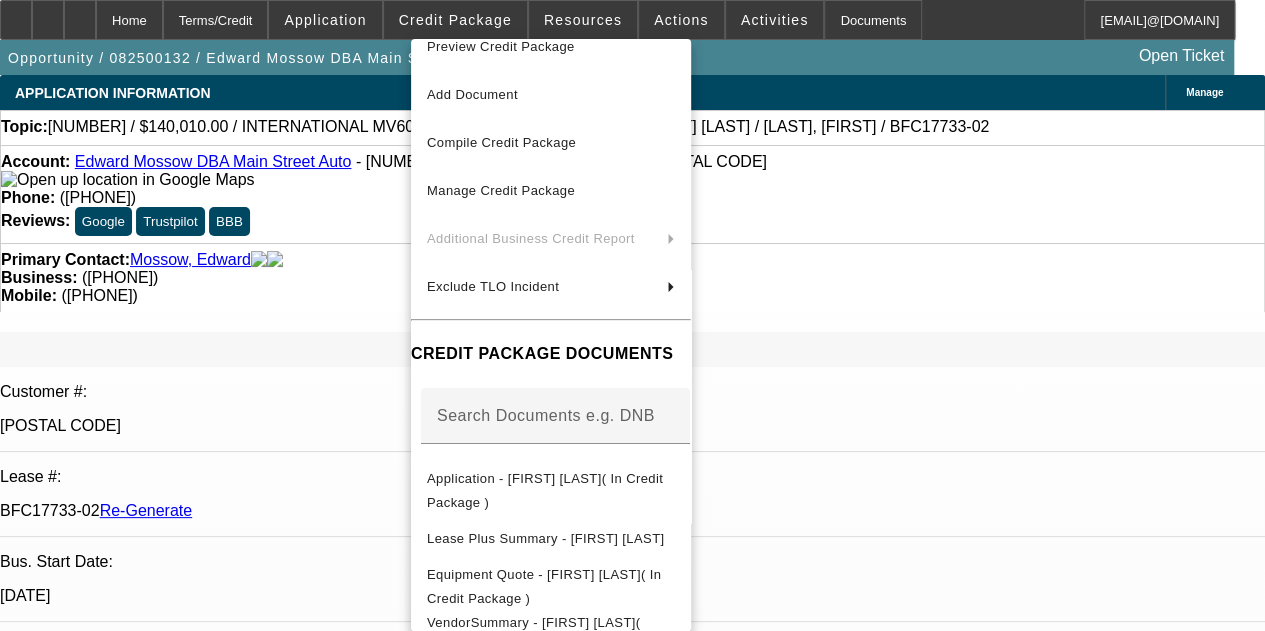 scroll, scrollTop: 0, scrollLeft: 0, axis: both 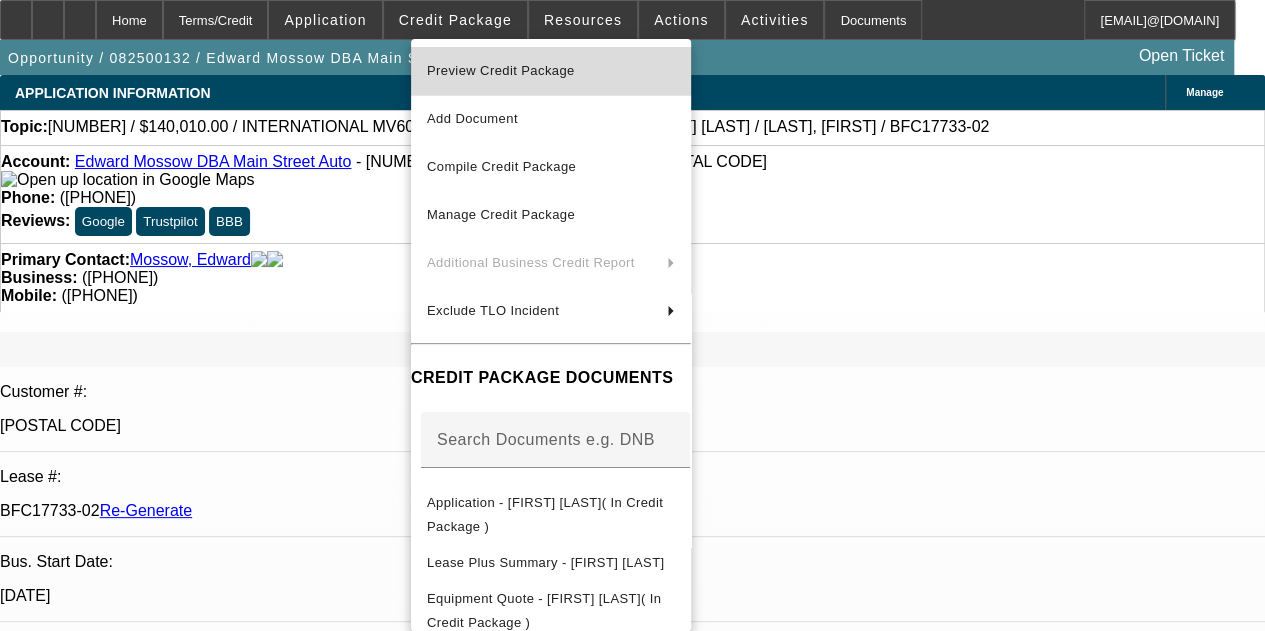 click on "Preview Credit Package" at bounding box center [501, 70] 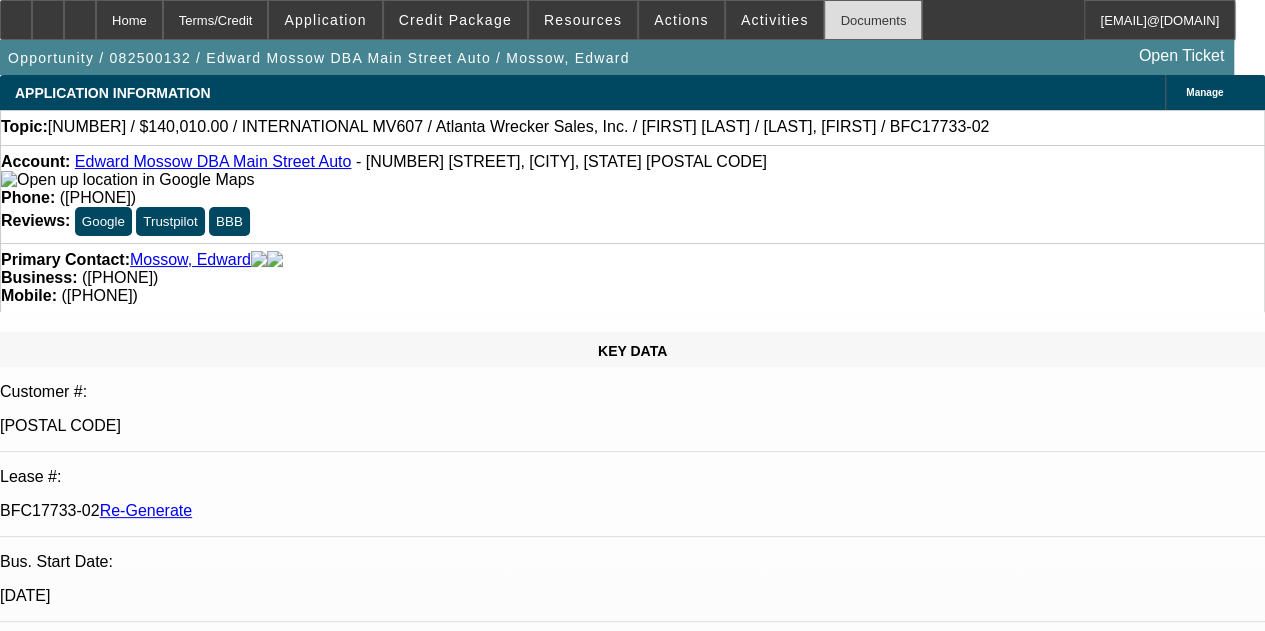 click on "Documents" at bounding box center (873, 20) 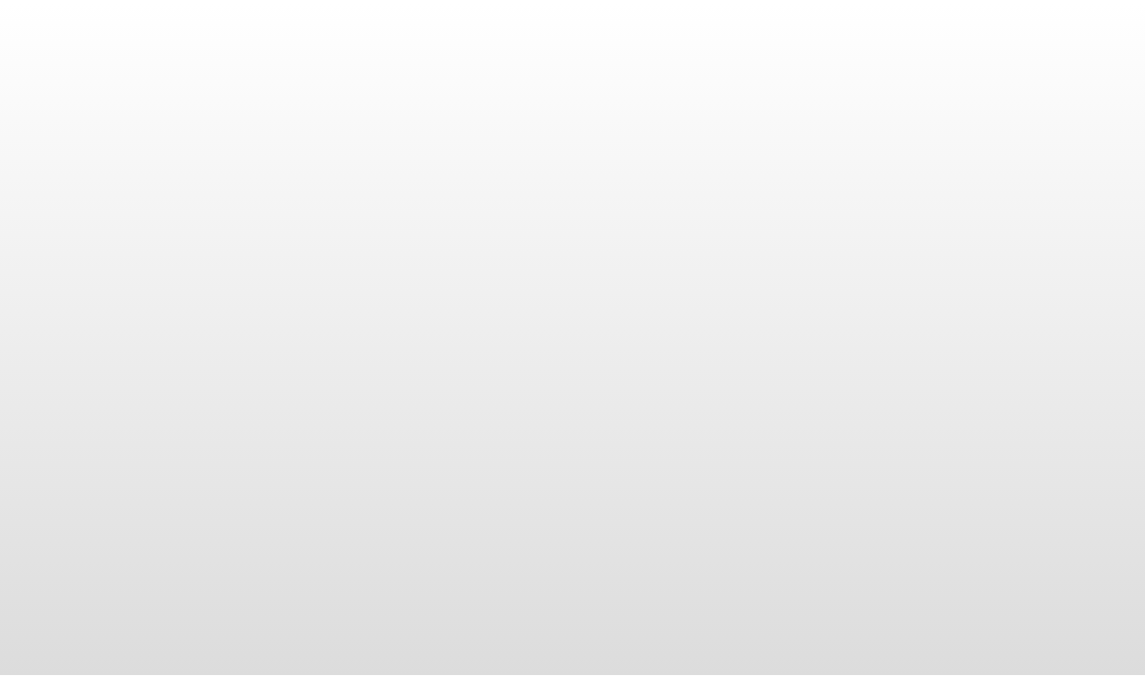 scroll, scrollTop: 0, scrollLeft: 0, axis: both 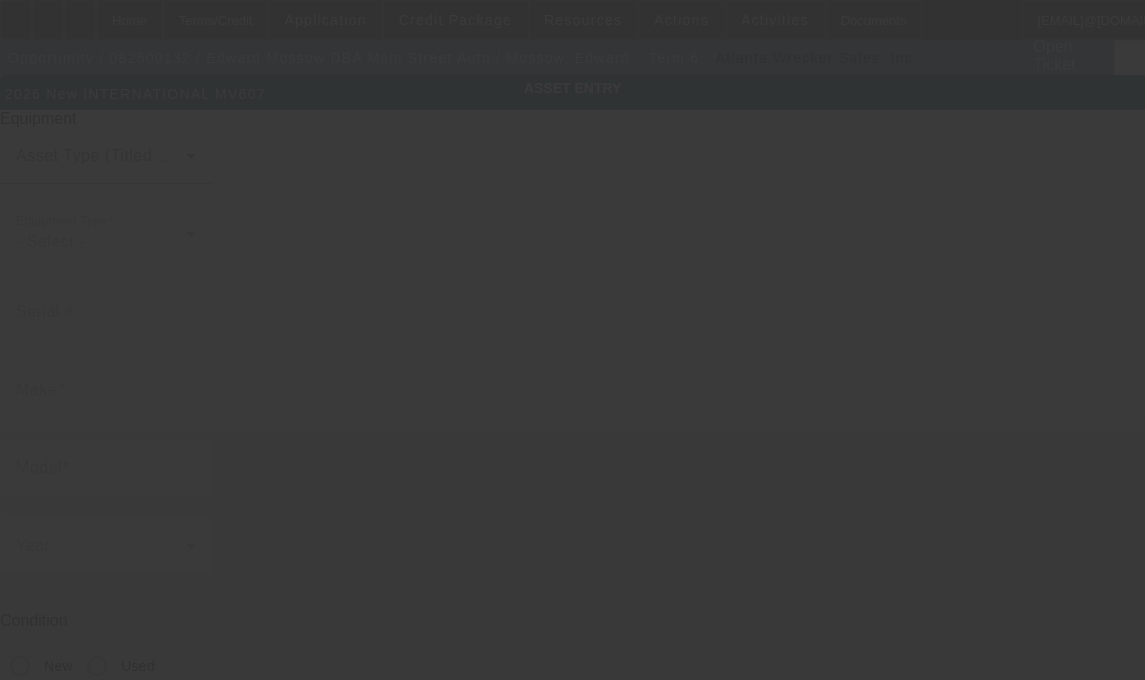 type on "1HTEUMML5TS502407" 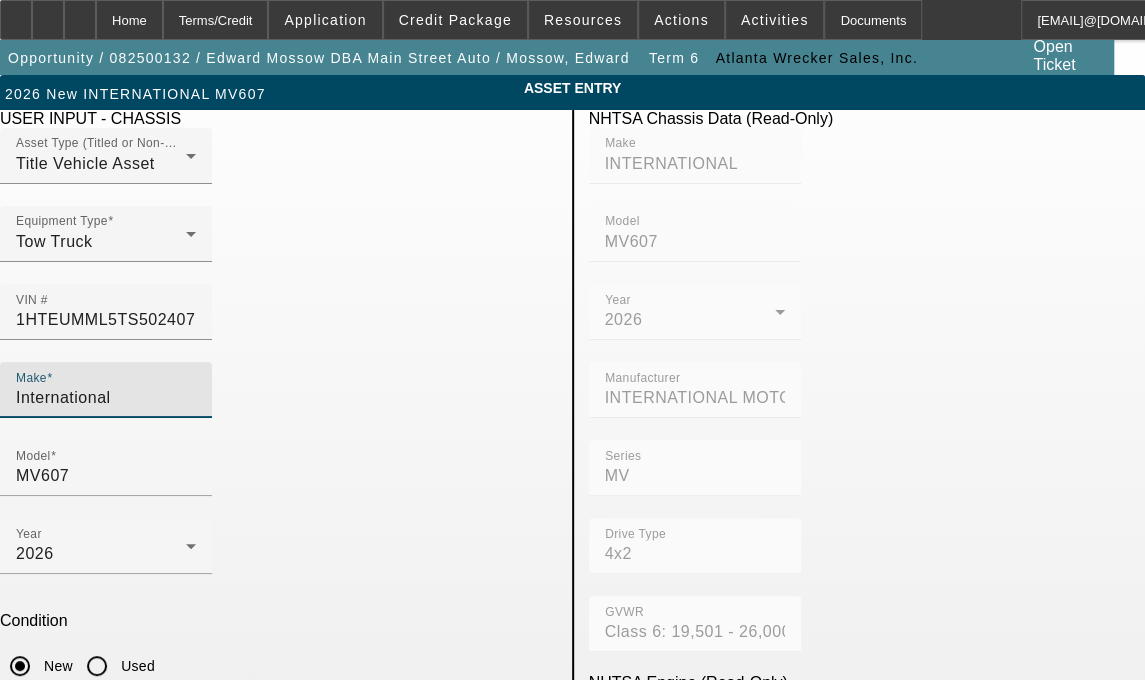 click on "International" at bounding box center [106, 398] 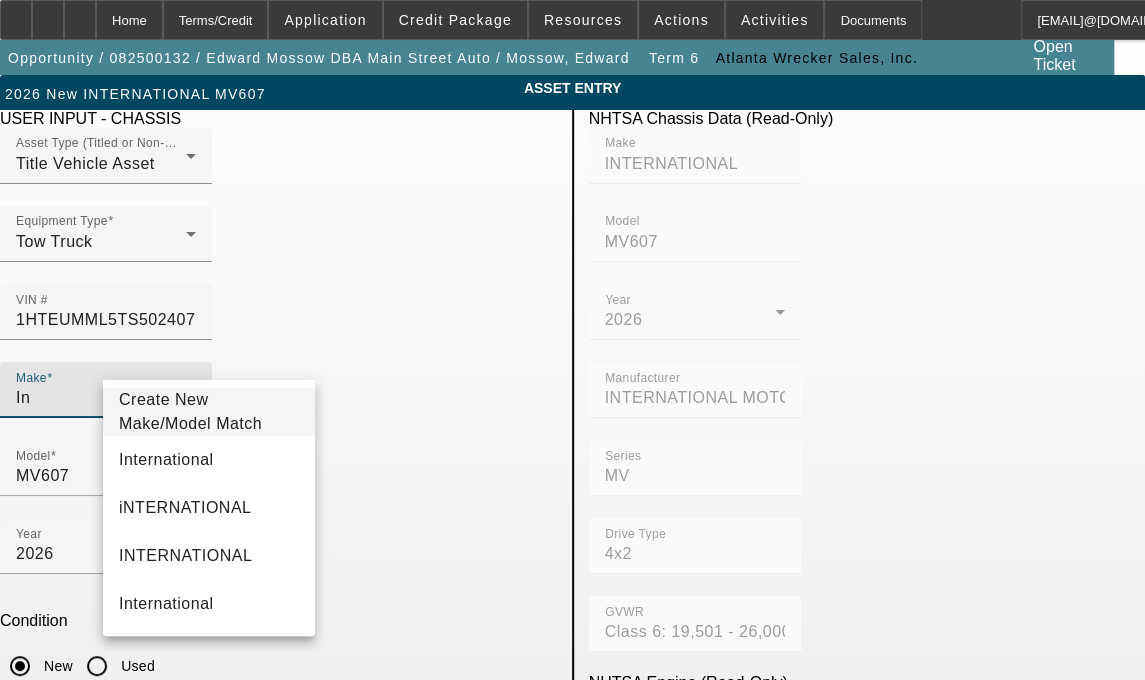 type on "I" 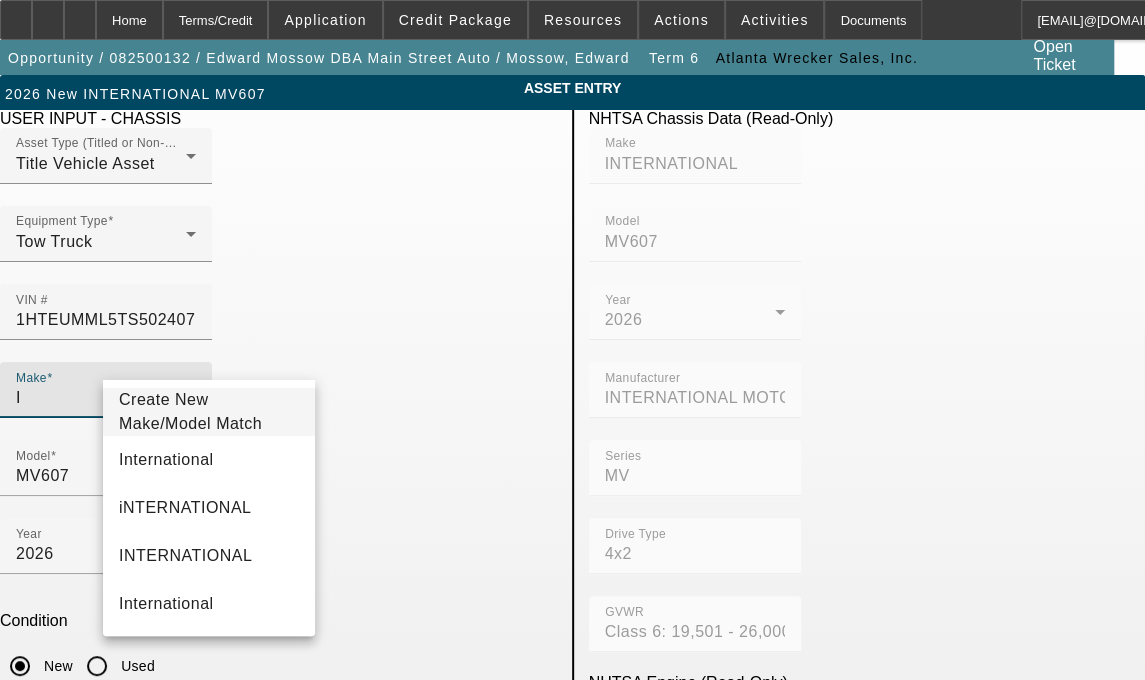 type 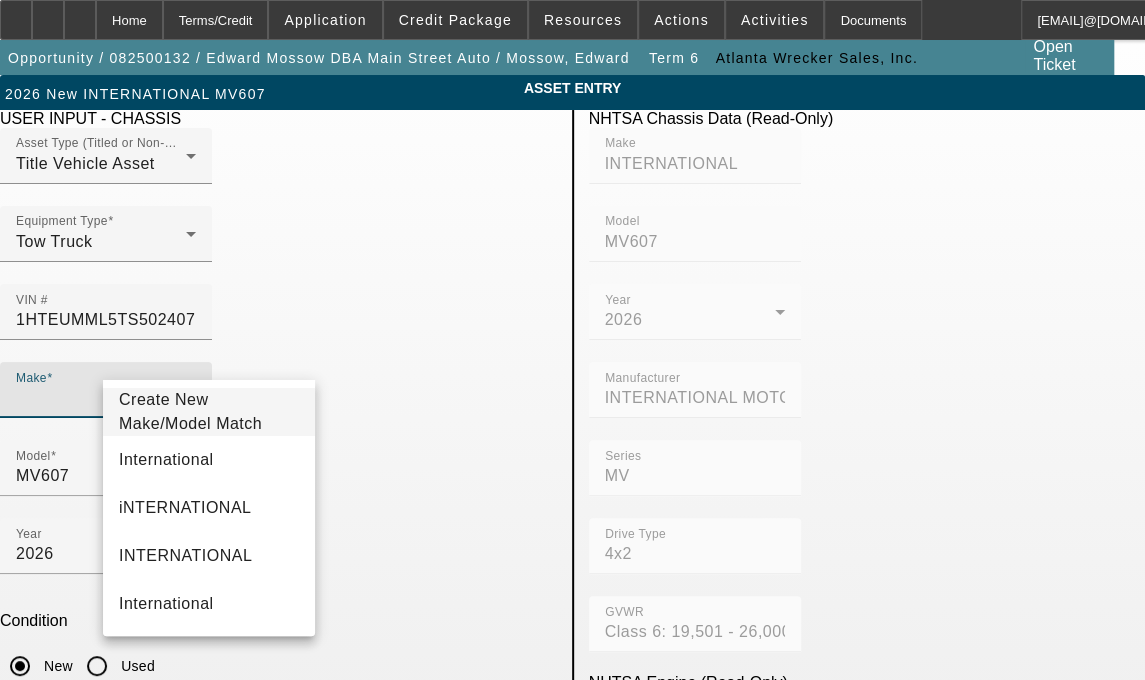 type 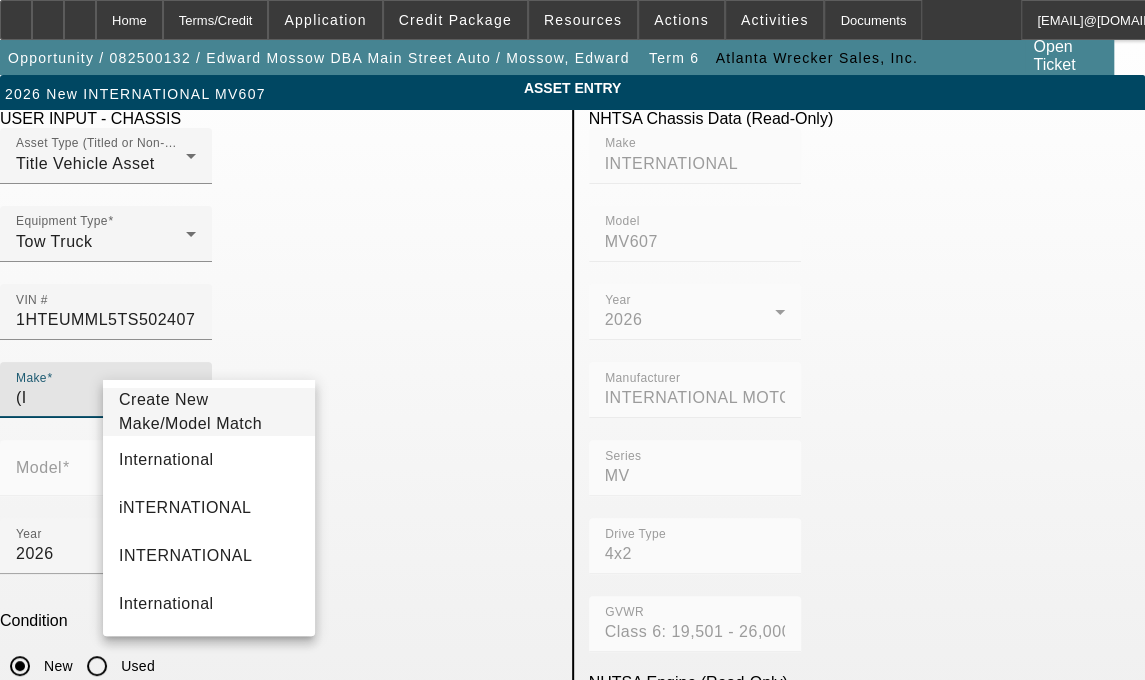 type on "(" 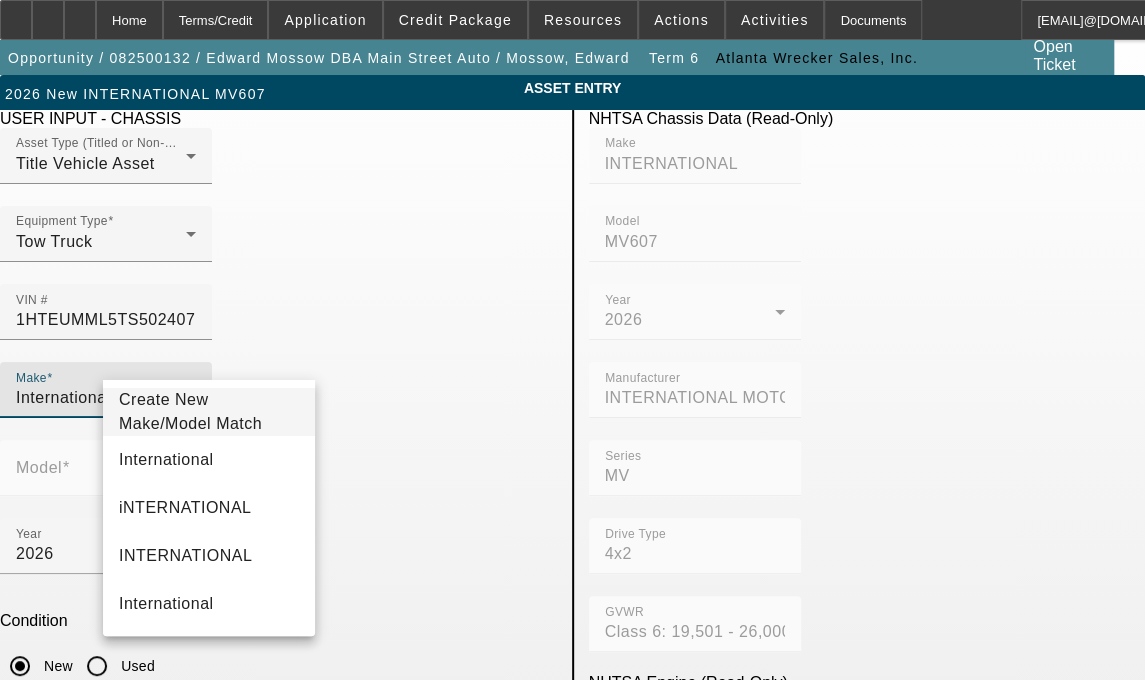 type on "International" 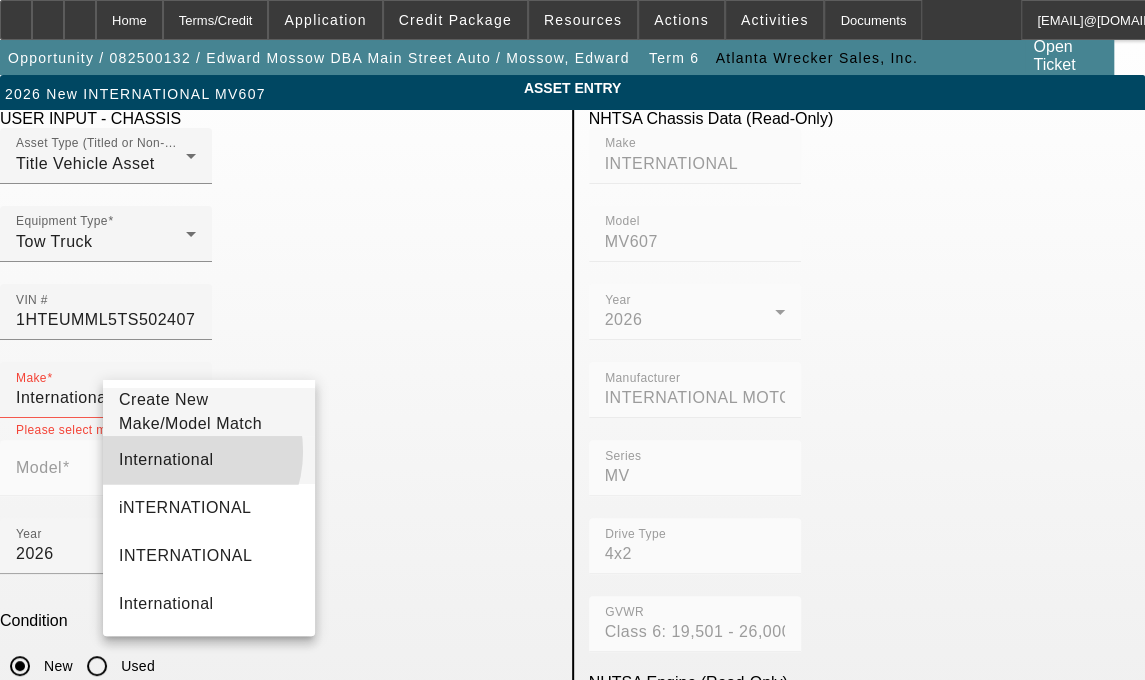 click on "International" at bounding box center [166, 460] 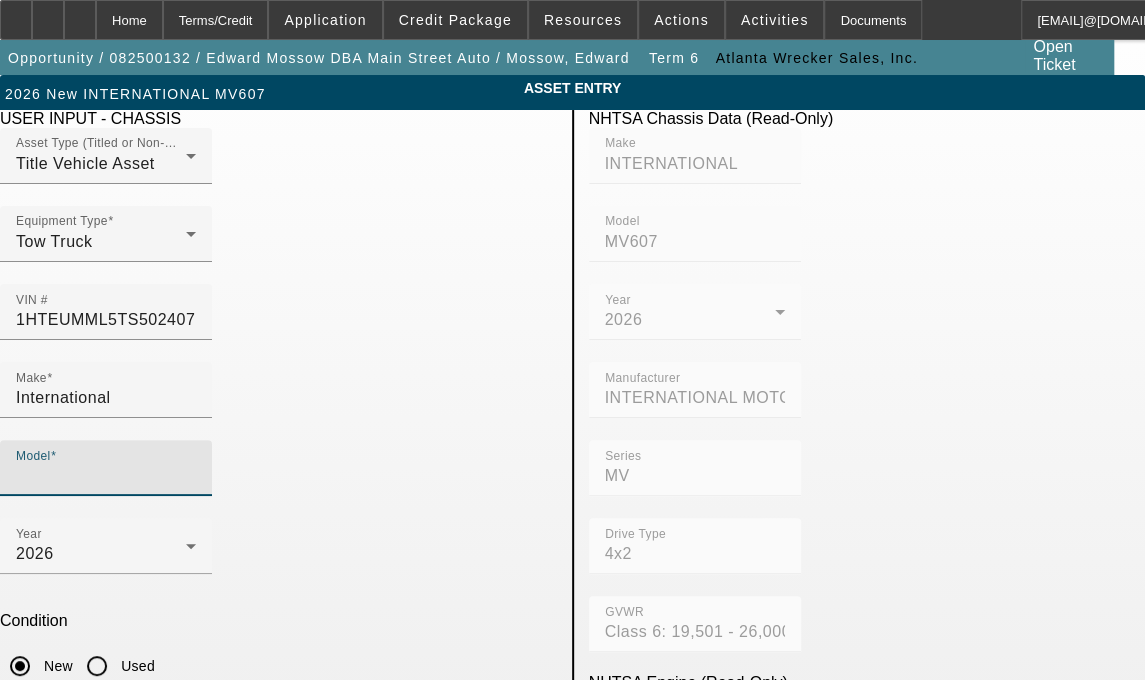 click on "Model" at bounding box center (106, 476) 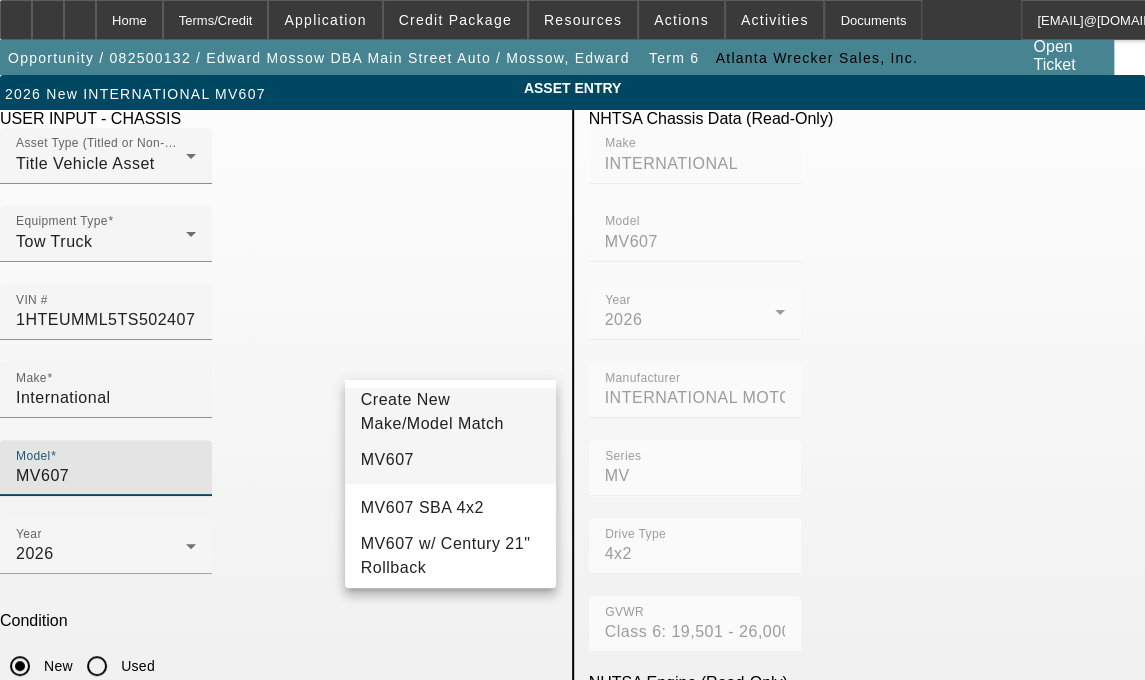 type on "MV607" 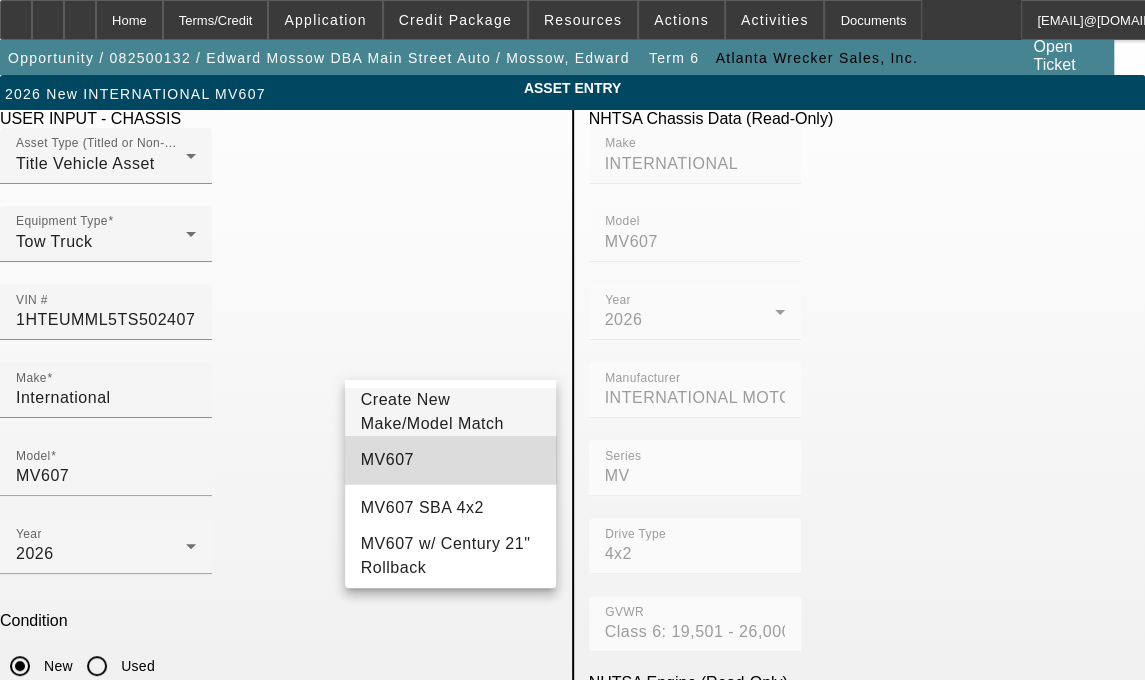 click on "MV607" at bounding box center (451, 460) 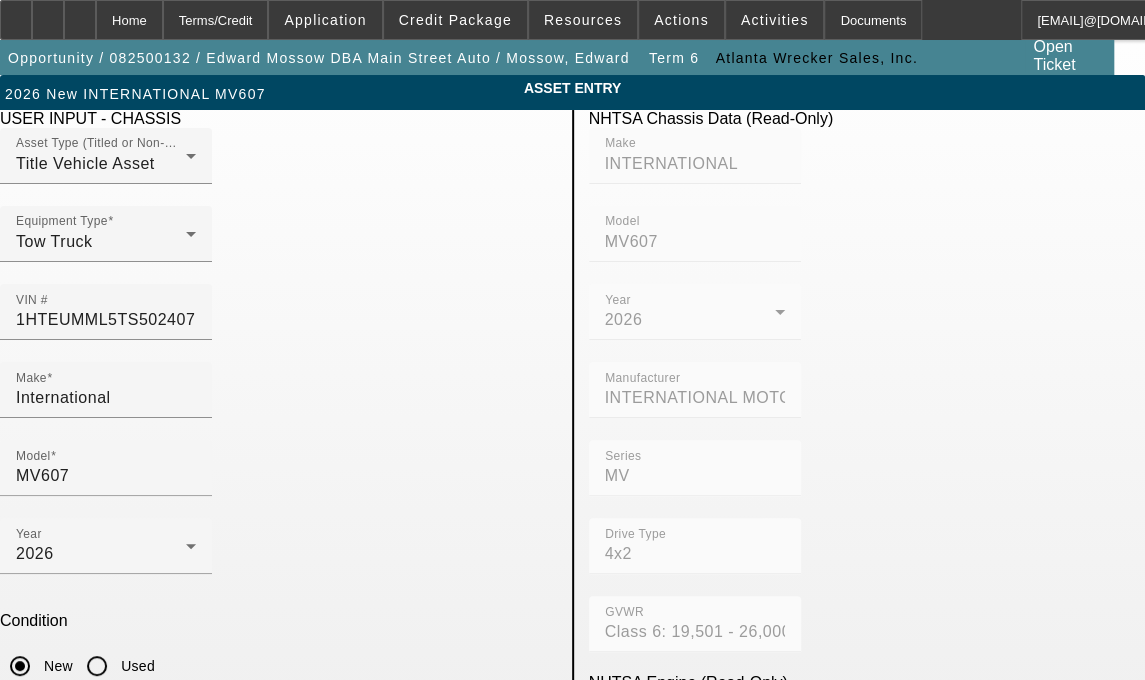 click on "w" at bounding box center (106, 902) 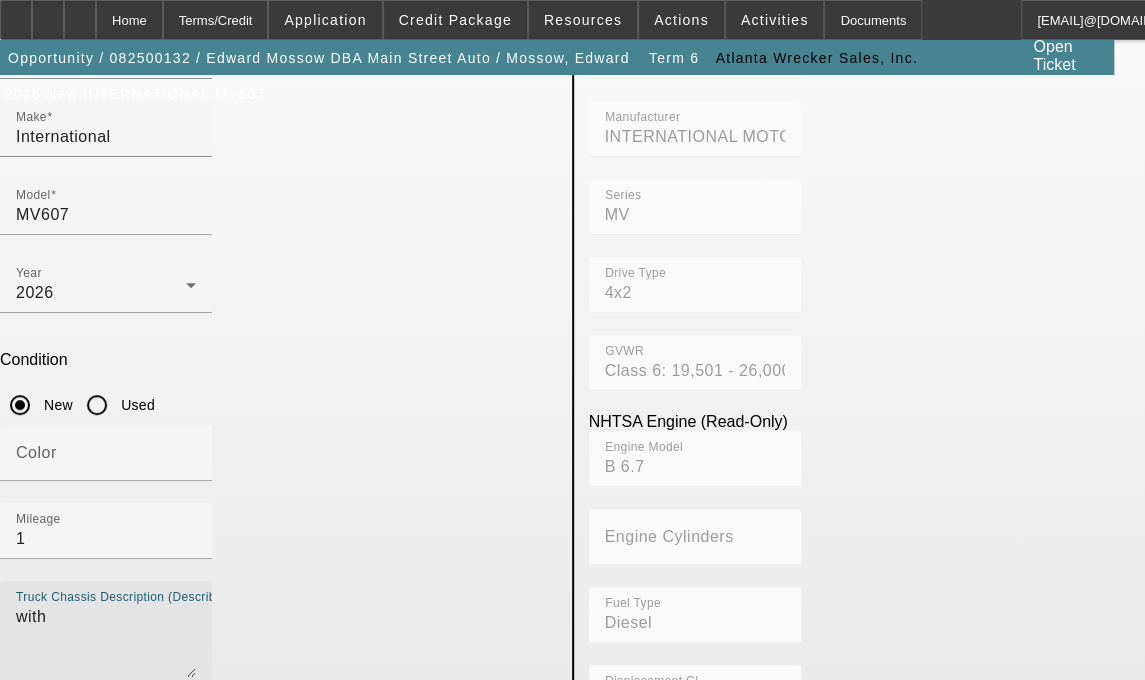 scroll, scrollTop: 408, scrollLeft: 0, axis: vertical 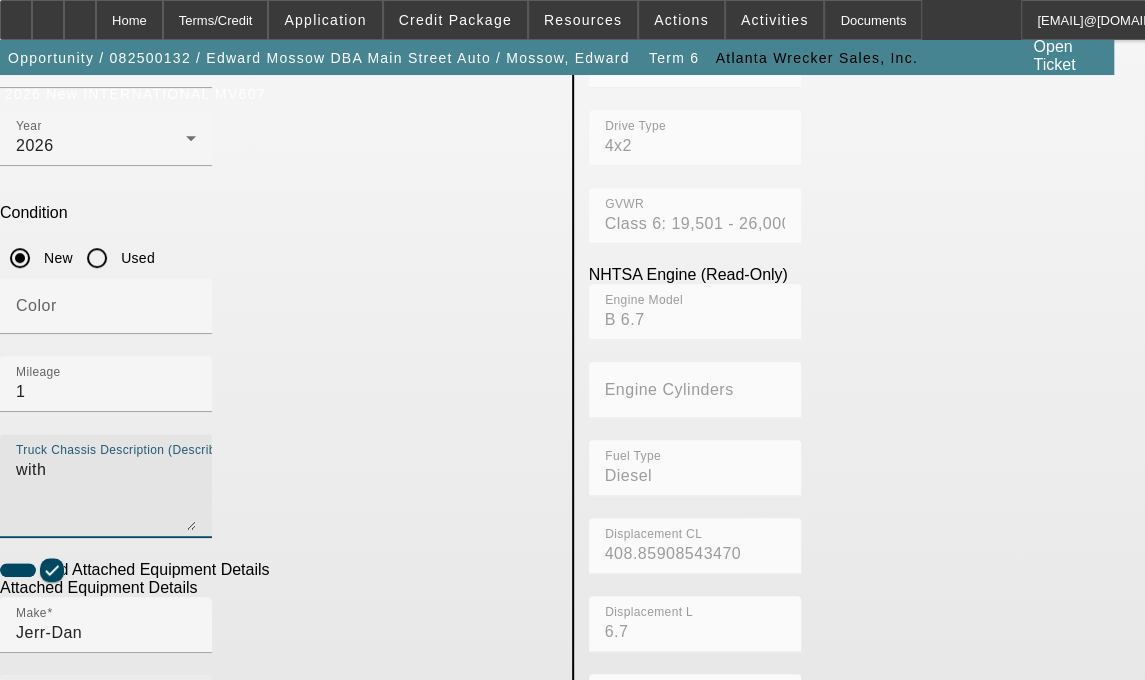 type on "with" 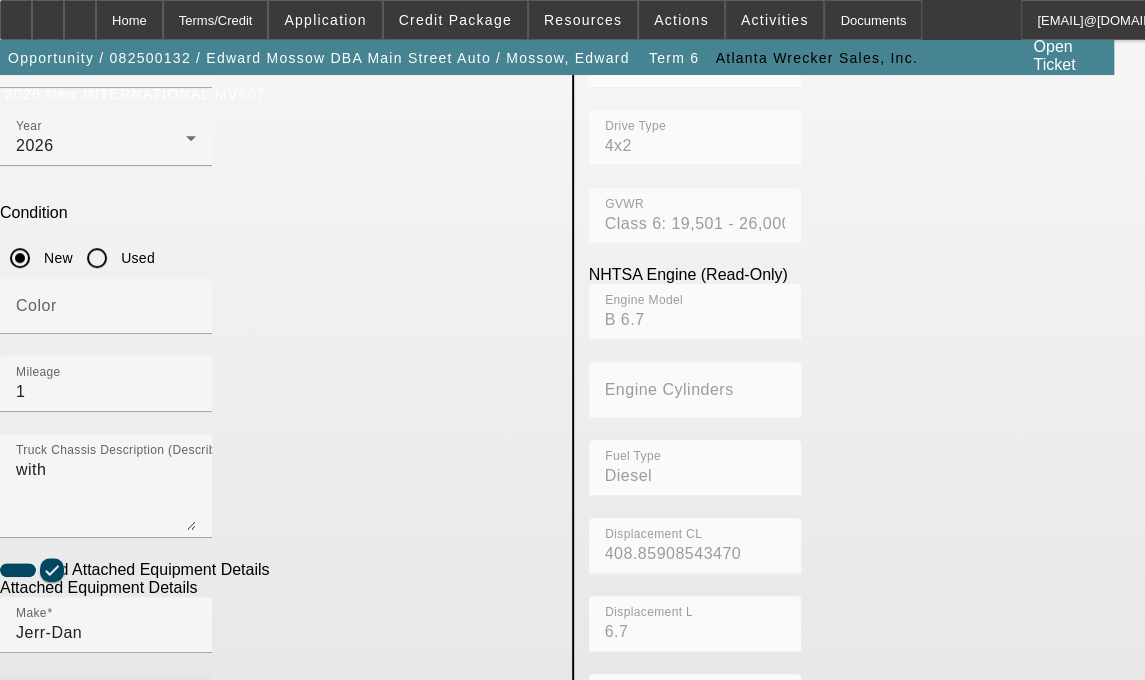 click on "22' Rollback" at bounding box center [106, 711] 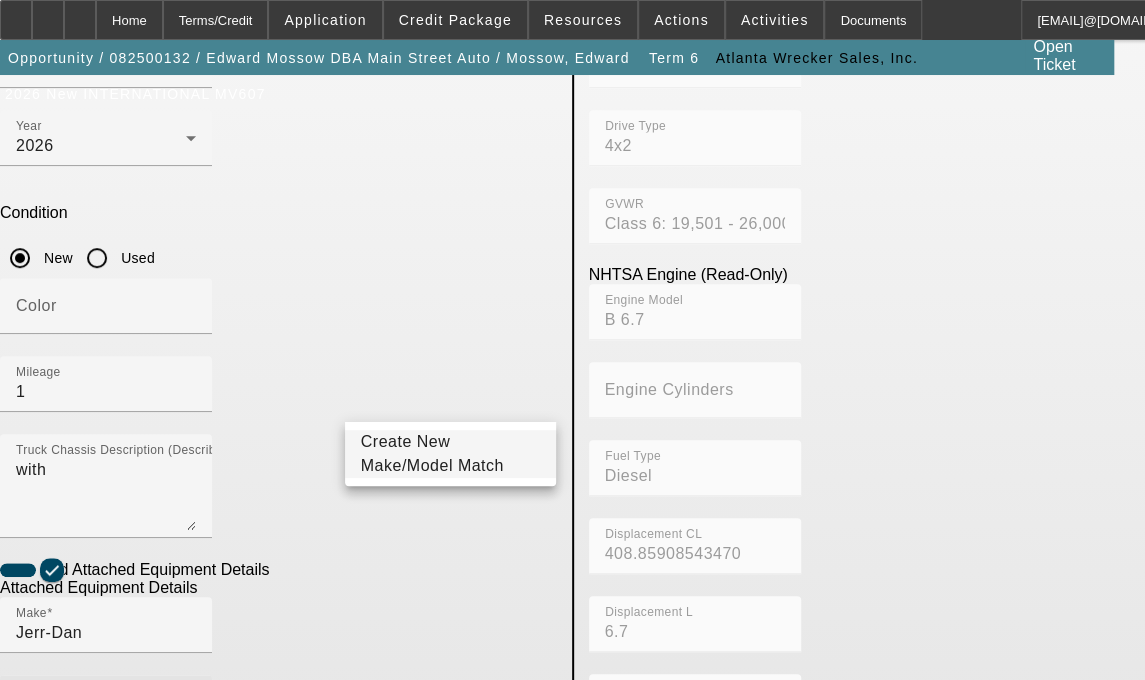 type on "22' Aluminum Carrier" 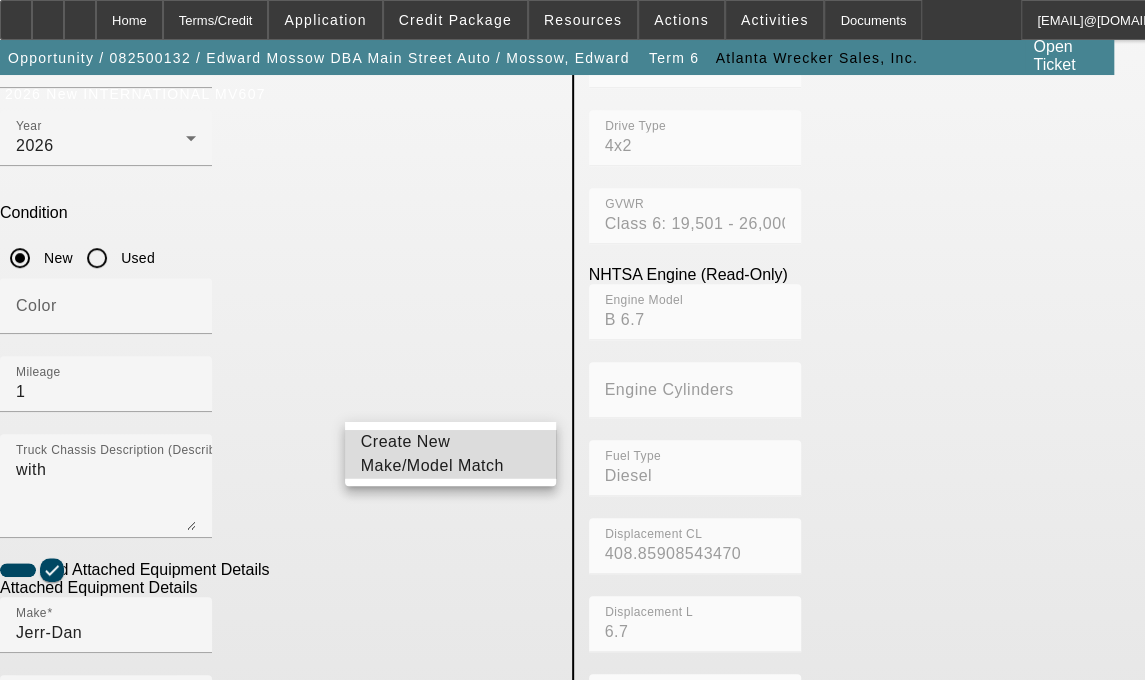 click on "Create New Make/Model Match" at bounding box center [432, 453] 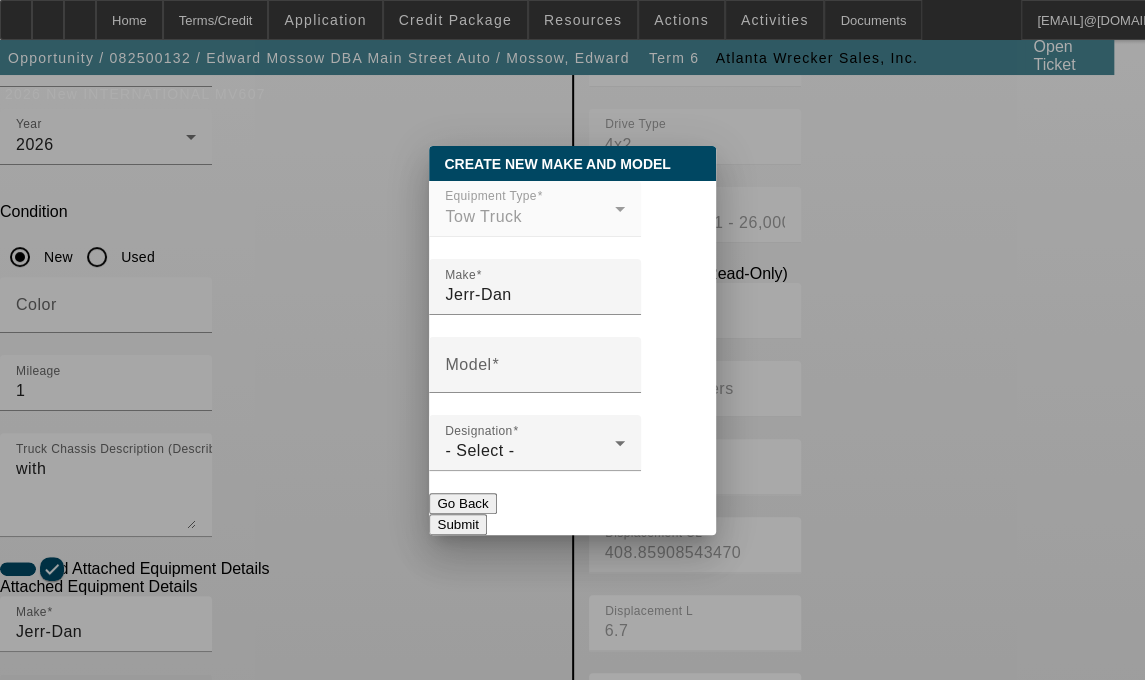 scroll, scrollTop: 0, scrollLeft: 0, axis: both 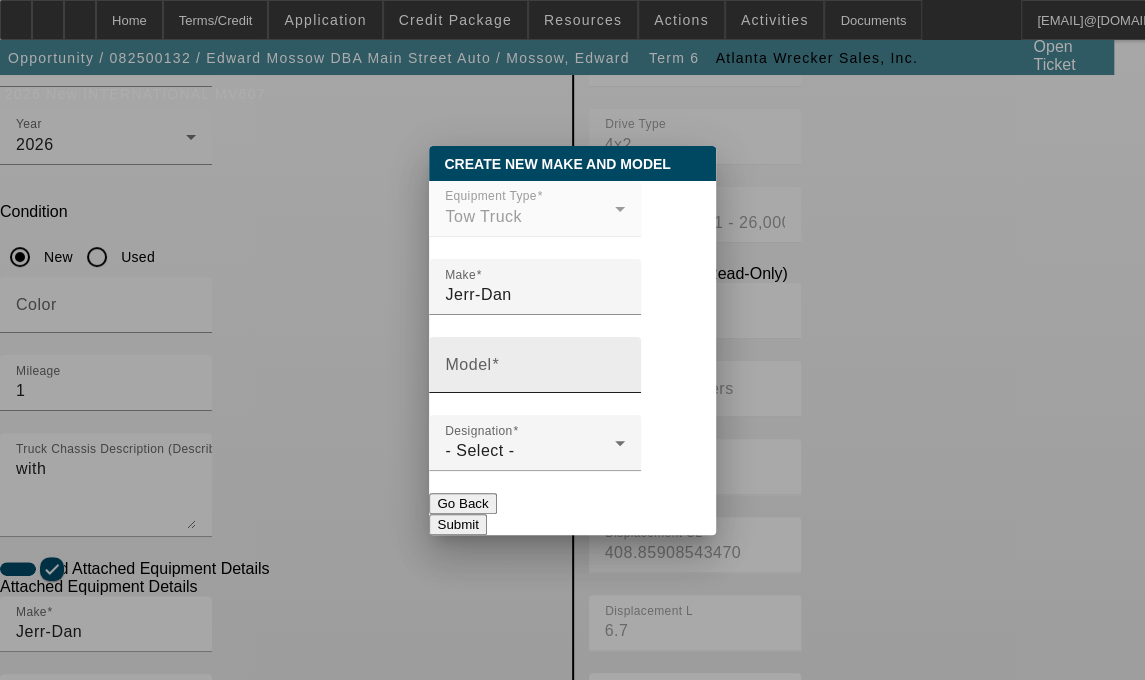 click on "Model" at bounding box center (468, 364) 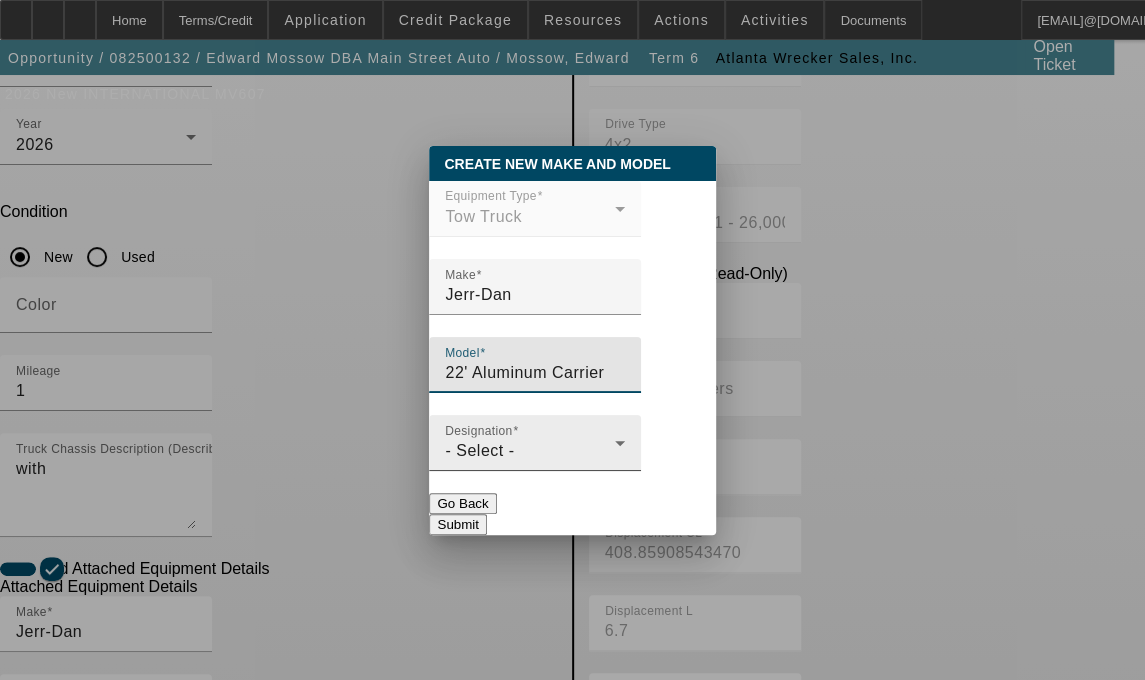 type on "22' Aluminum Carrier" 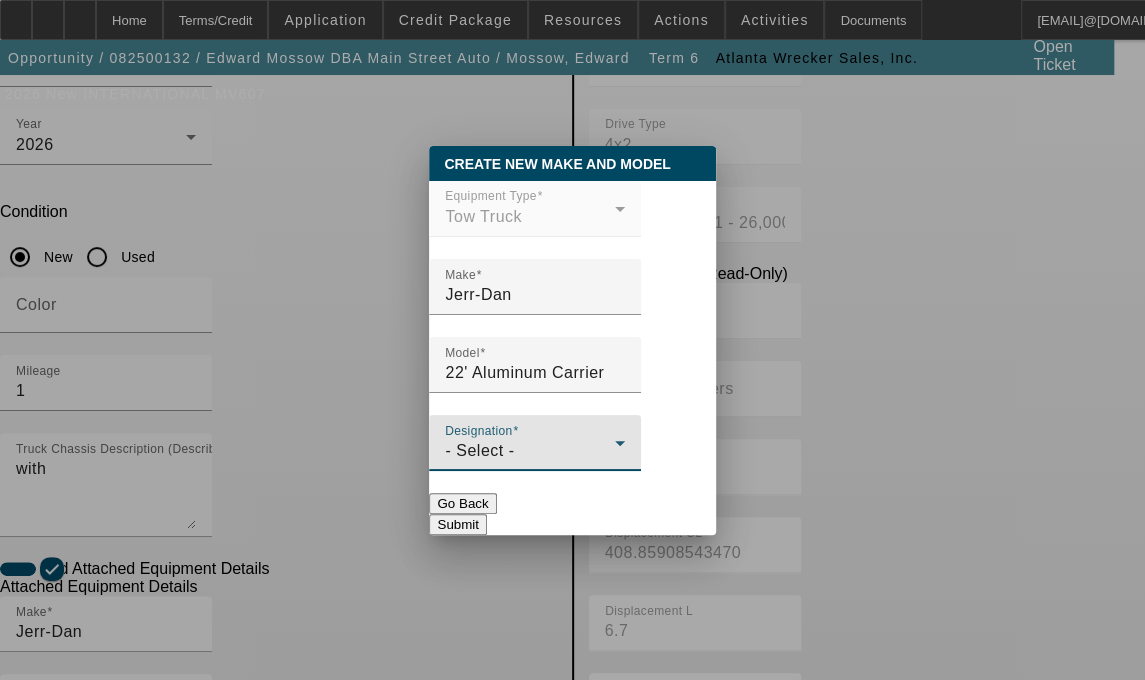 click on "- Select -" at bounding box center [479, 450] 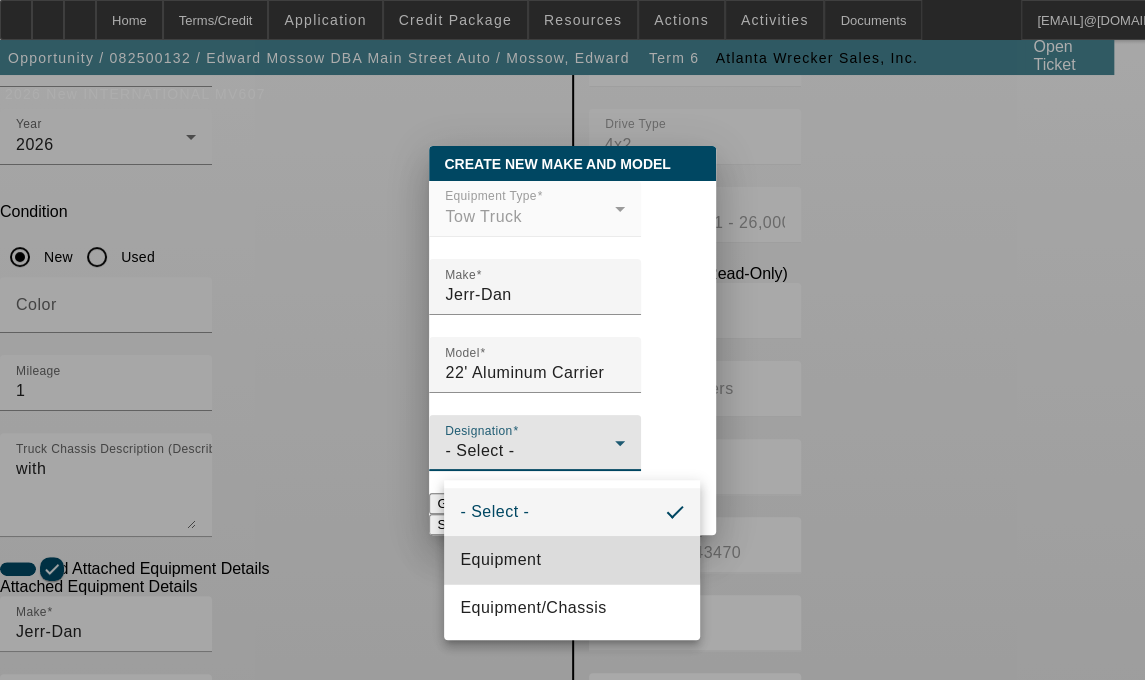 click on "Equipment" at bounding box center [500, 560] 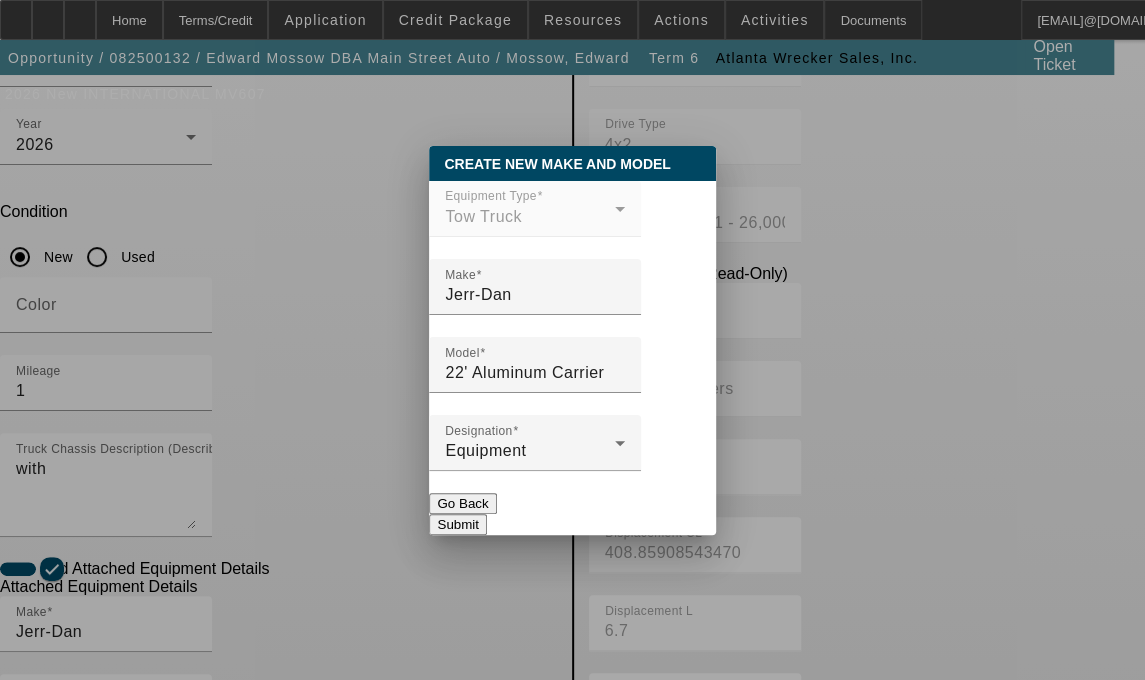 click on "Submit" at bounding box center (457, 524) 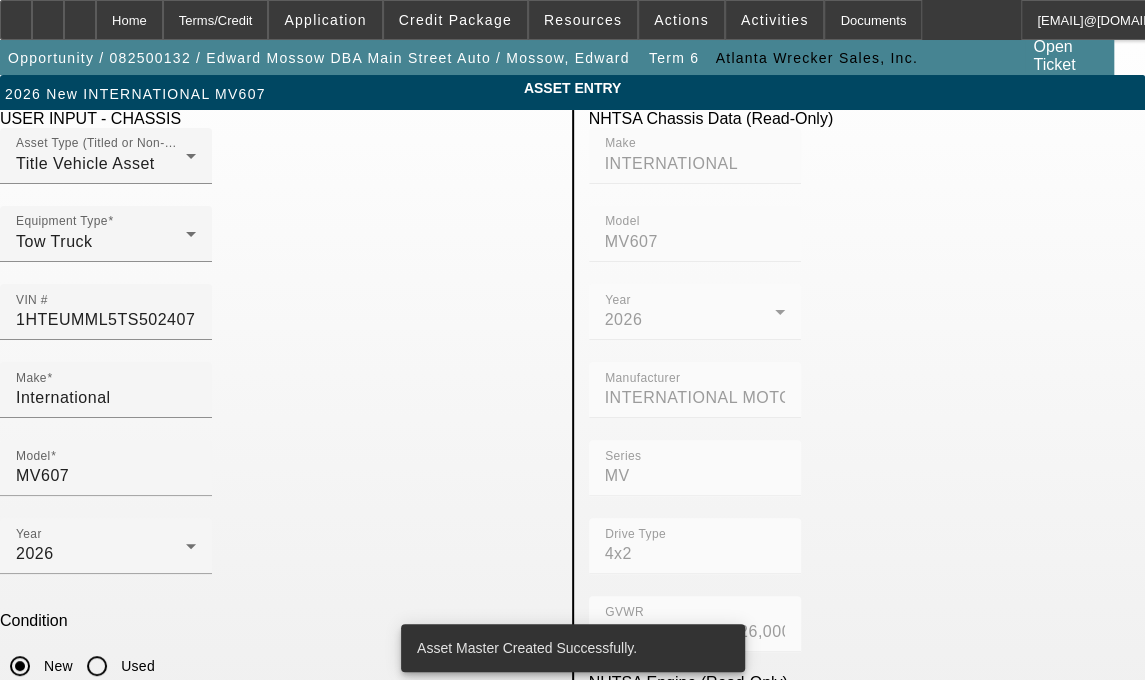 scroll, scrollTop: 408, scrollLeft: 0, axis: vertical 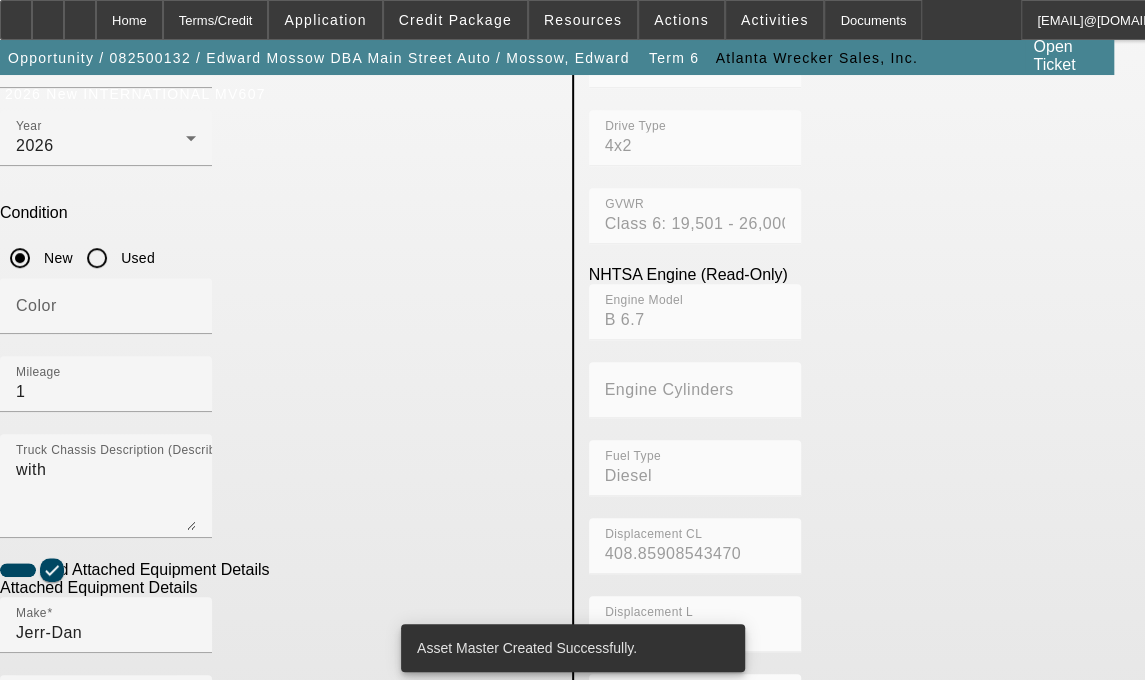 drag, startPoint x: 180, startPoint y: 646, endPoint x: 14, endPoint y: 631, distance: 166.67633 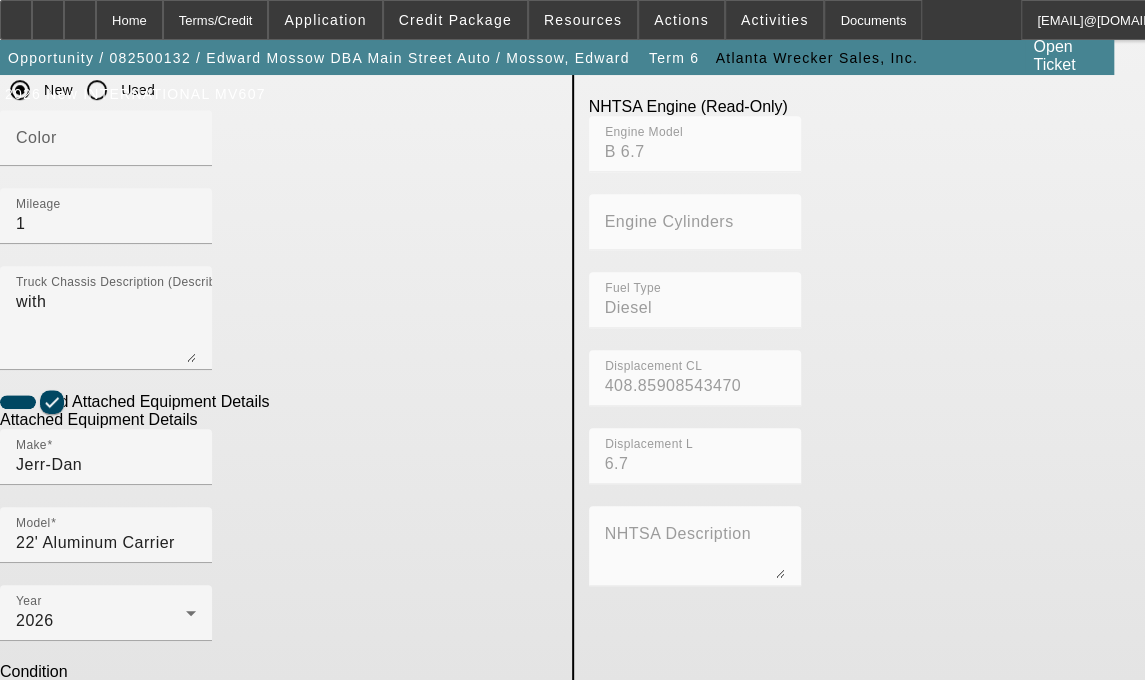 scroll, scrollTop: 604, scrollLeft: 0, axis: vertical 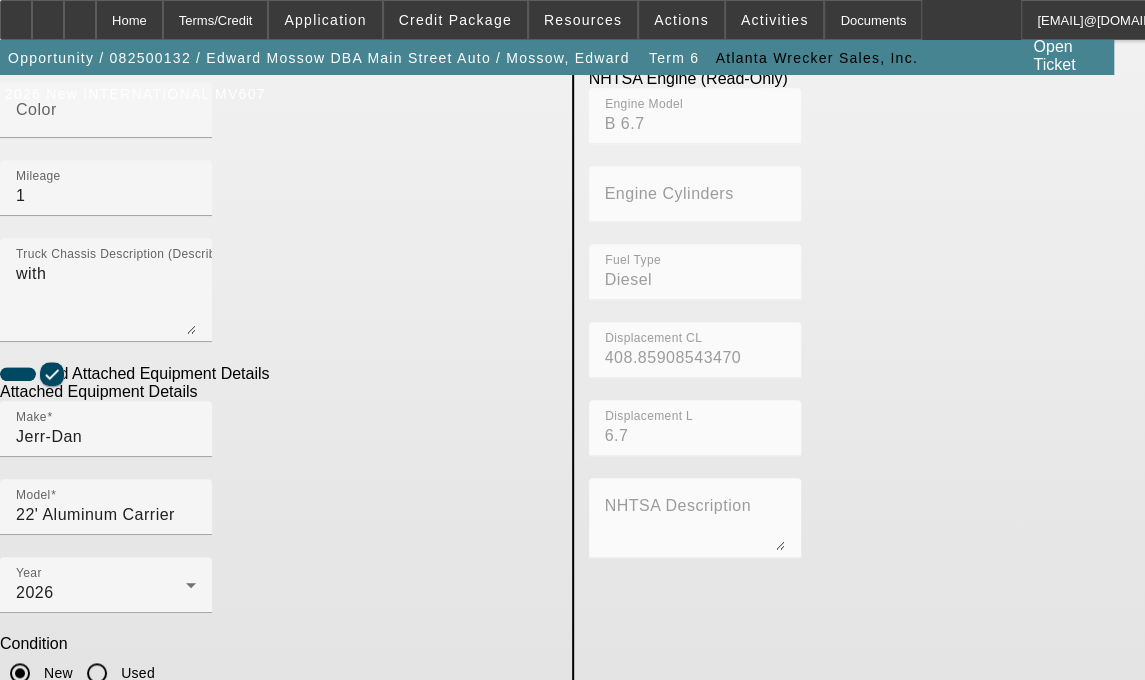 type on "includes all accessories, attachments and options" 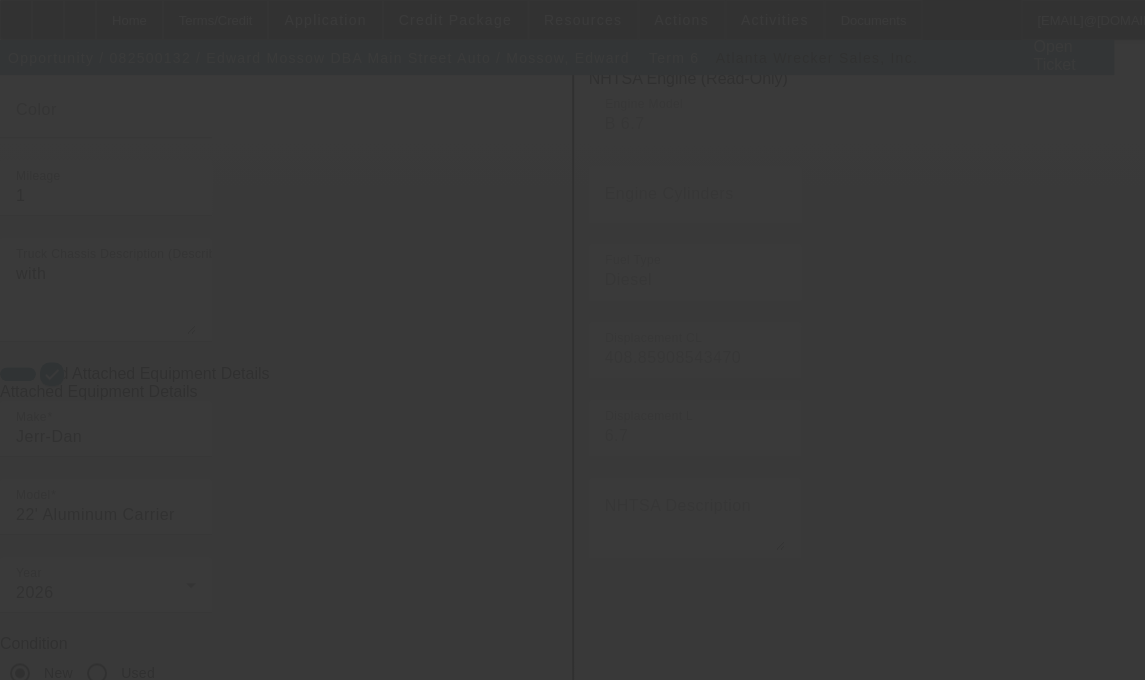 click 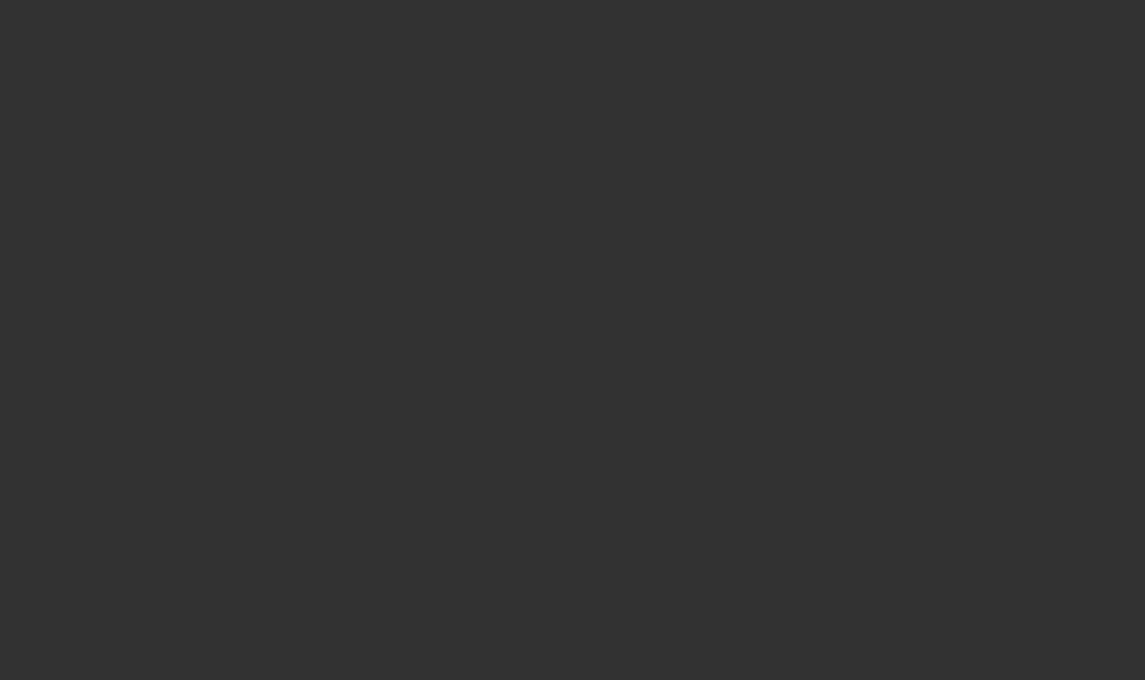 scroll, scrollTop: 0, scrollLeft: 0, axis: both 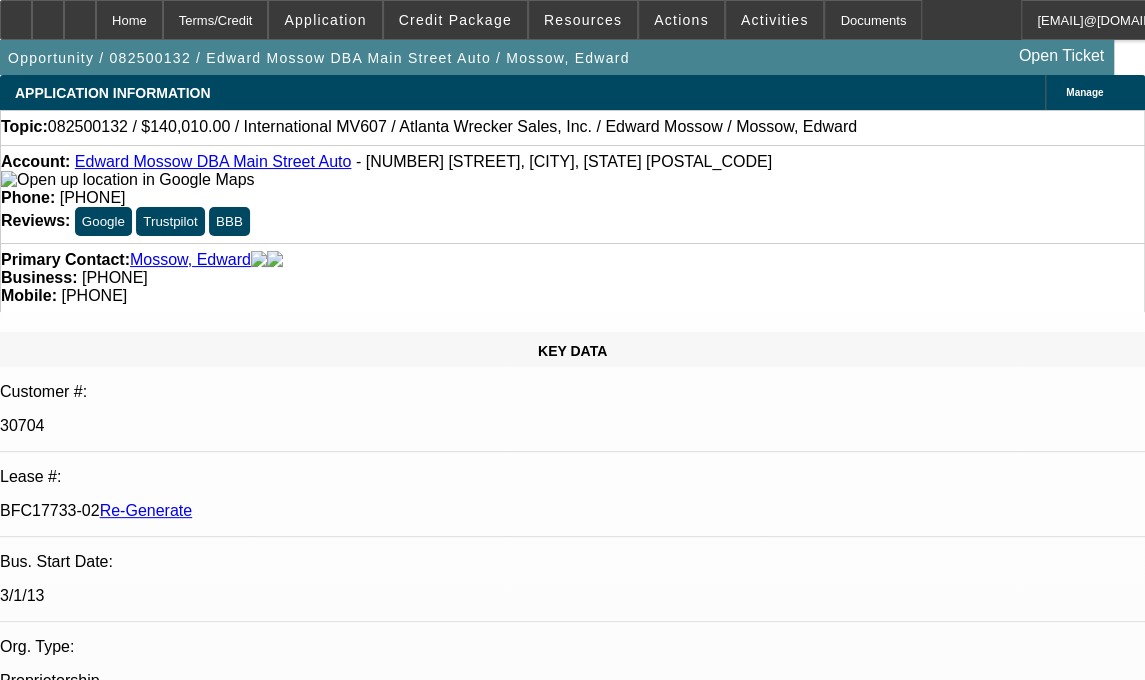 select on "0" 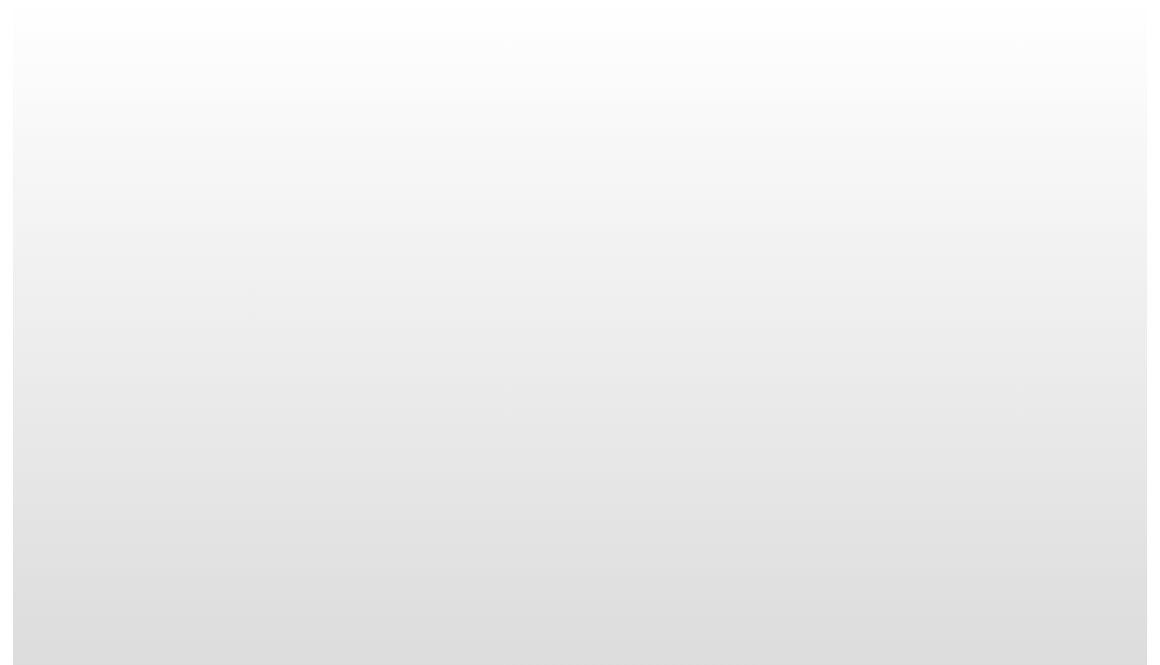 scroll, scrollTop: 0, scrollLeft: 0, axis: both 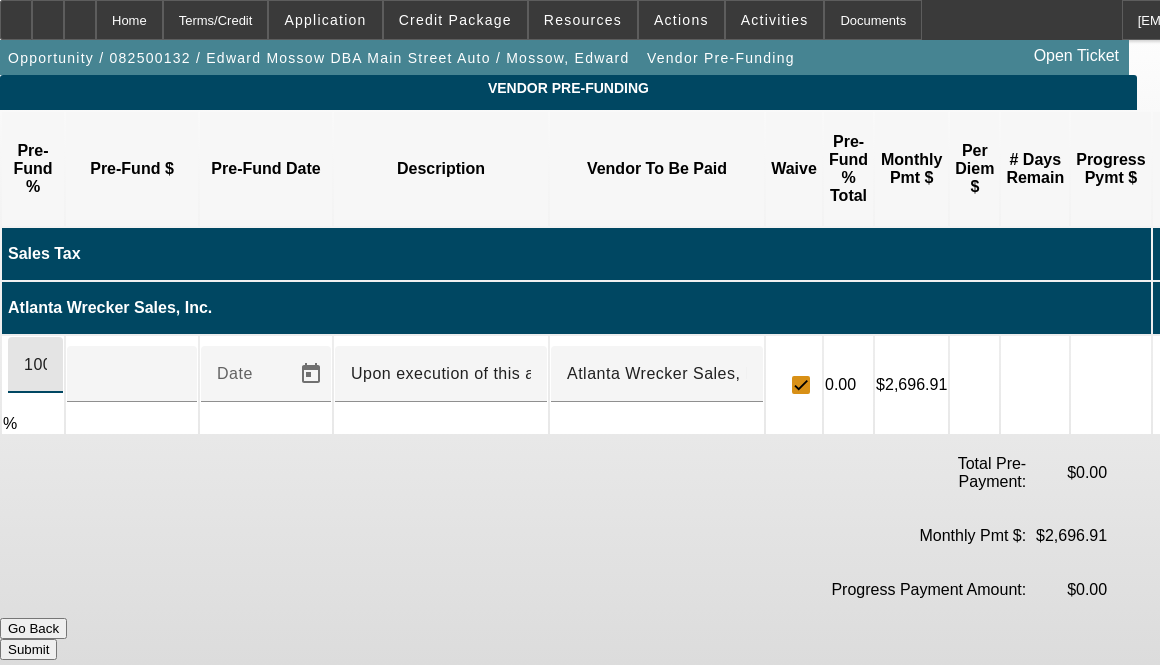click on "100" at bounding box center [35, 365] 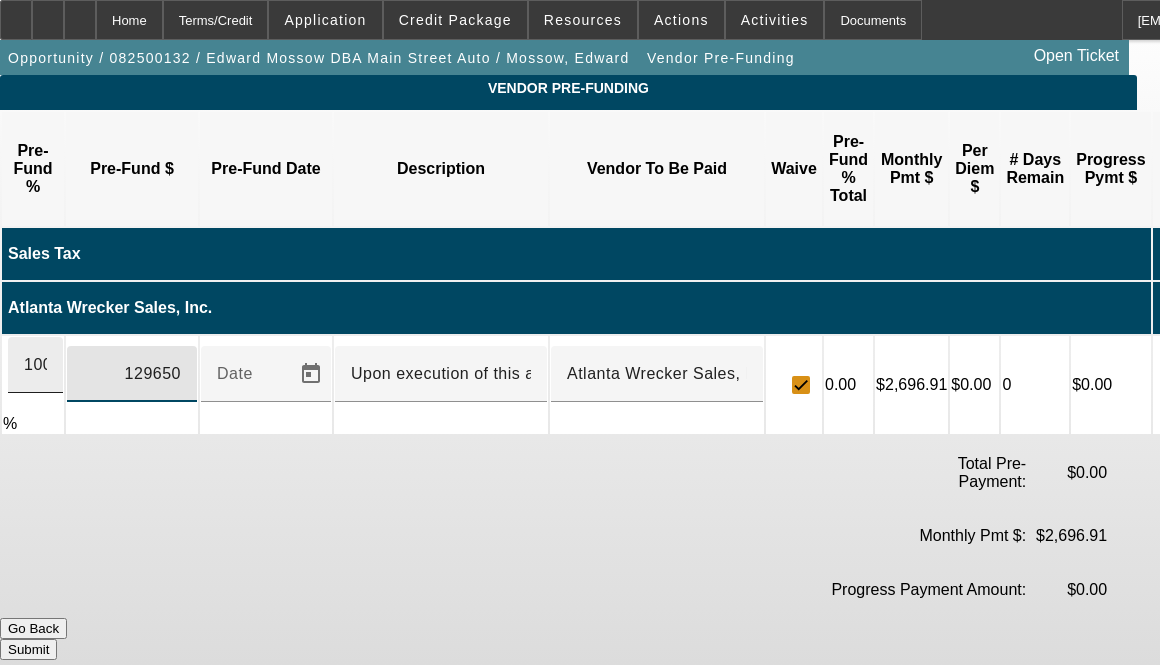 type on "$129,650.00" 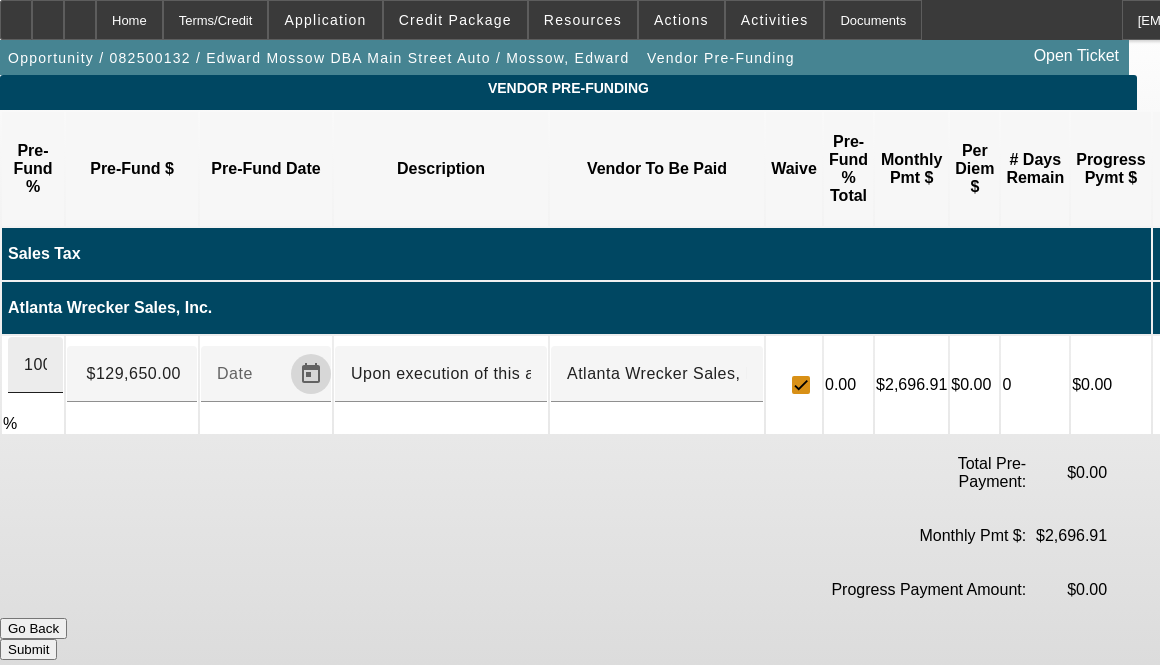 type 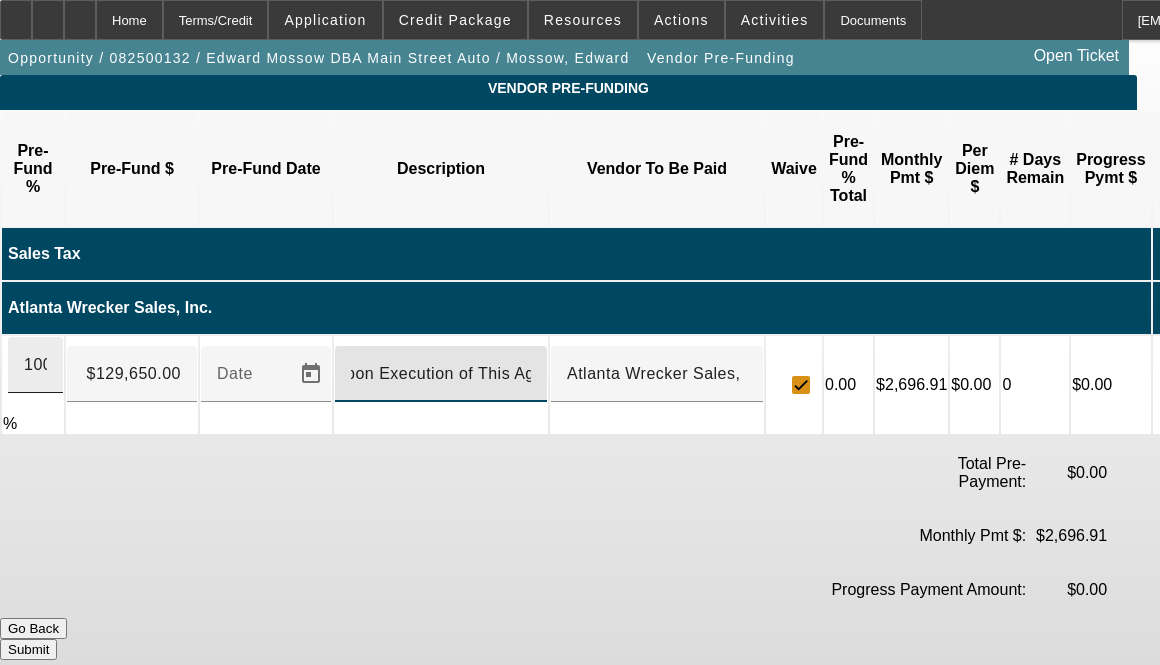 scroll, scrollTop: 0, scrollLeft: 20, axis: horizontal 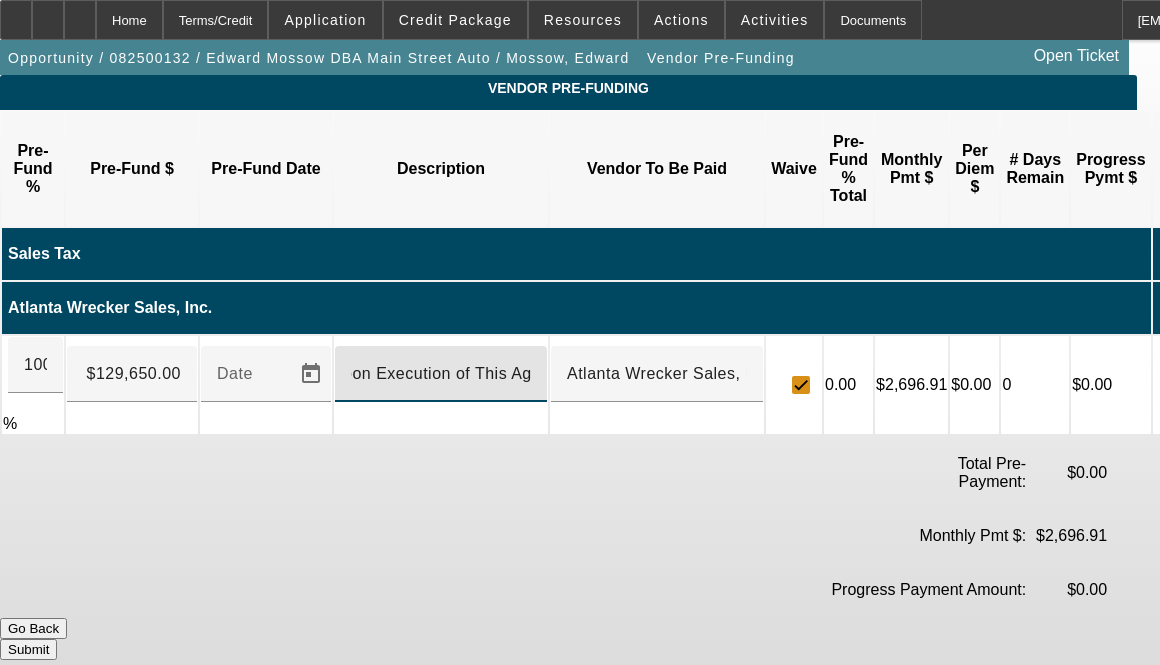 type on "Upon Execution of This Agreement" 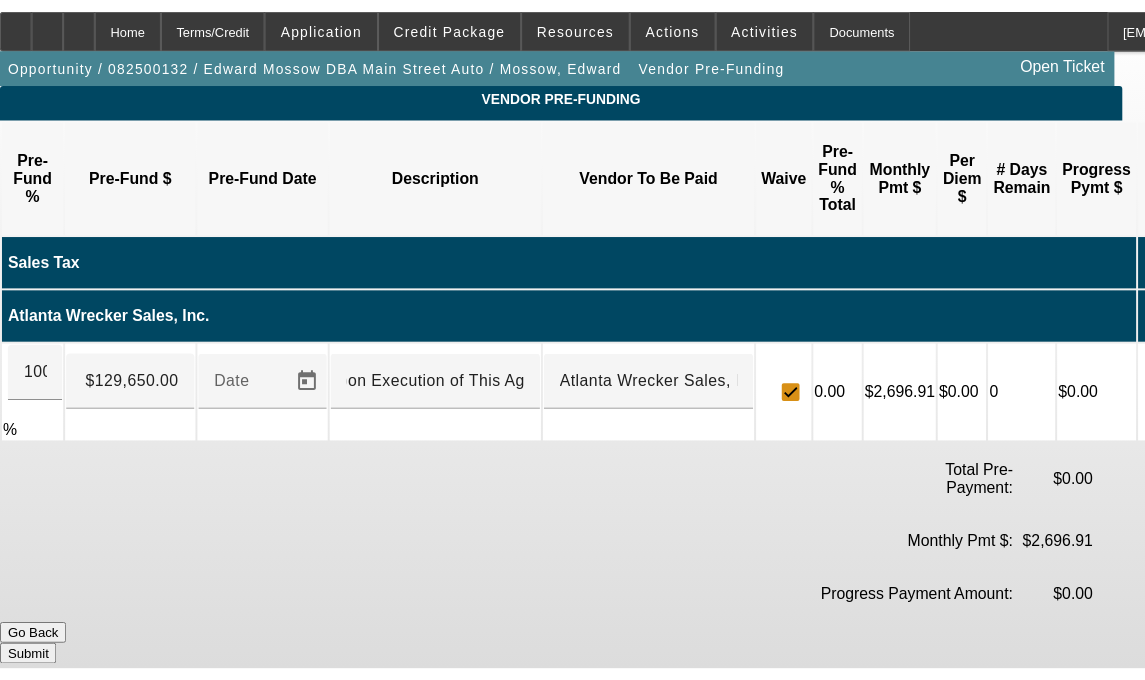 scroll, scrollTop: 0, scrollLeft: 0, axis: both 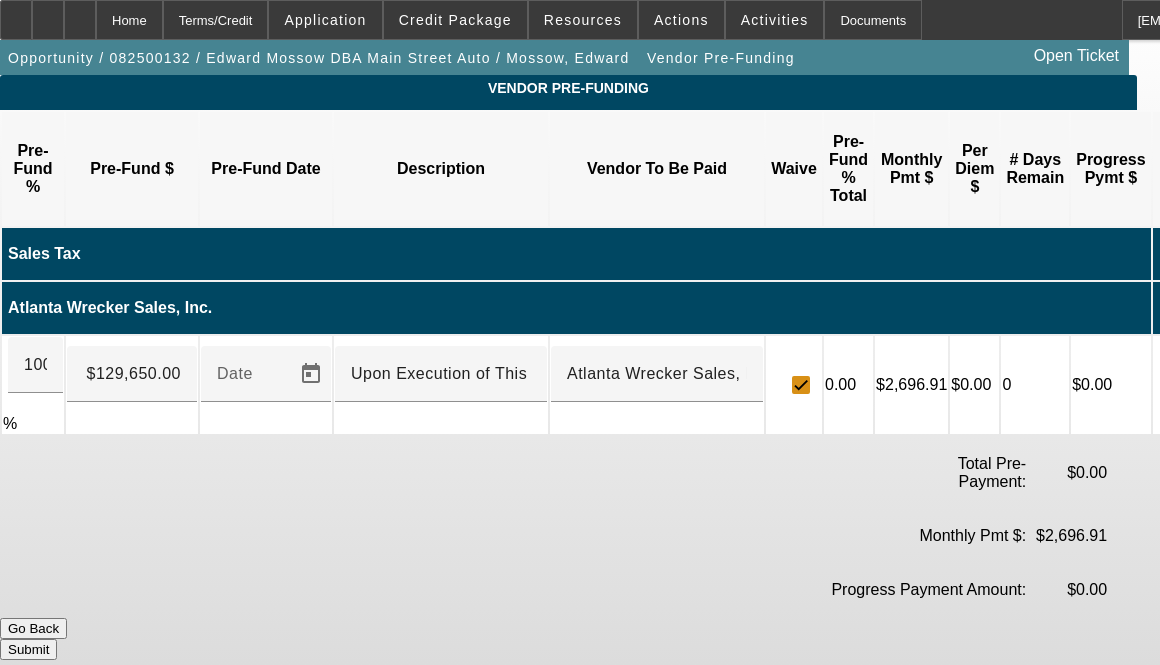 click on "Submit" at bounding box center (28, 649) 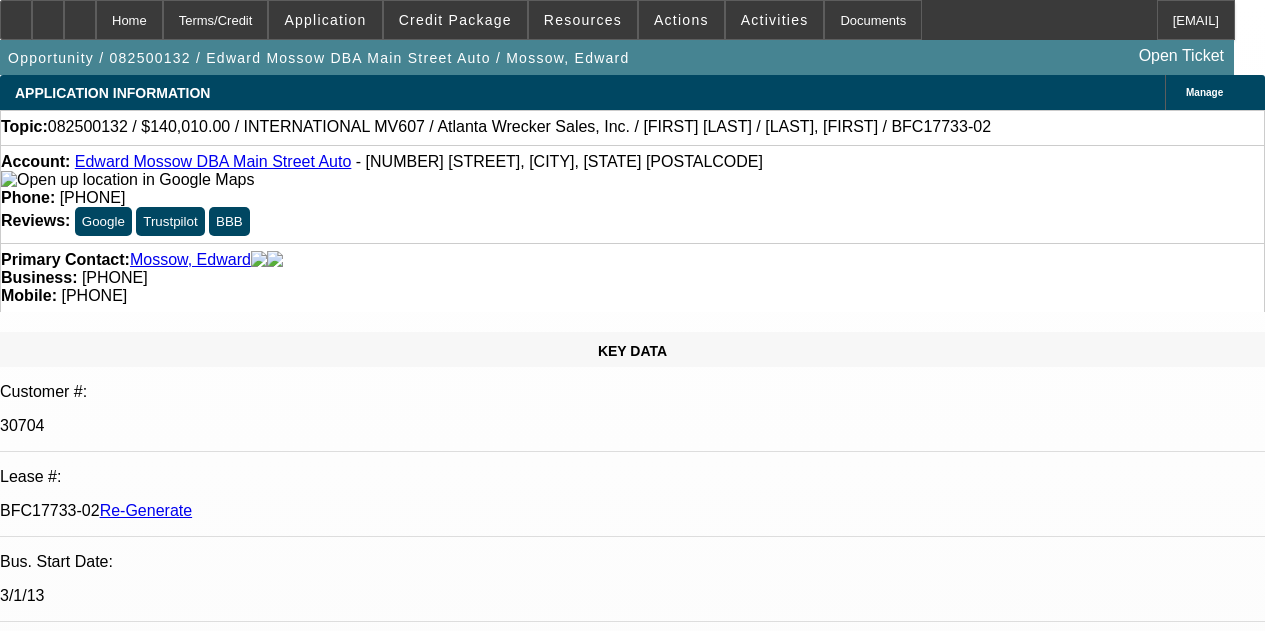 select on "3" 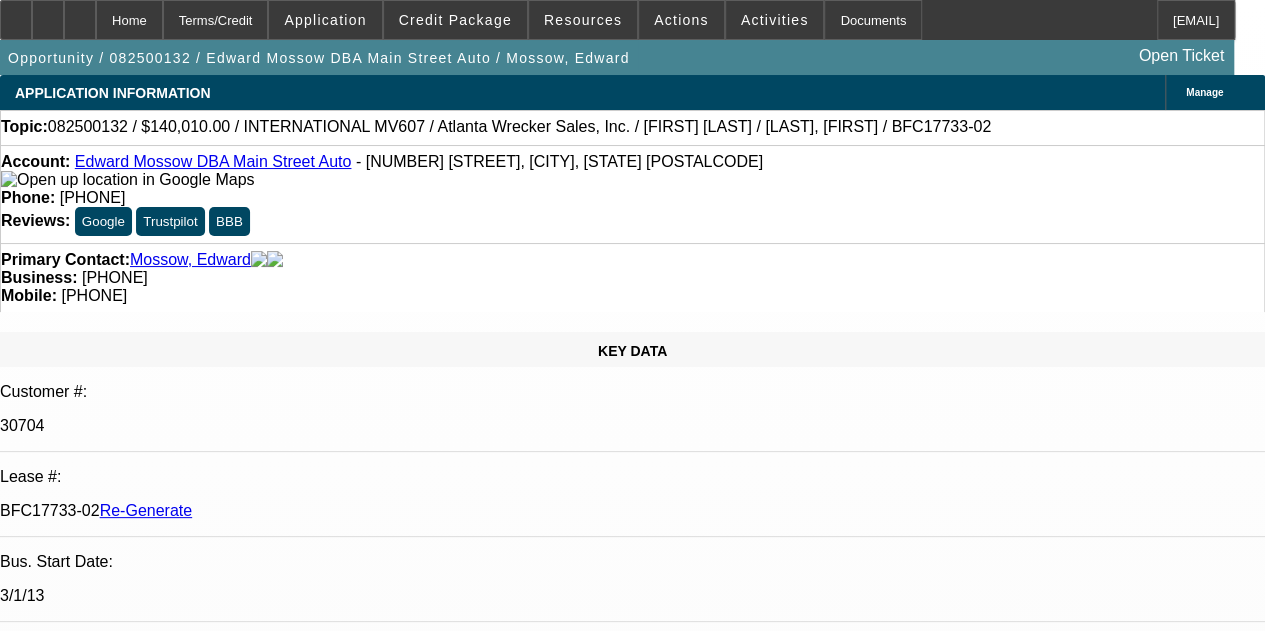 scroll, scrollTop: 104, scrollLeft: 0, axis: vertical 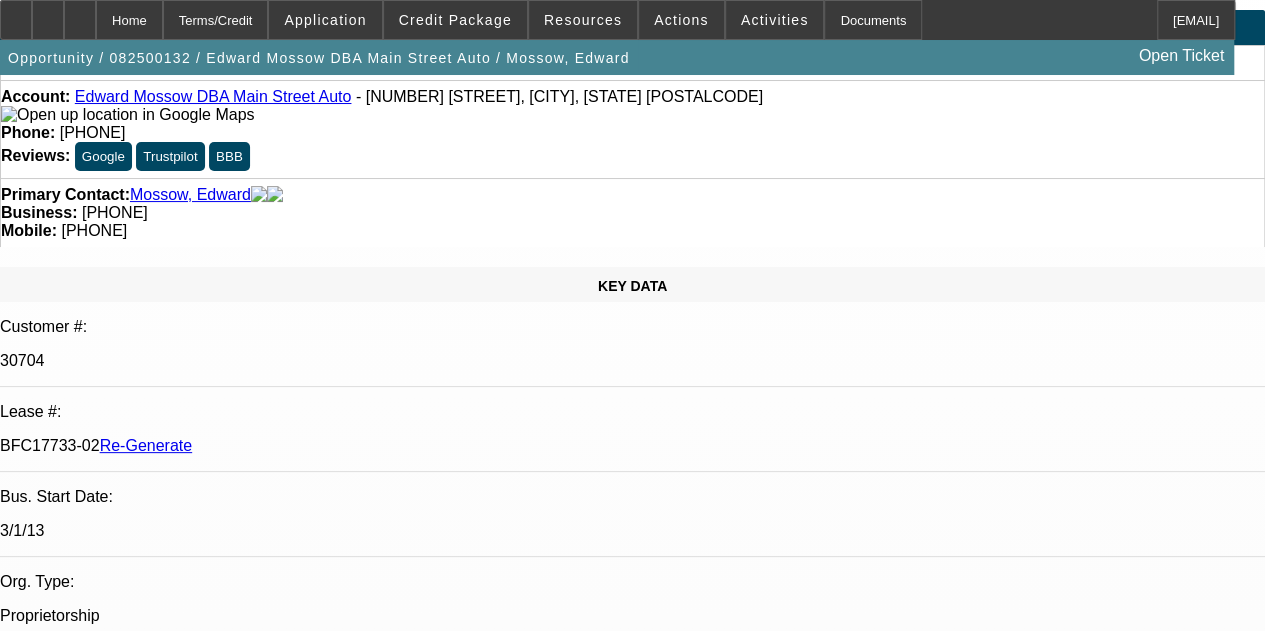 drag, startPoint x: 718, startPoint y: 346, endPoint x: 532, endPoint y: 678, distance: 380.55222 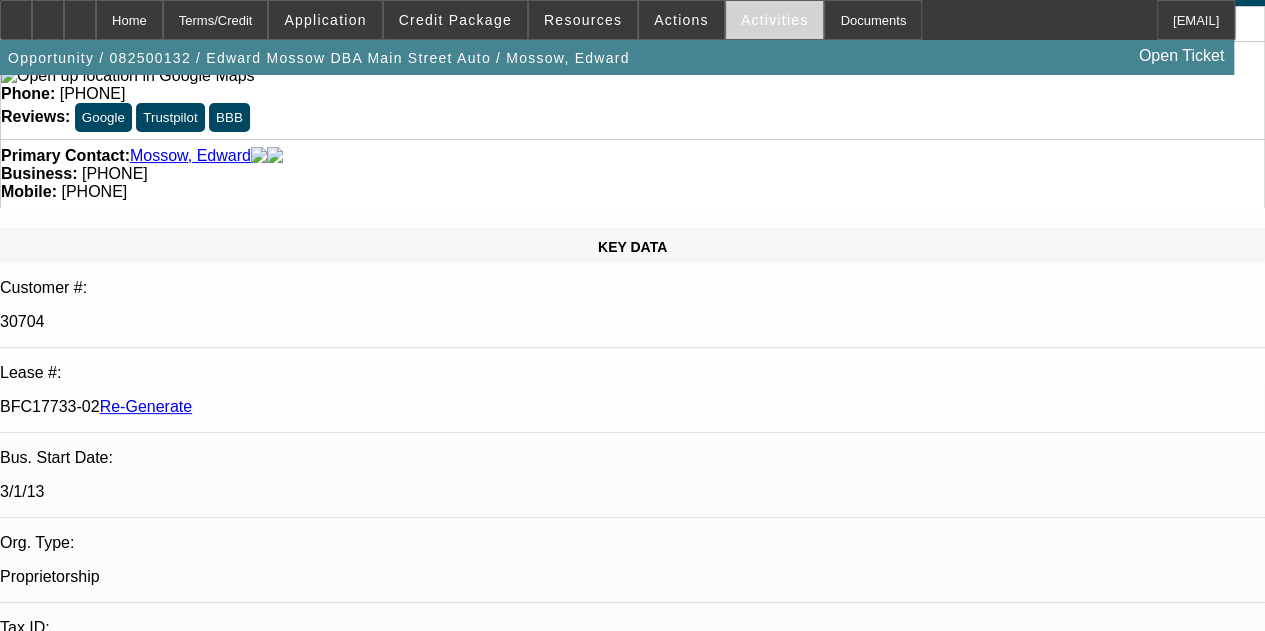 click on "Activities" at bounding box center (775, 20) 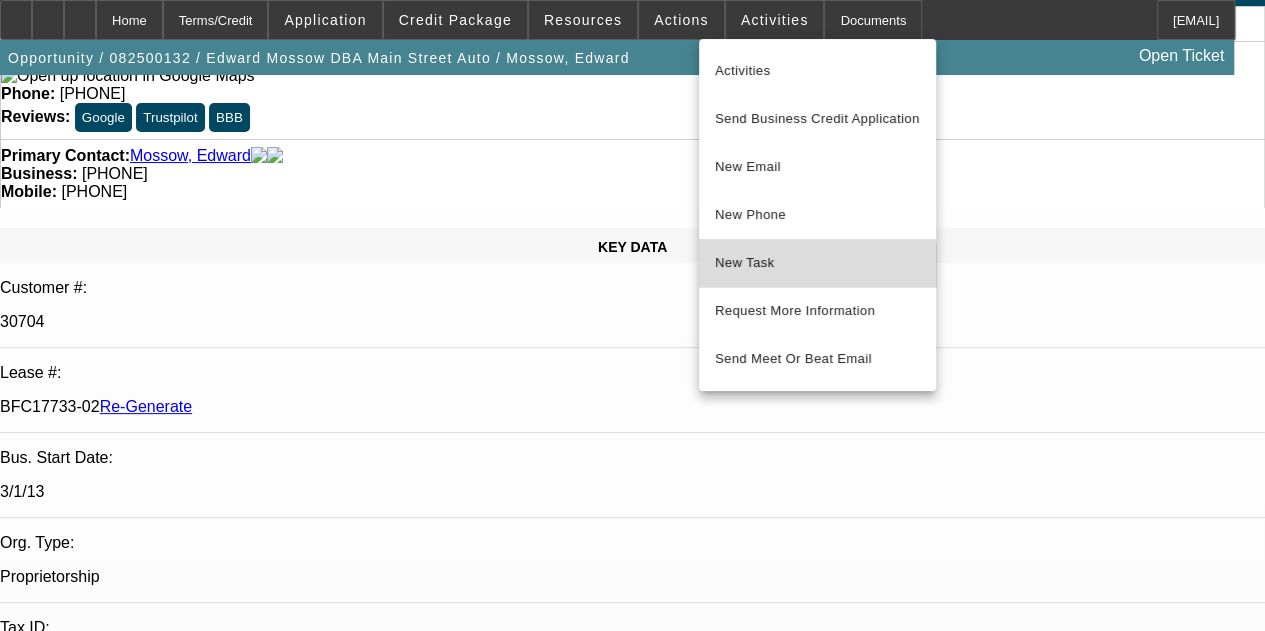 click on "New Task" at bounding box center [817, 263] 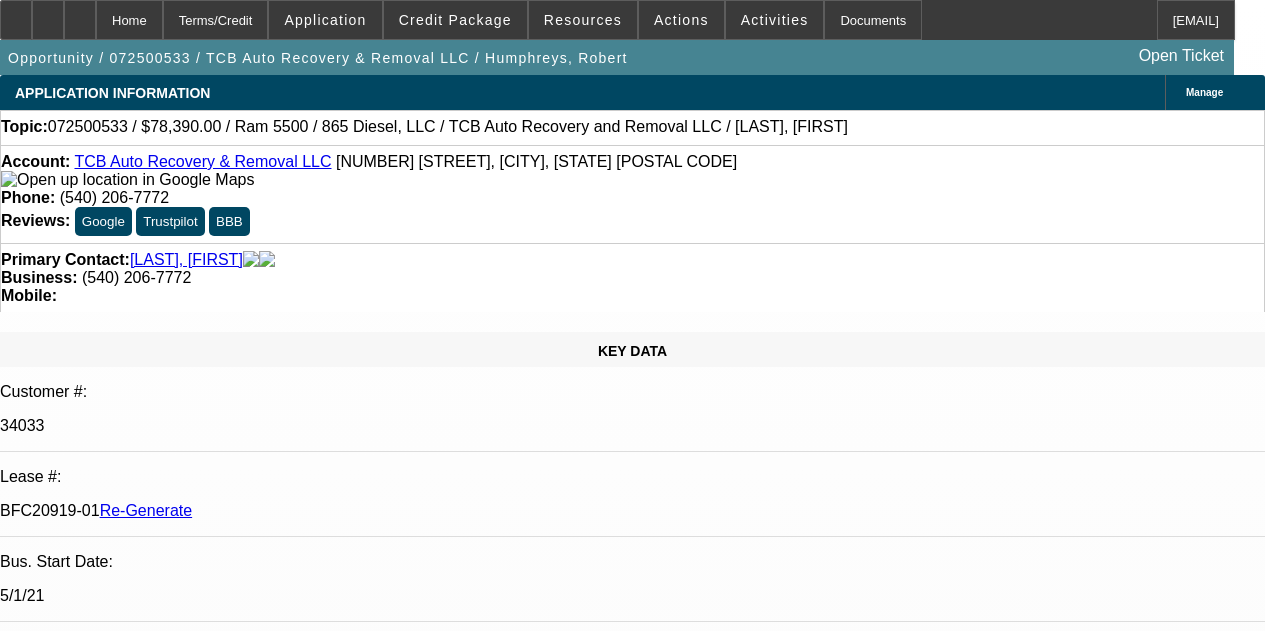 select on "4" 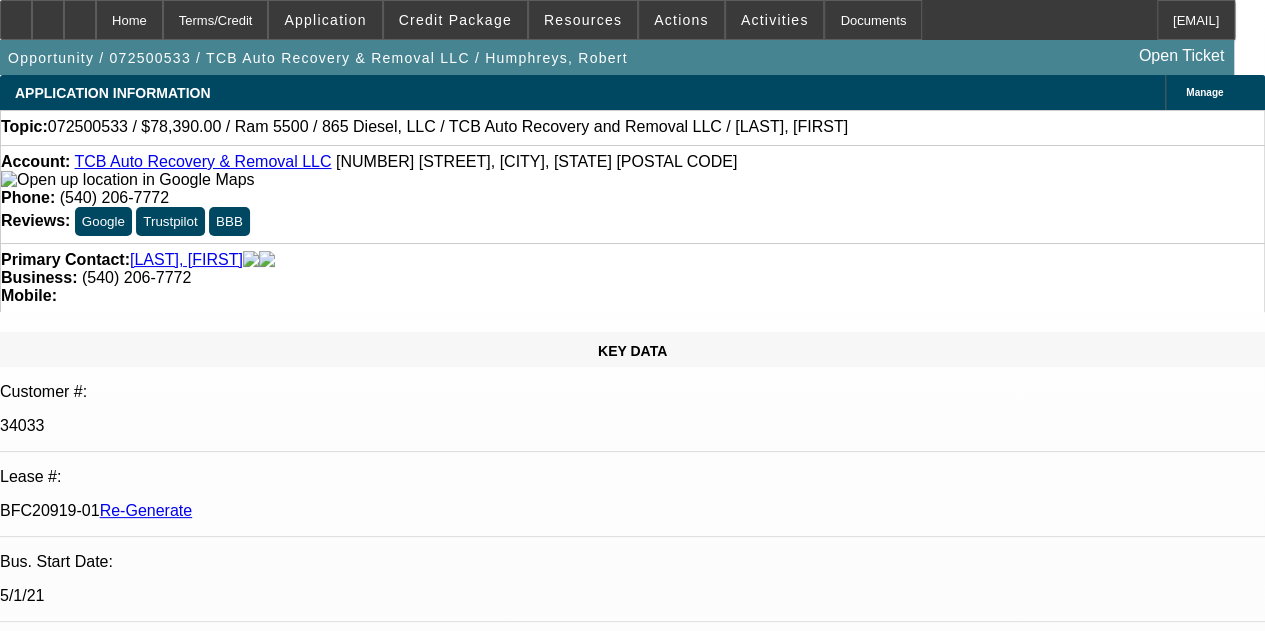 scroll, scrollTop: 360, scrollLeft: 0, axis: vertical 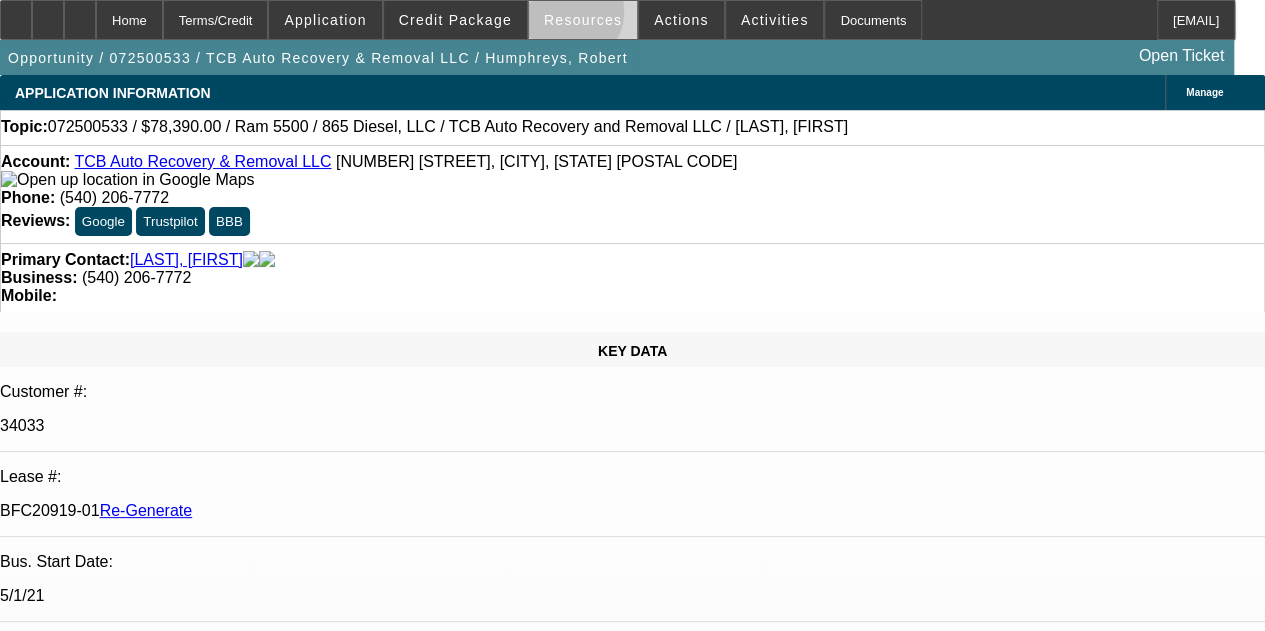 click on "Resources" at bounding box center (583, 20) 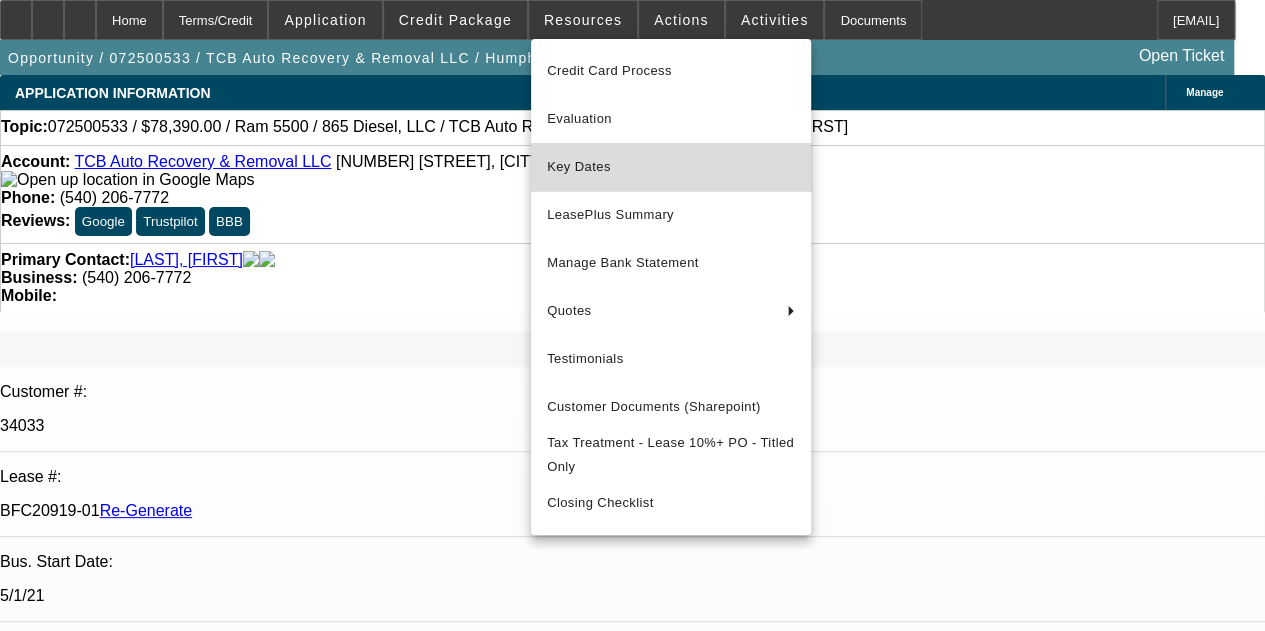 click on "Key Dates" at bounding box center [671, 167] 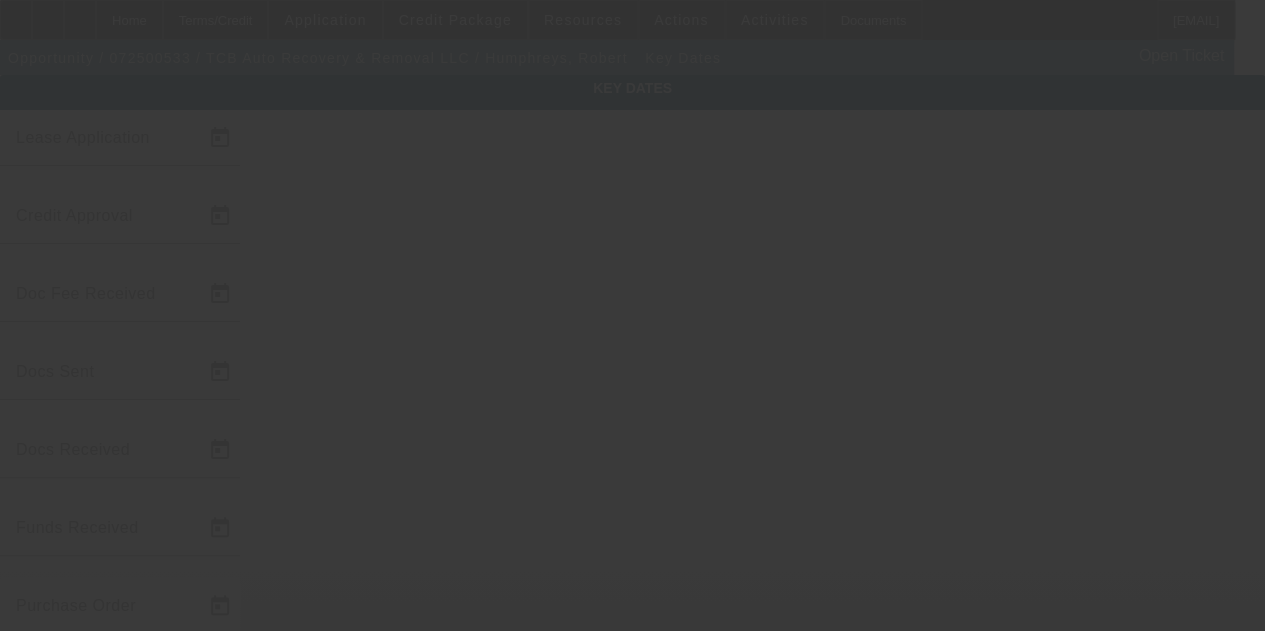 type on "7/23/2025" 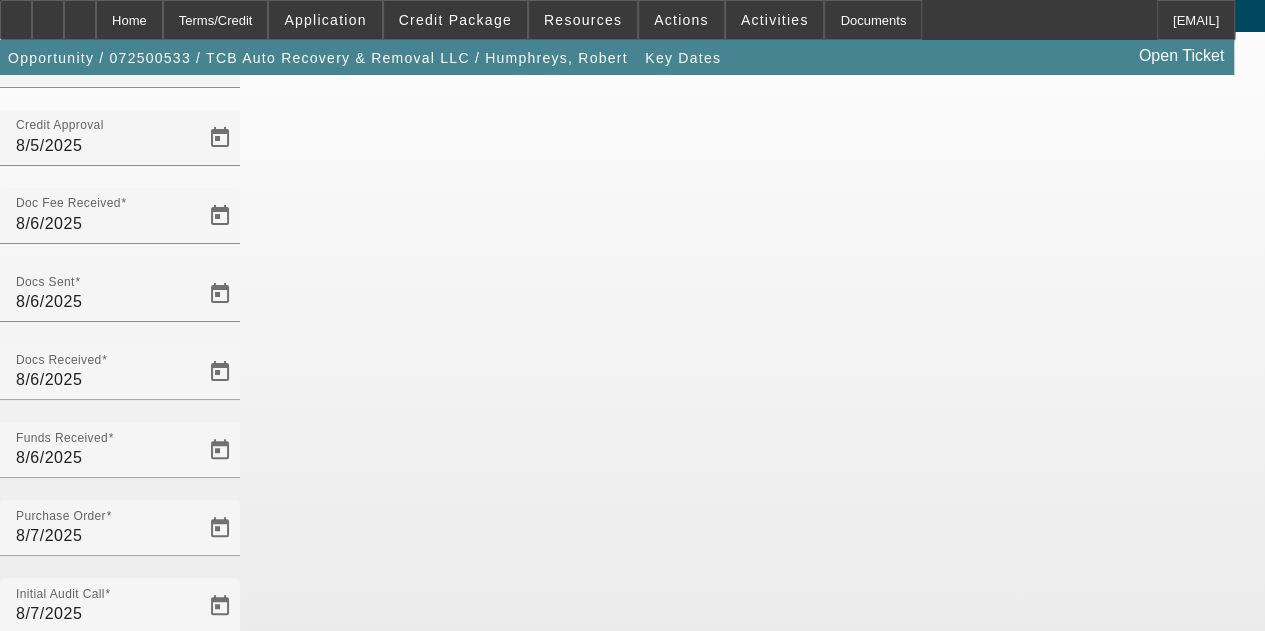 scroll, scrollTop: 76, scrollLeft: 0, axis: vertical 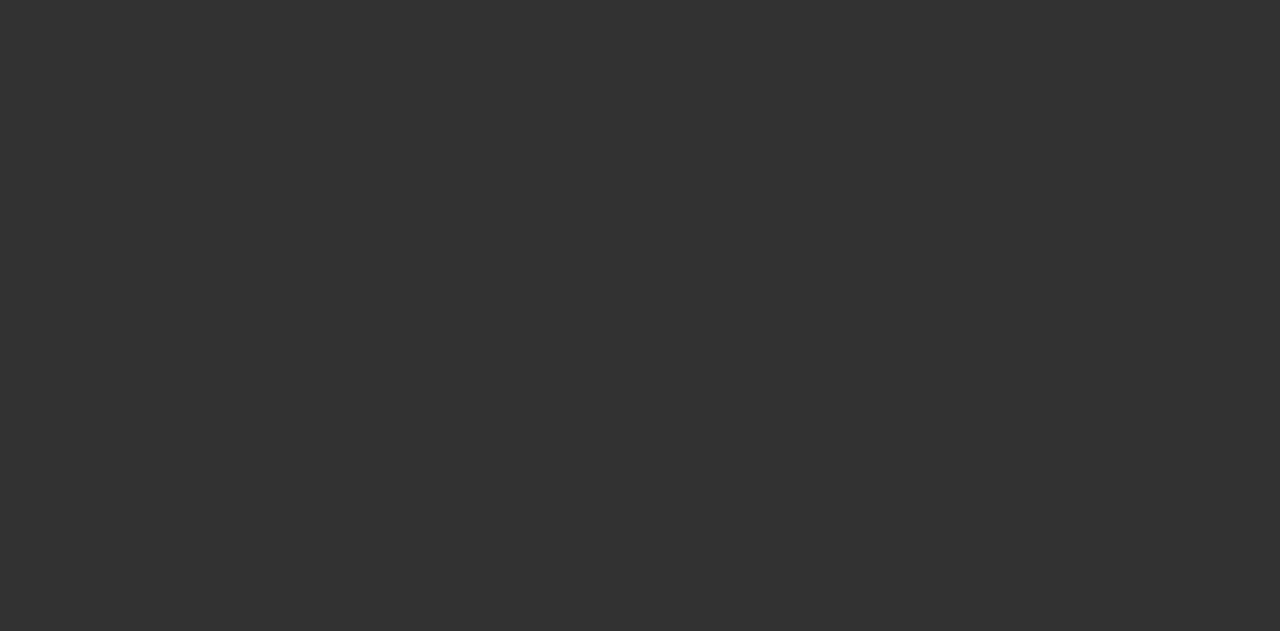 select on "3" 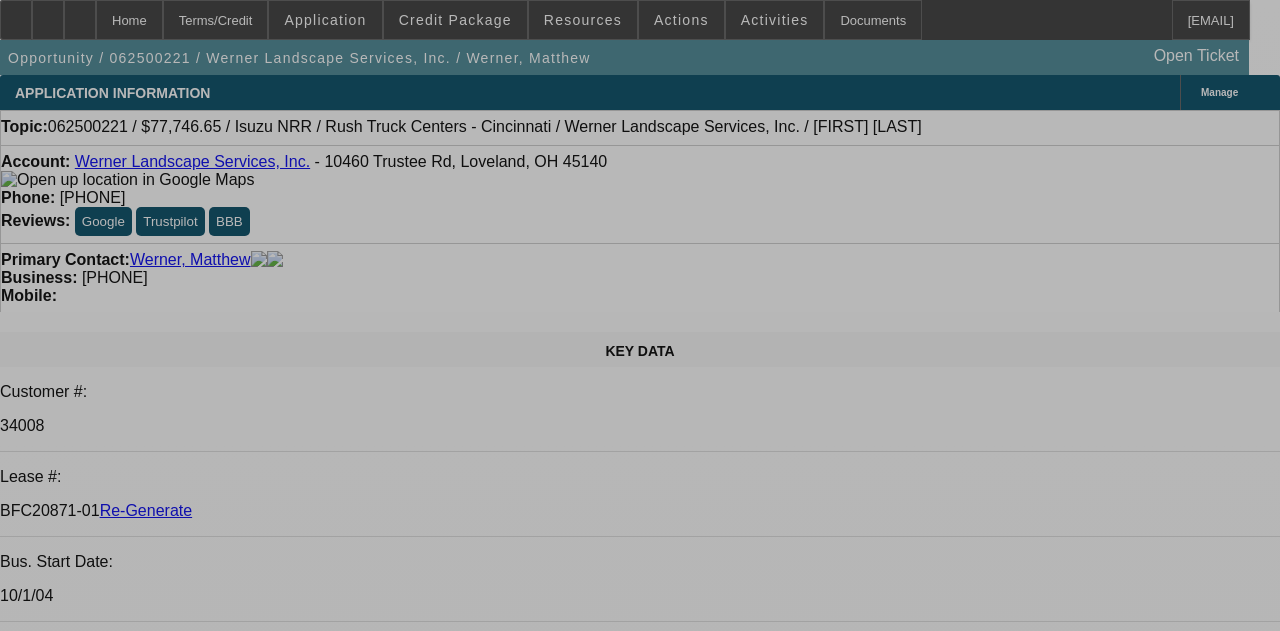select on "0" 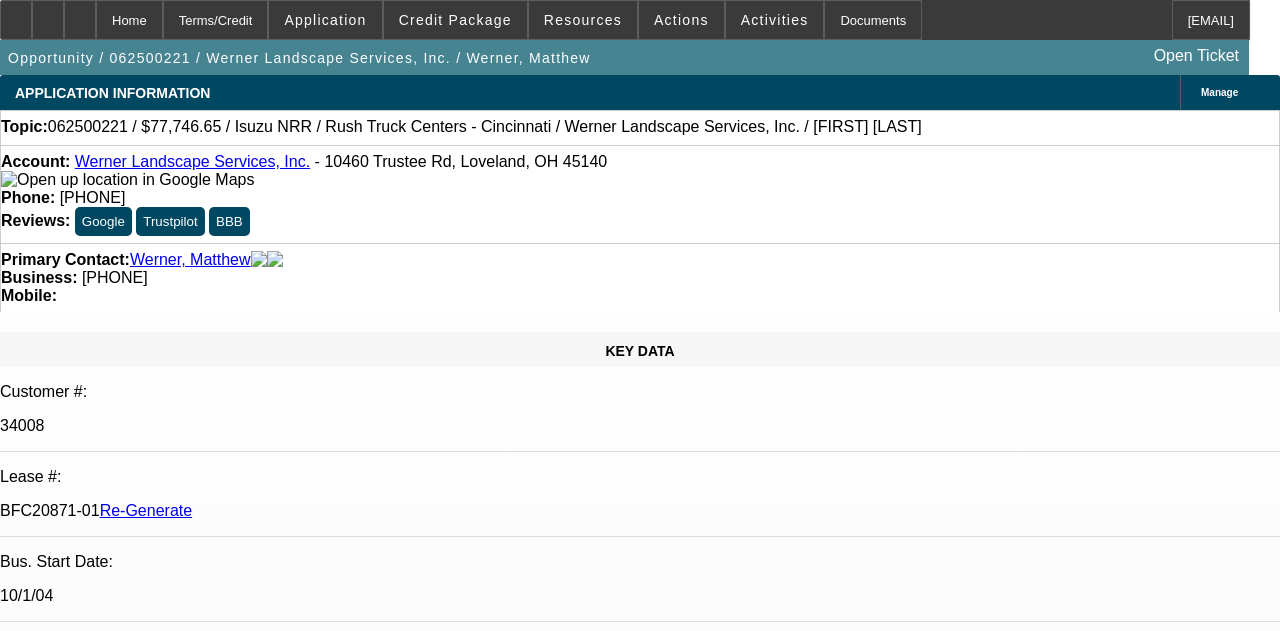 select on "0" 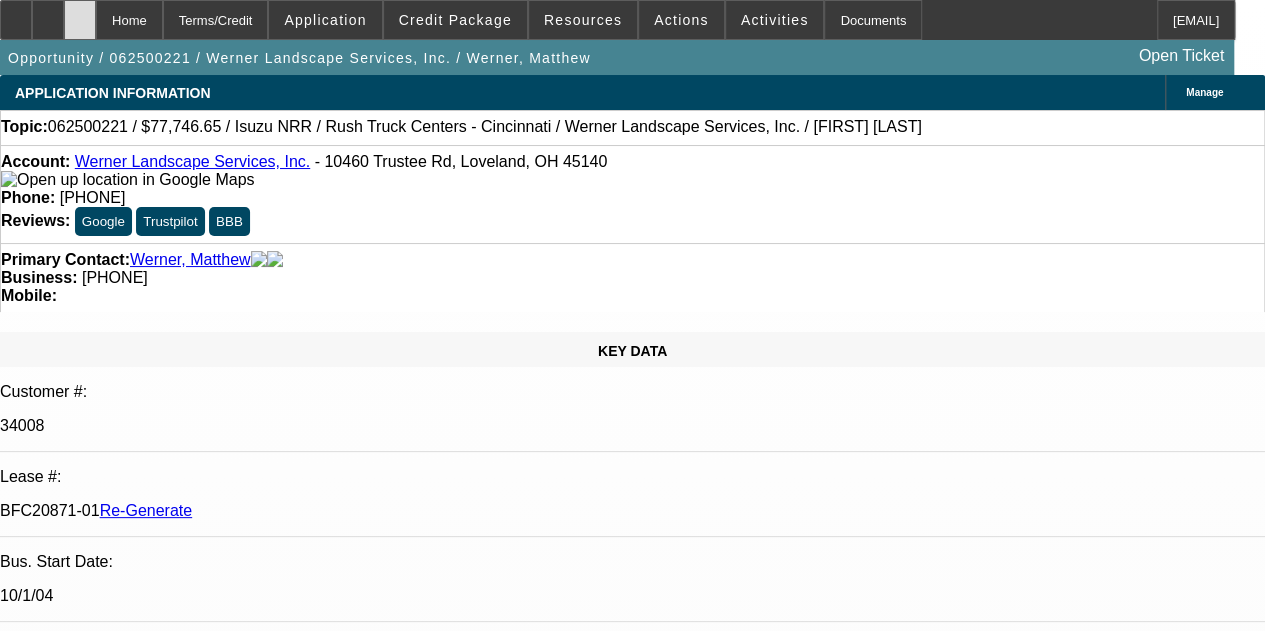 click at bounding box center [80, 20] 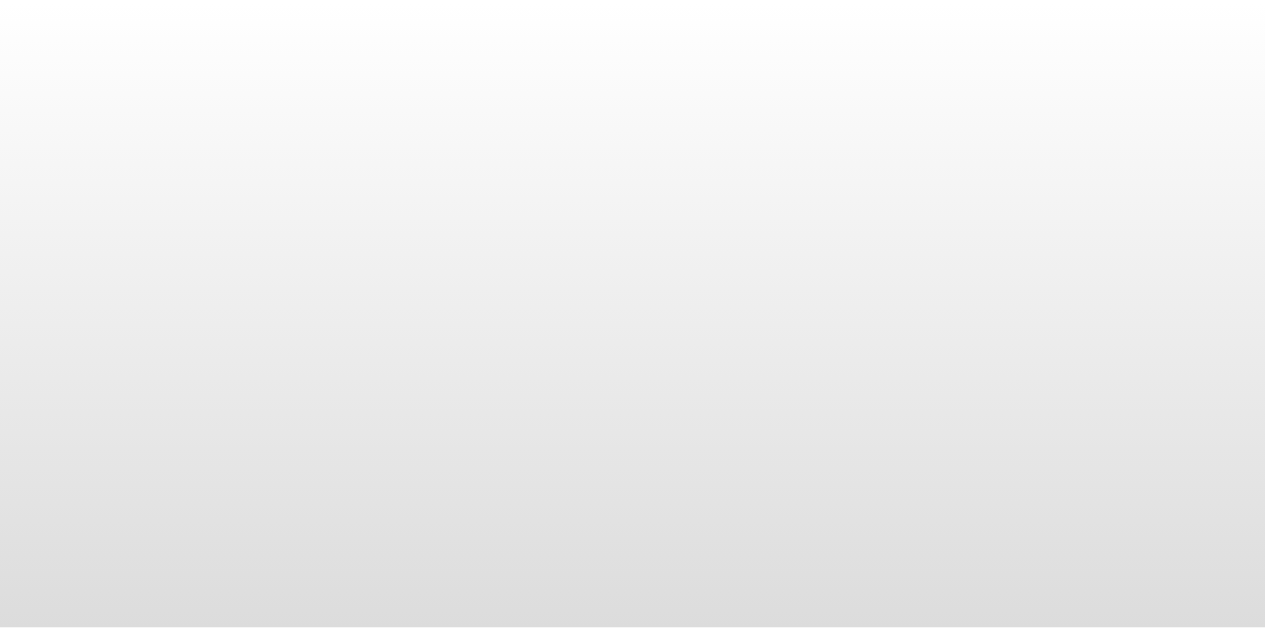 scroll, scrollTop: 0, scrollLeft: 0, axis: both 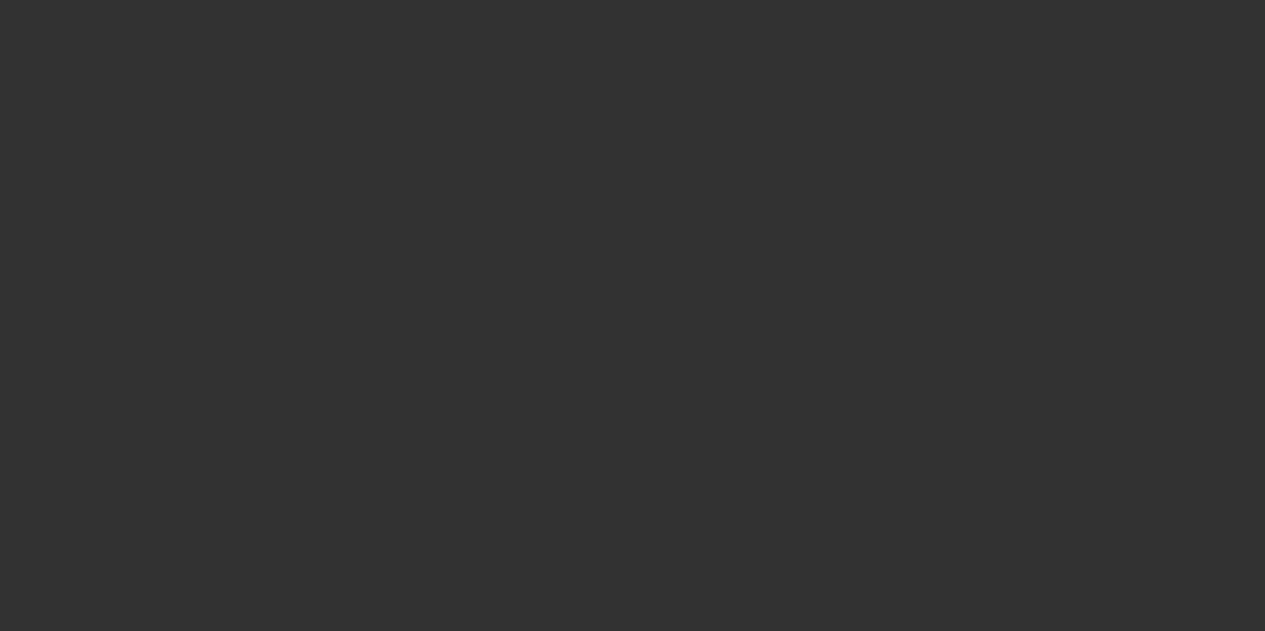 select on "3" 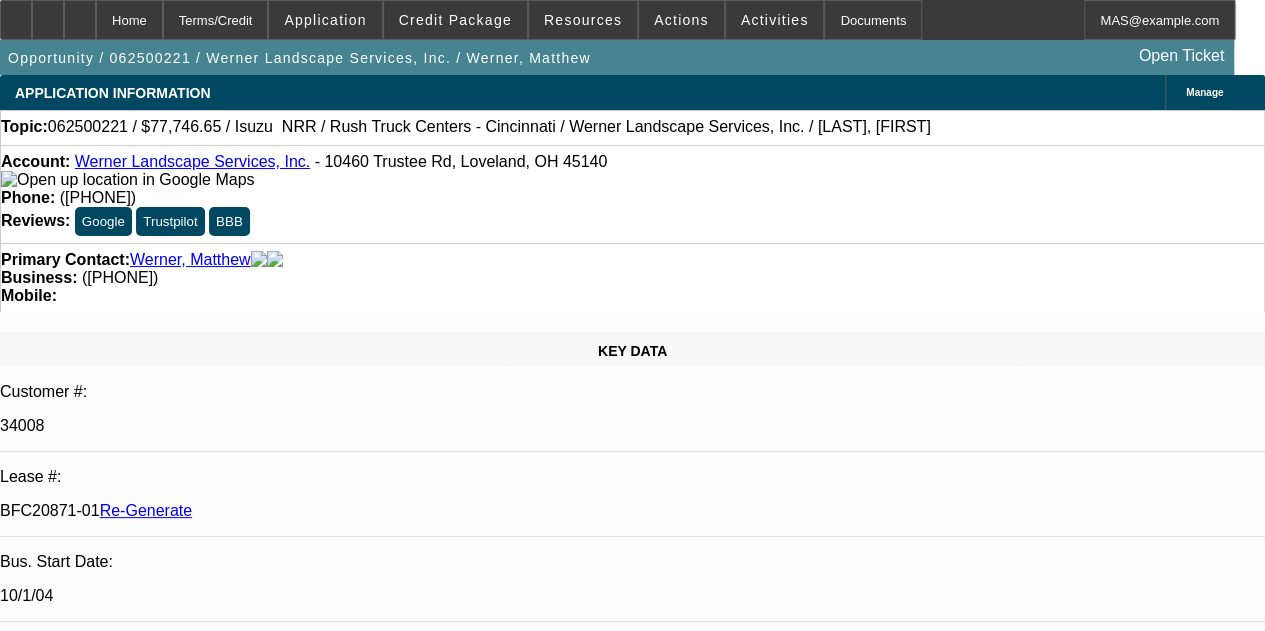 select on "0" 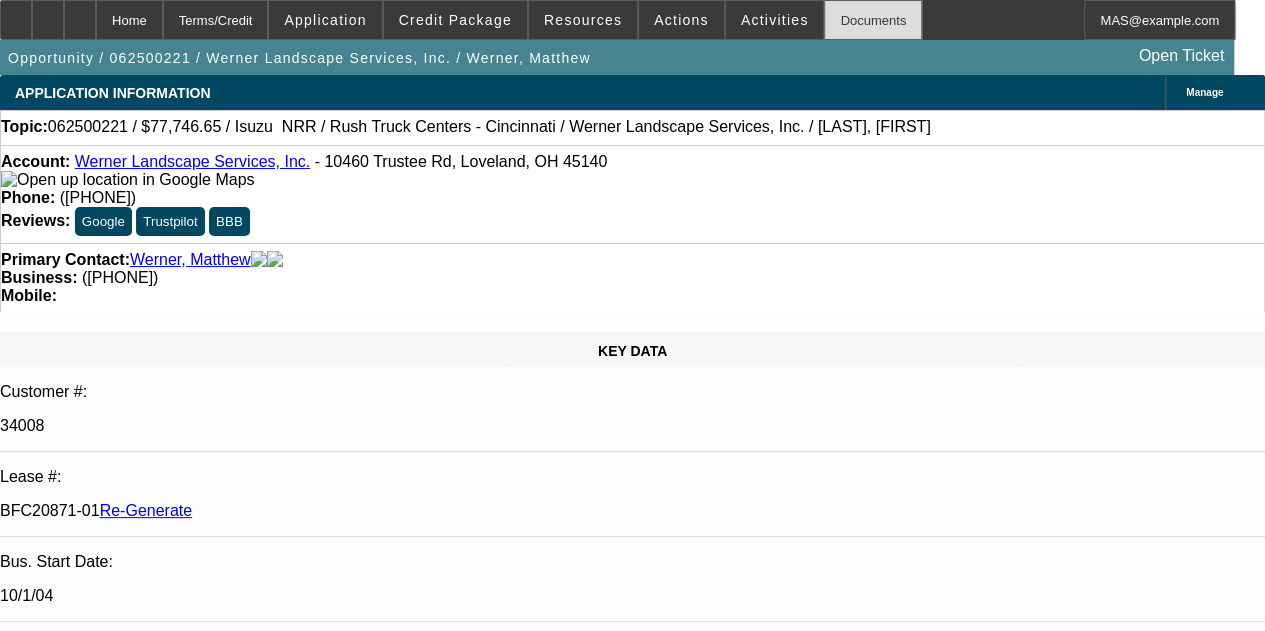 click on "Documents" at bounding box center (873, 20) 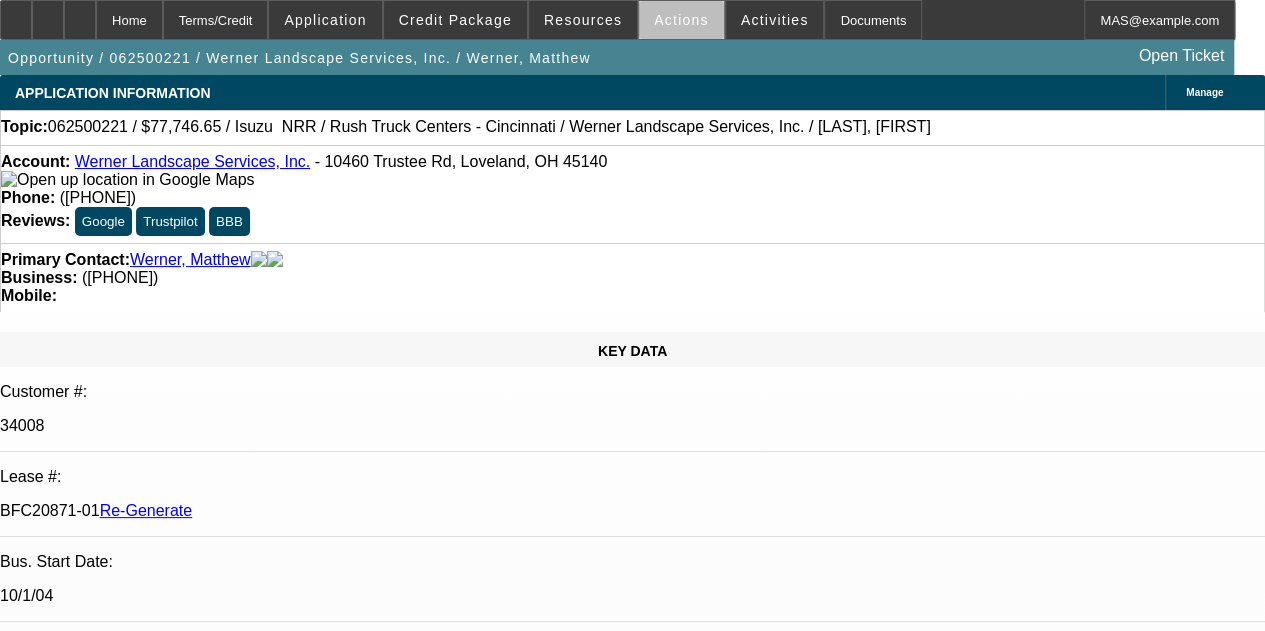 click on "Actions" at bounding box center (681, 20) 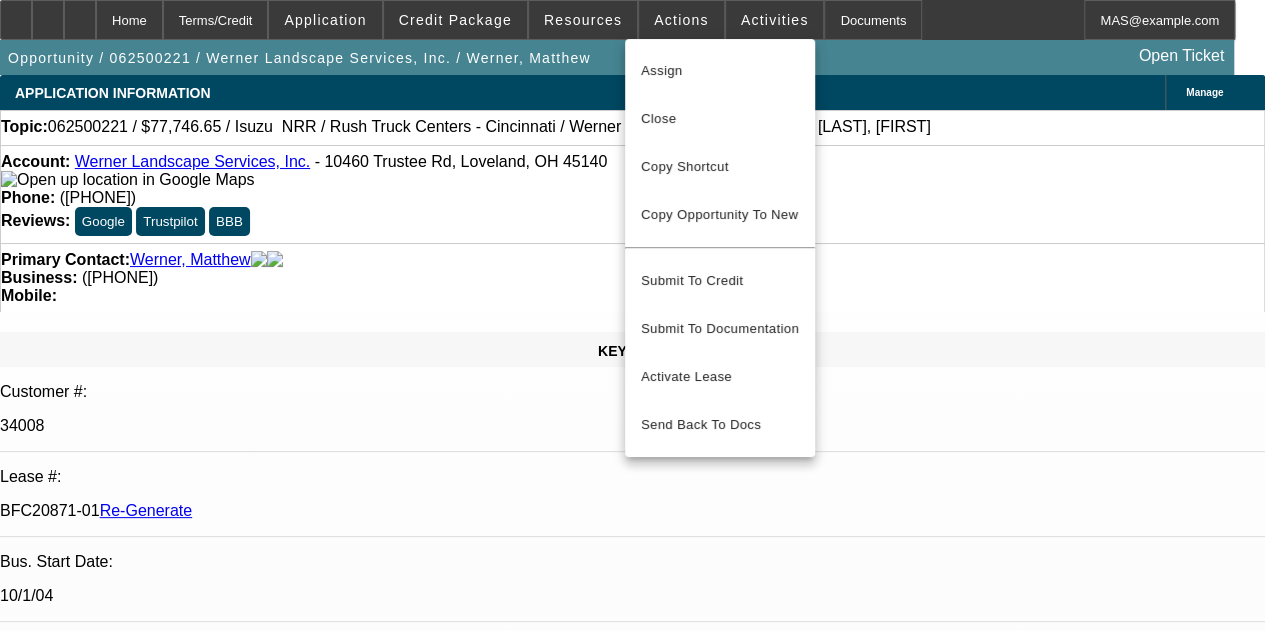 click at bounding box center (632, 315) 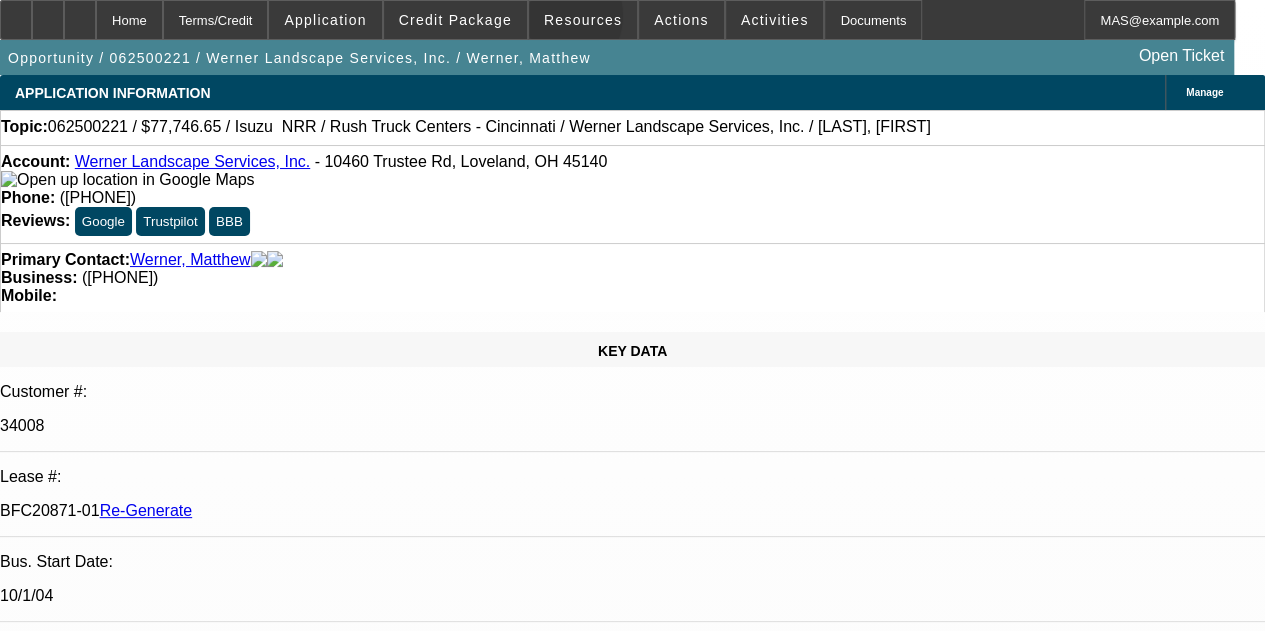 click on "Resources" at bounding box center (583, 20) 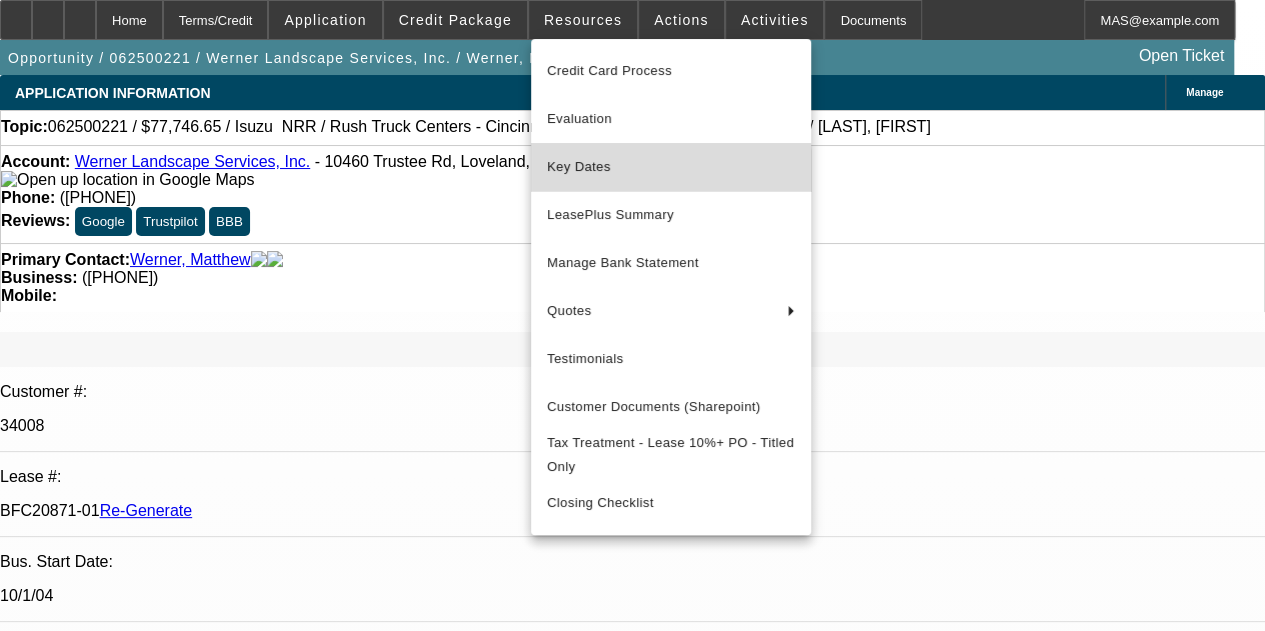 click on "Key Dates" at bounding box center [671, 167] 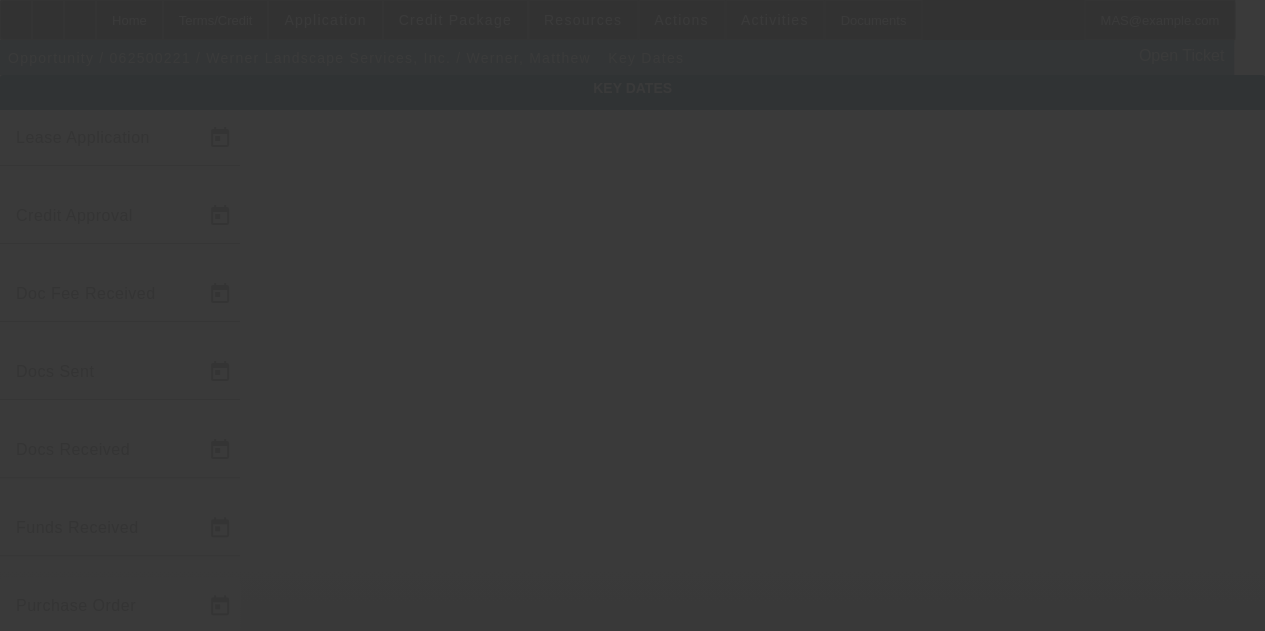 type on "6/10/2025" 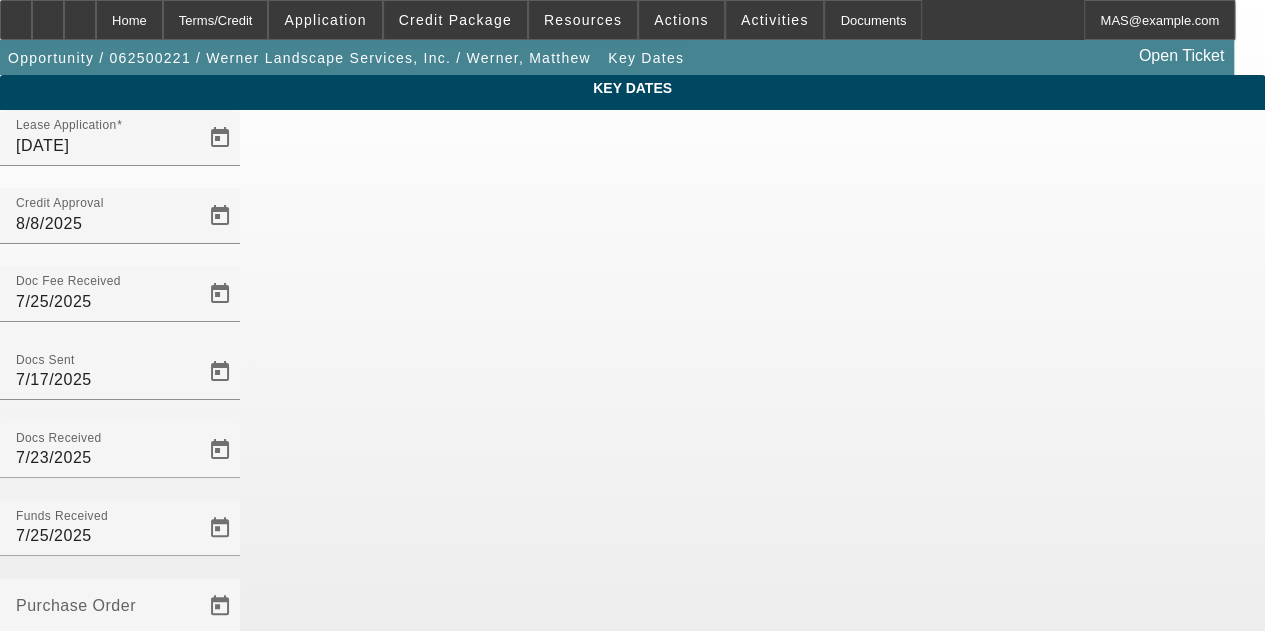 click on "Doc Fee Received
7/25/2025" 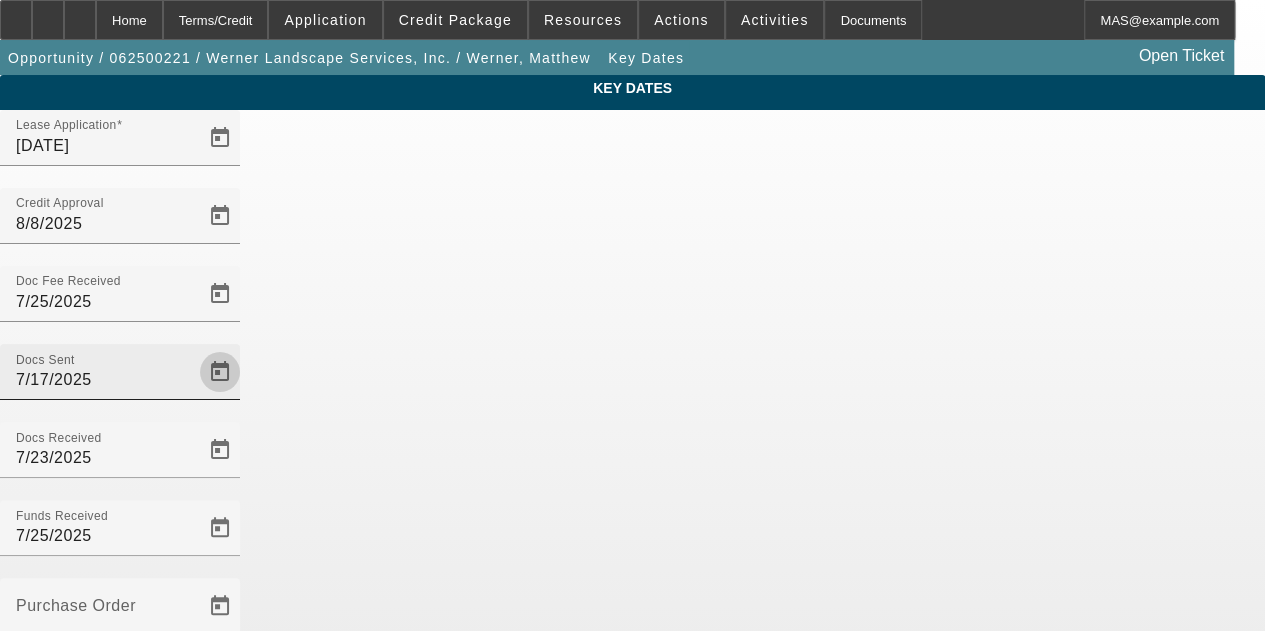 click 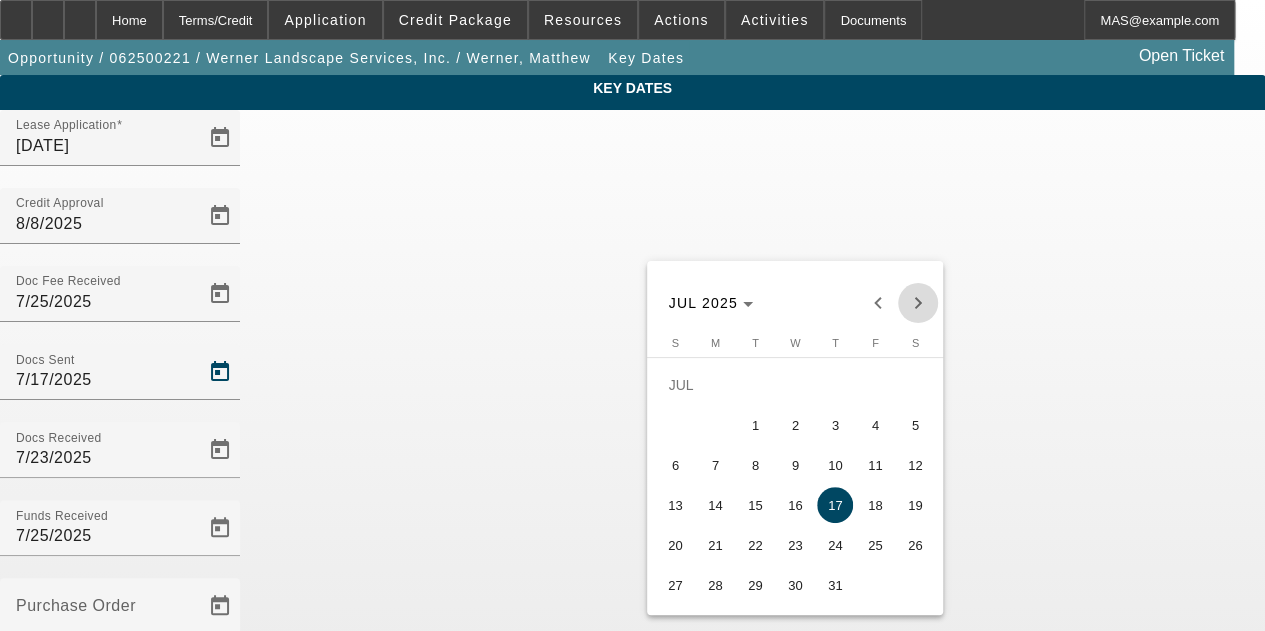 click at bounding box center (918, 303) 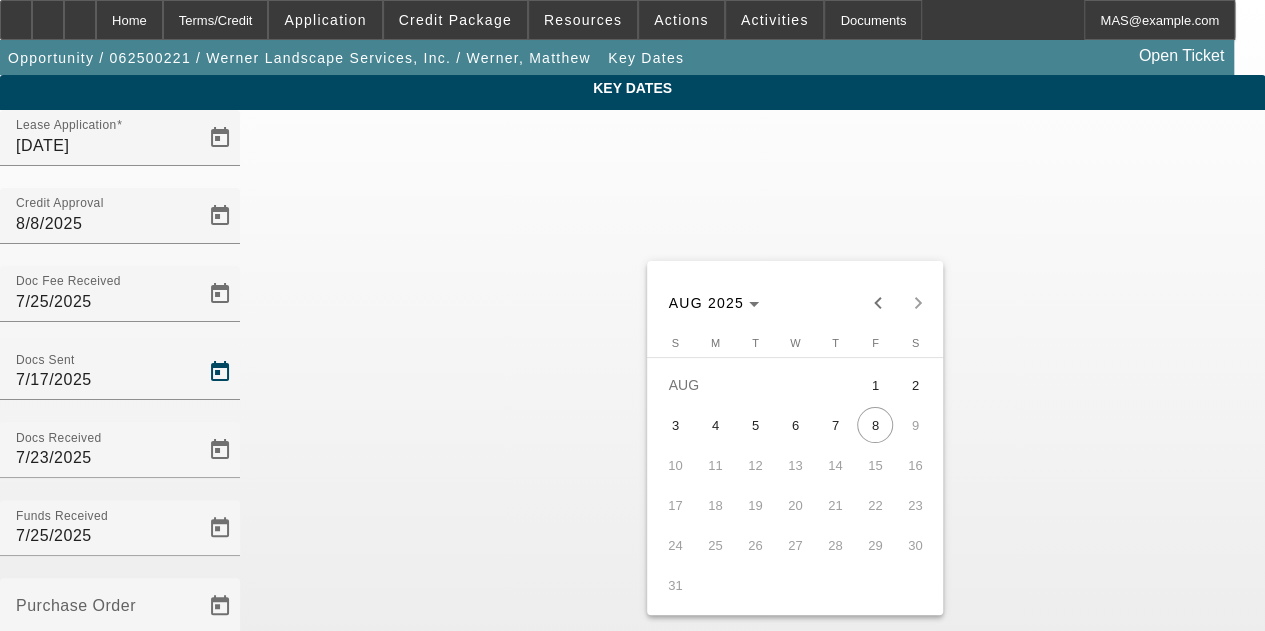click on "8" at bounding box center (875, 425) 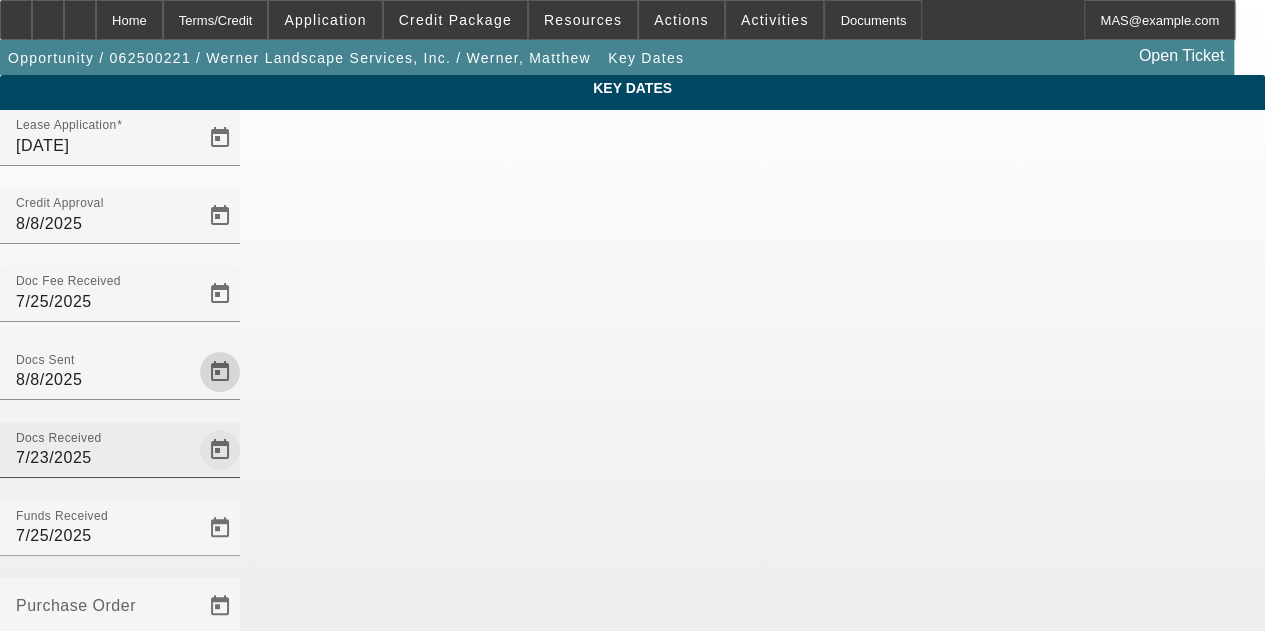 click 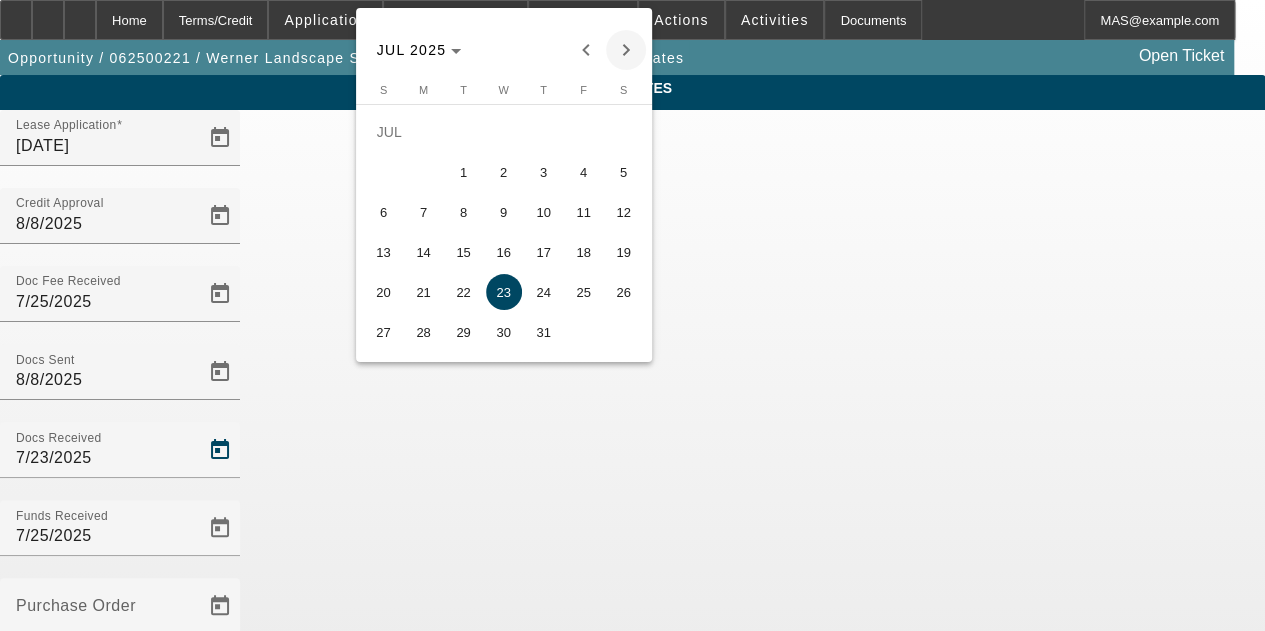 click at bounding box center [626, 50] 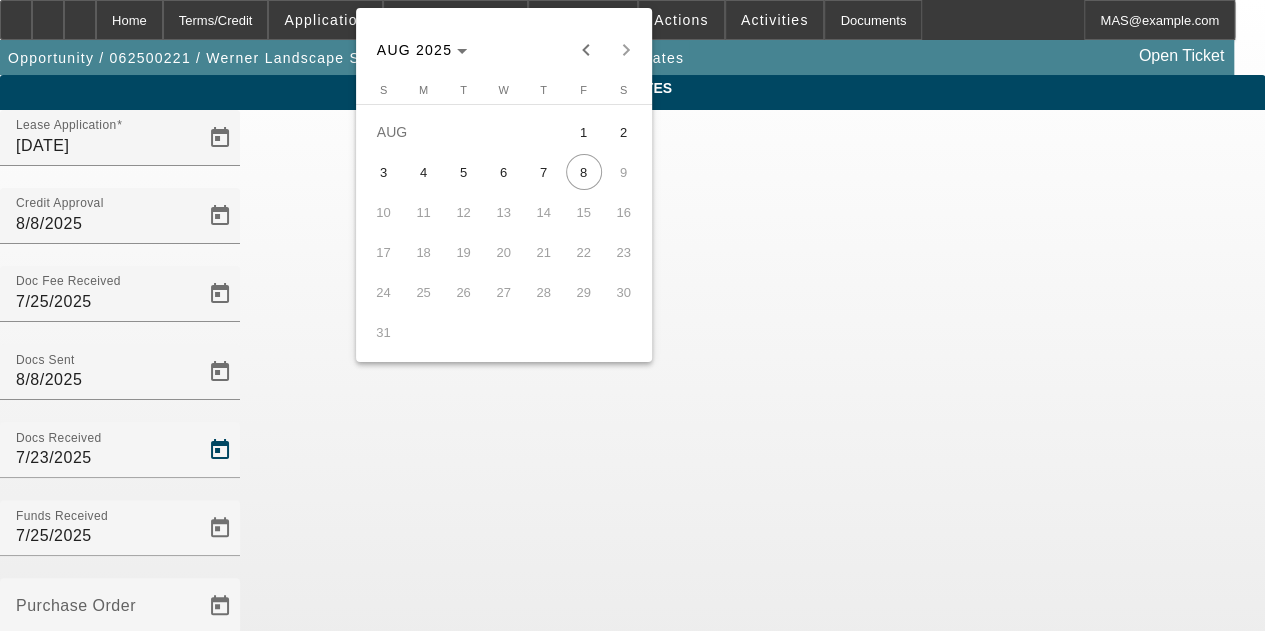 click on "8" at bounding box center [584, 172] 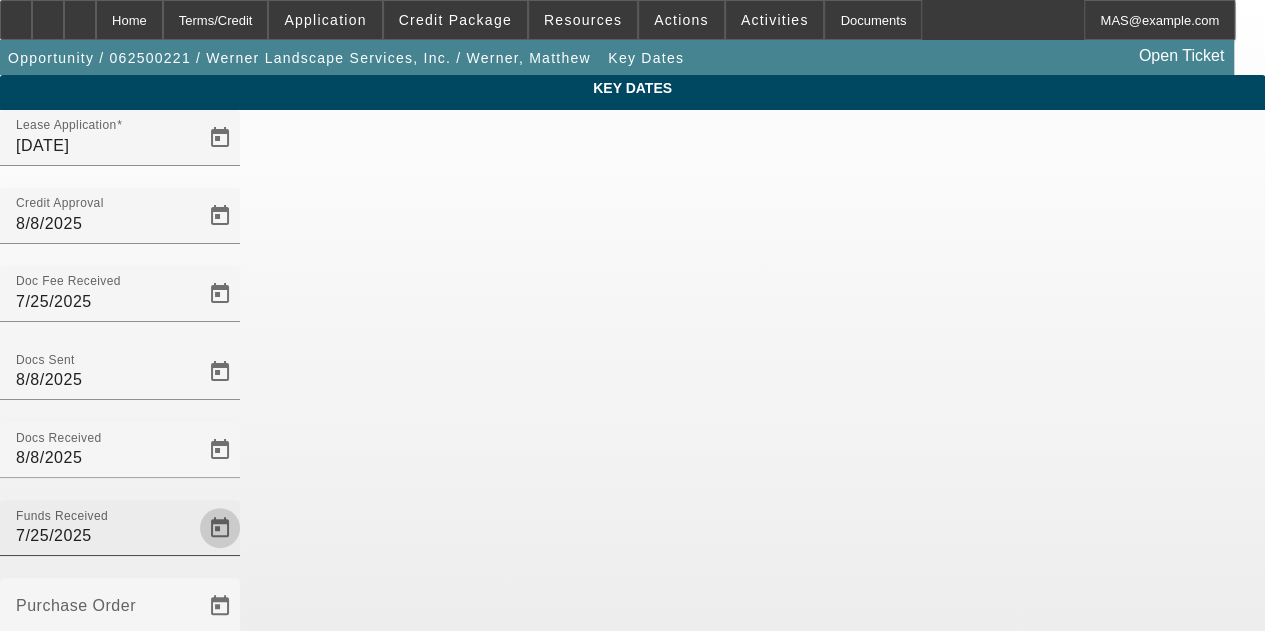 click 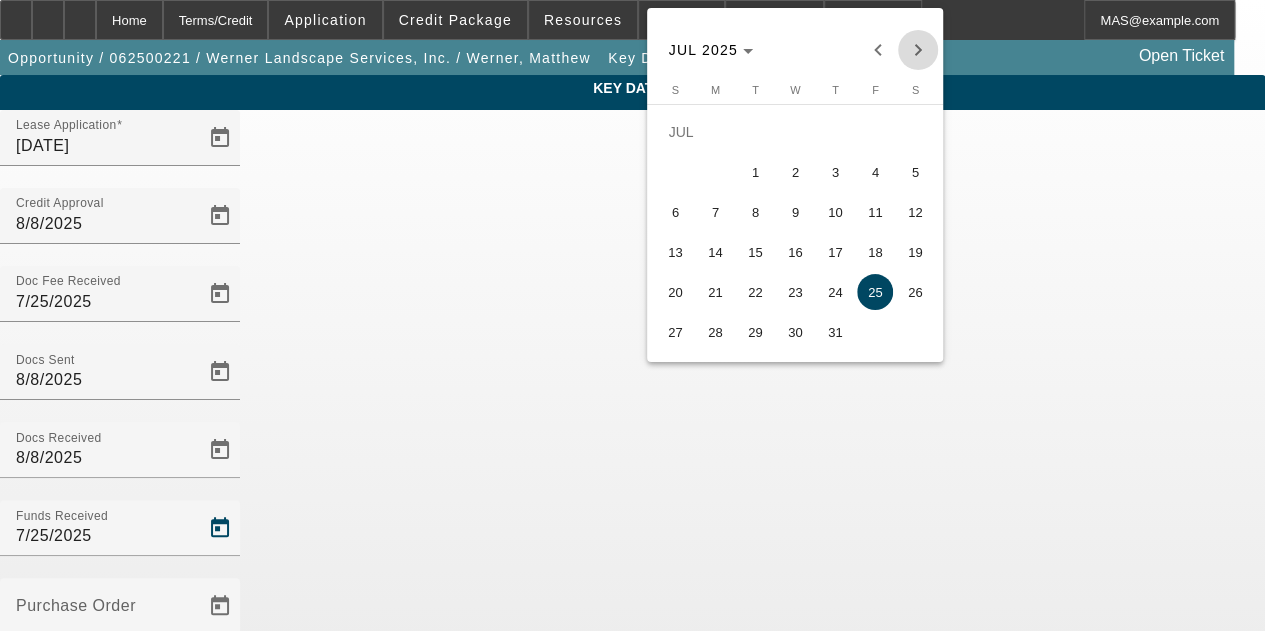 click at bounding box center (918, 50) 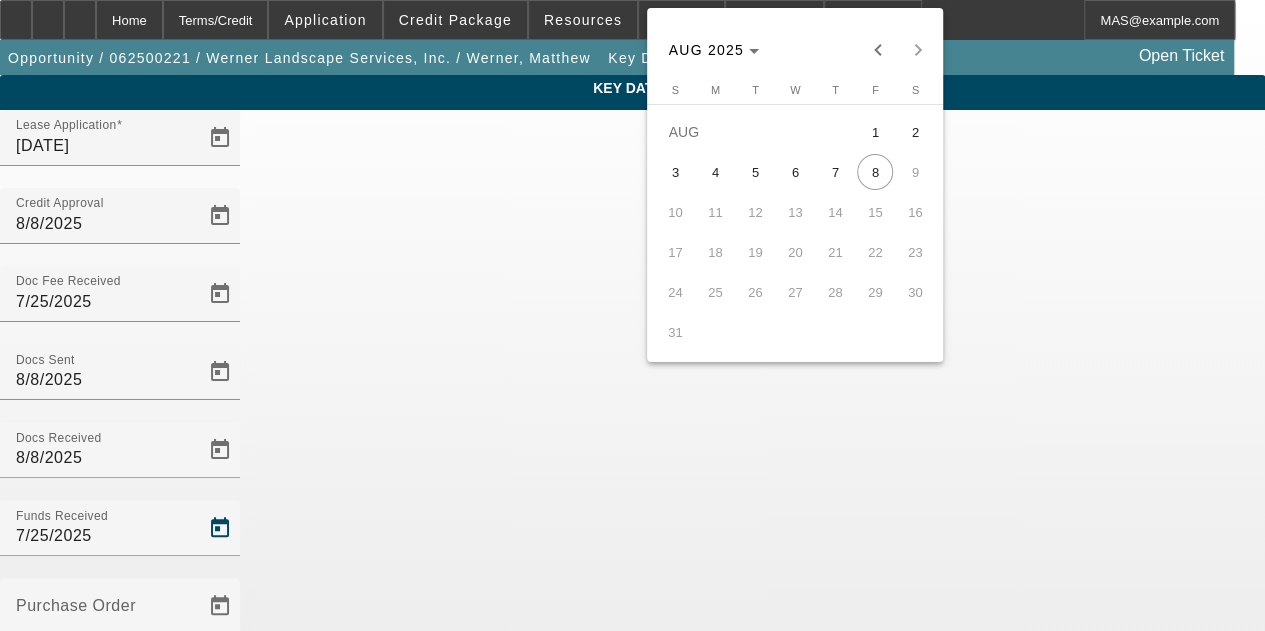 click on "8" at bounding box center [875, 172] 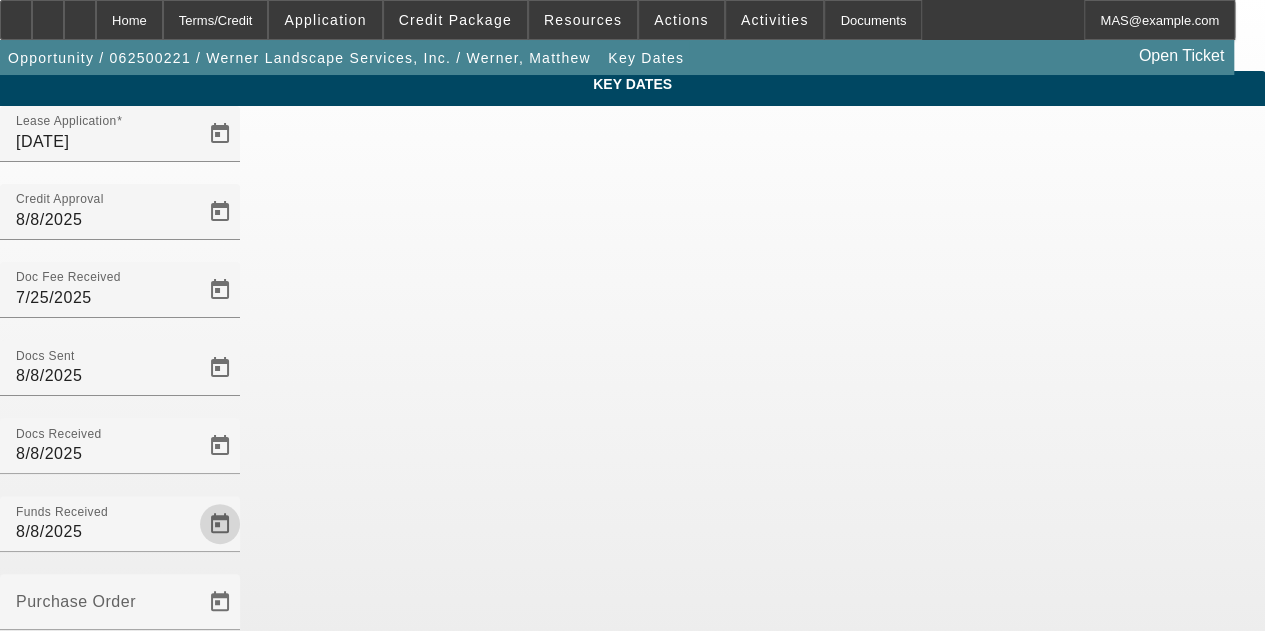 scroll, scrollTop: 130, scrollLeft: 0, axis: vertical 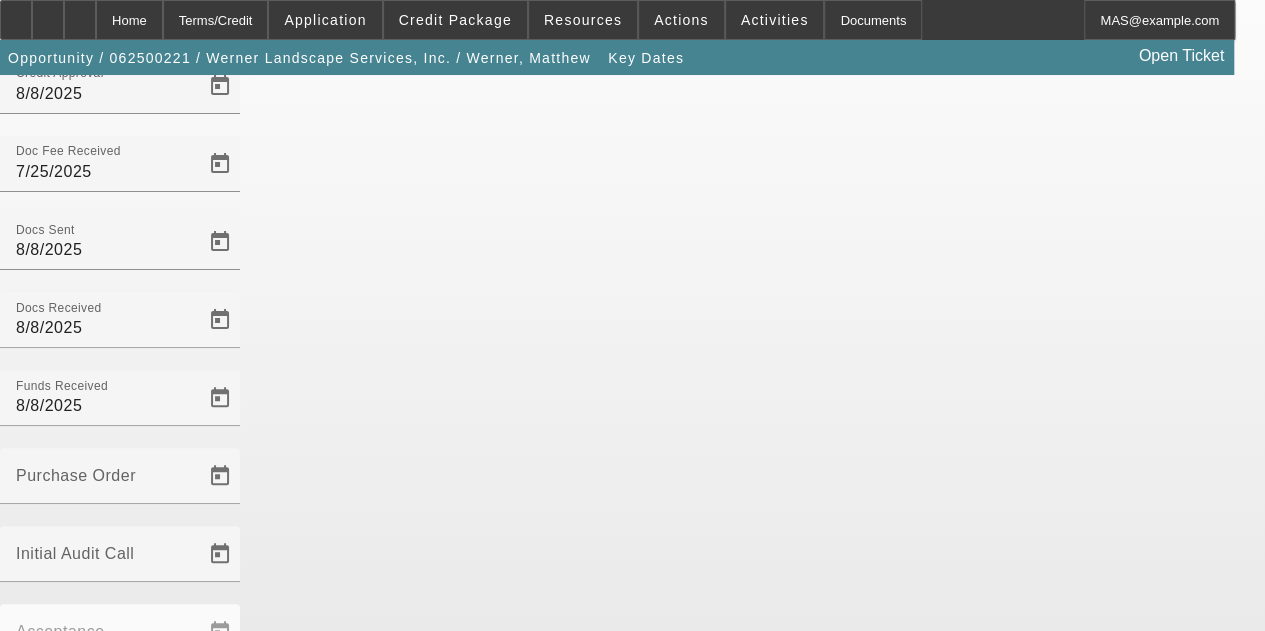click on "Save" 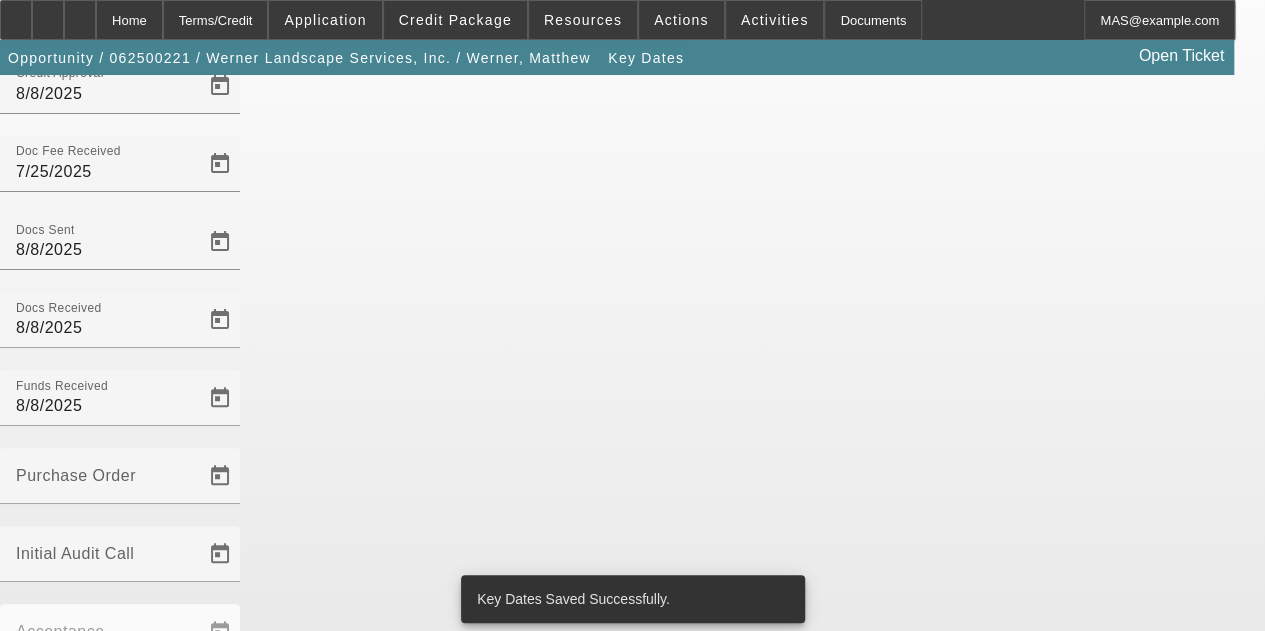 scroll, scrollTop: 0, scrollLeft: 0, axis: both 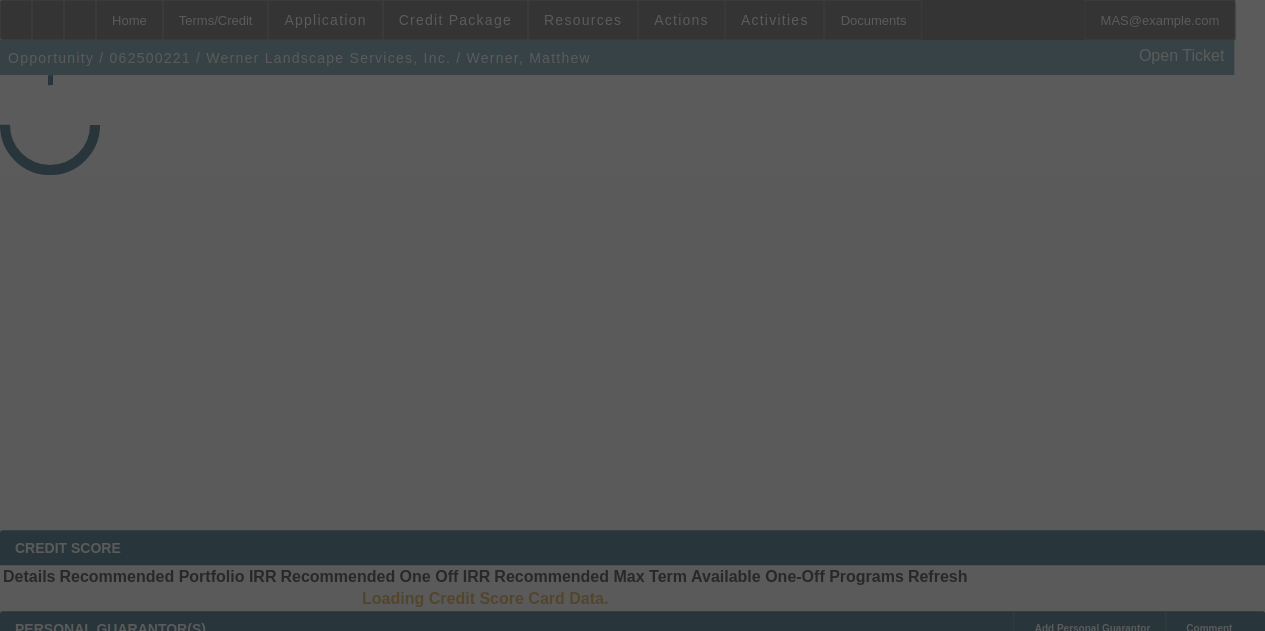 select on "3" 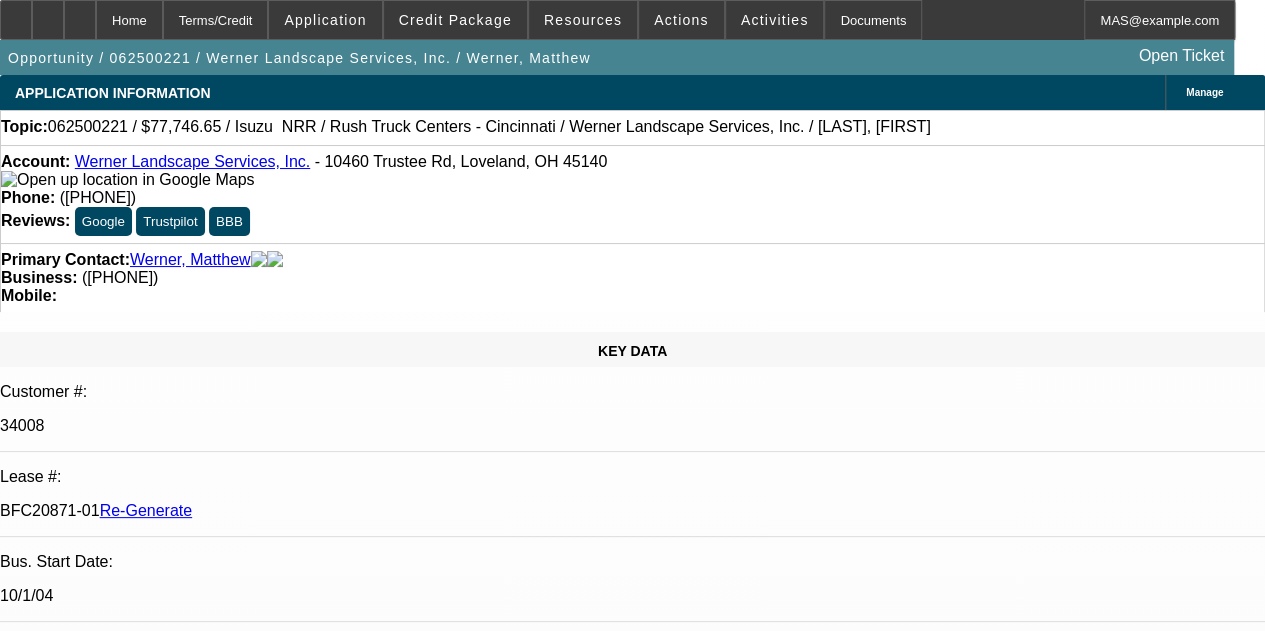 select on "0" 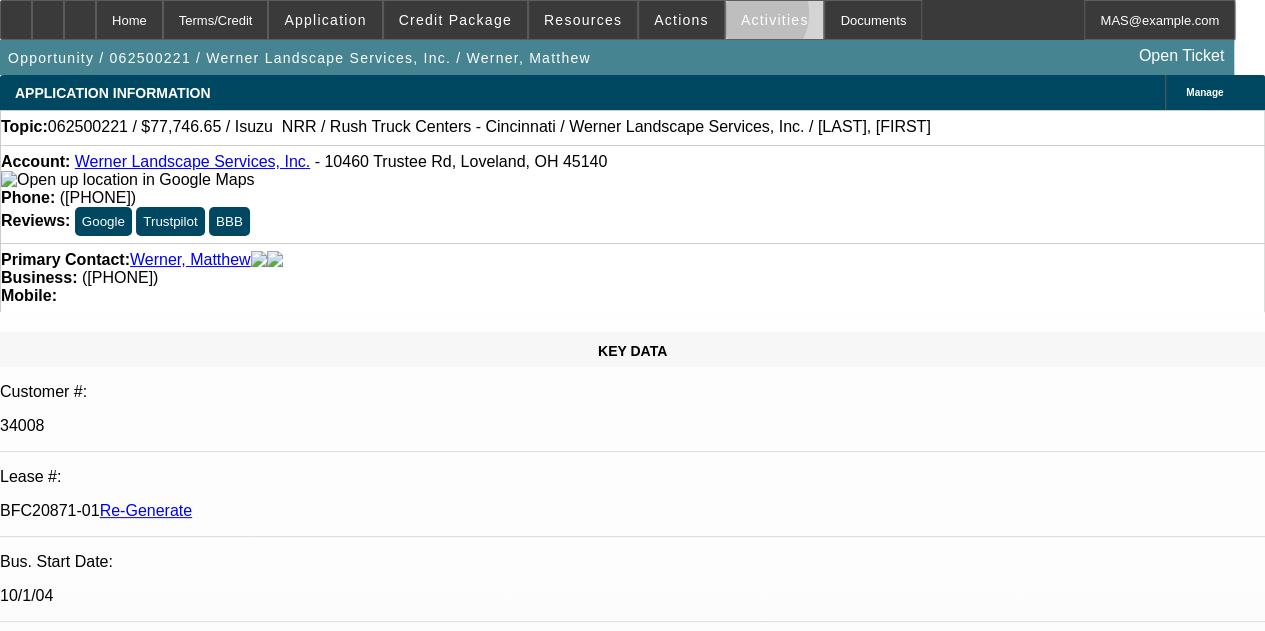 click on "Activities" at bounding box center [775, 20] 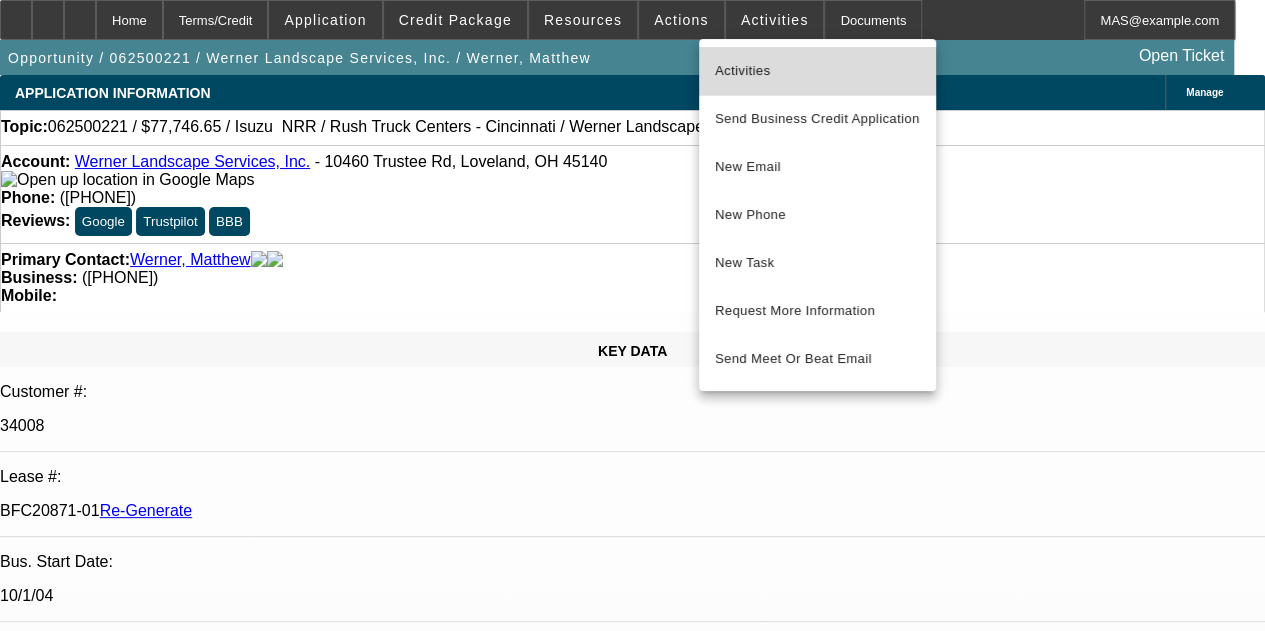 click on "Activities" at bounding box center [817, 71] 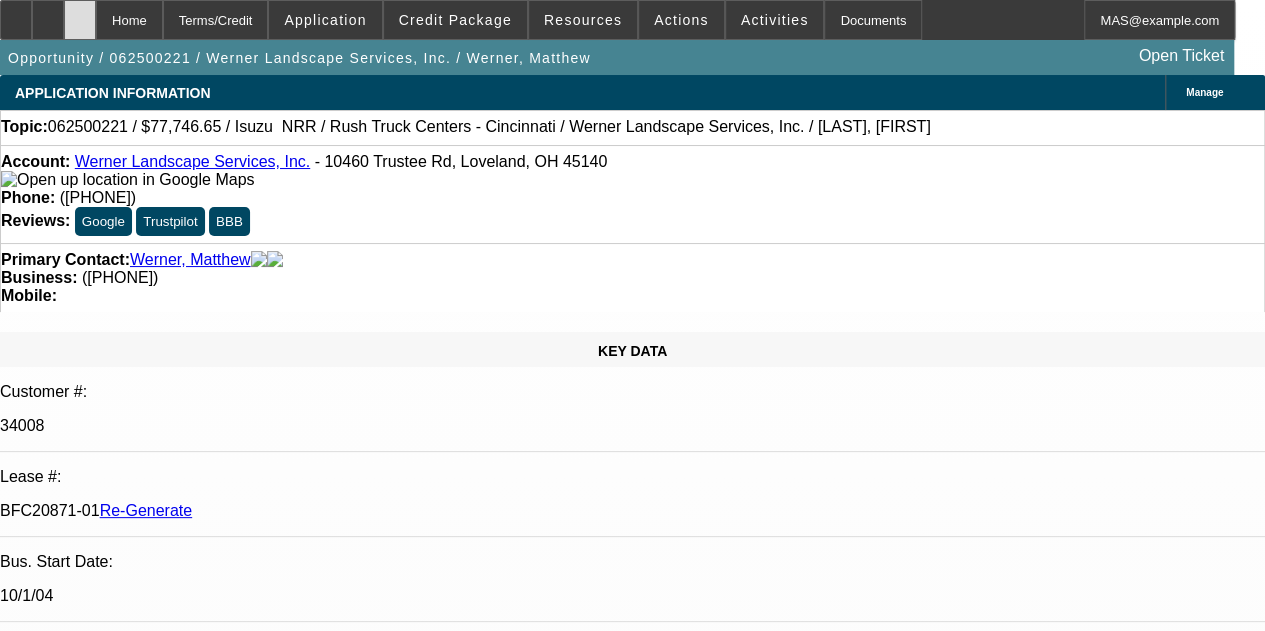 click at bounding box center [80, 13] 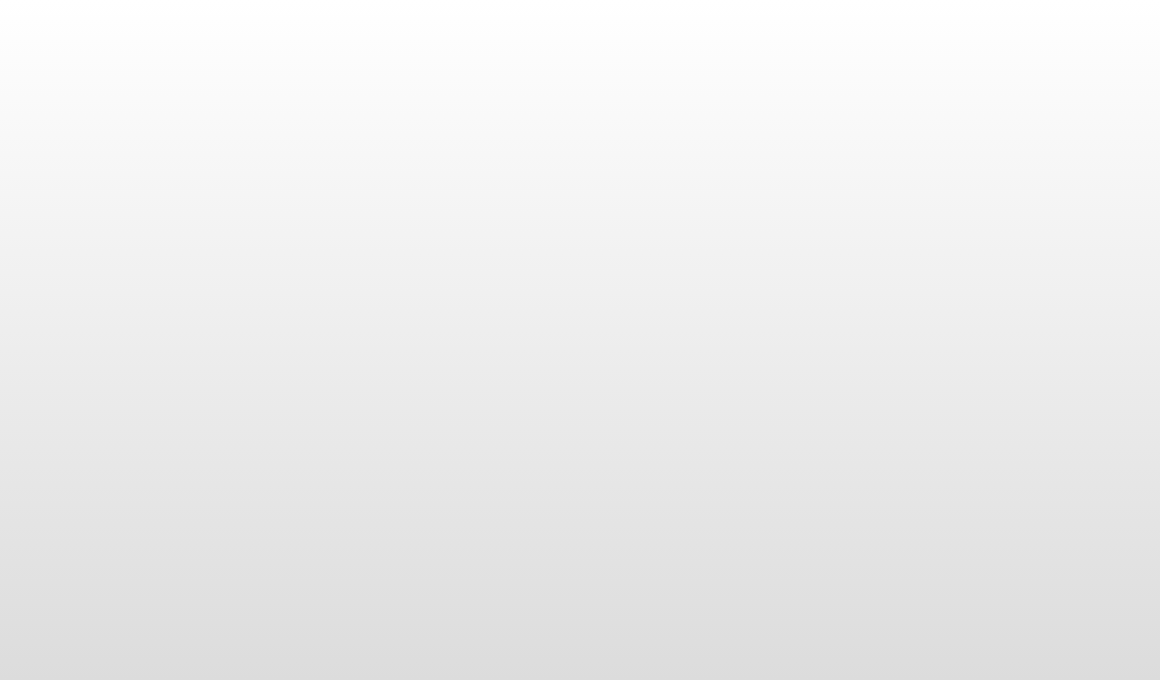 scroll, scrollTop: 0, scrollLeft: 0, axis: both 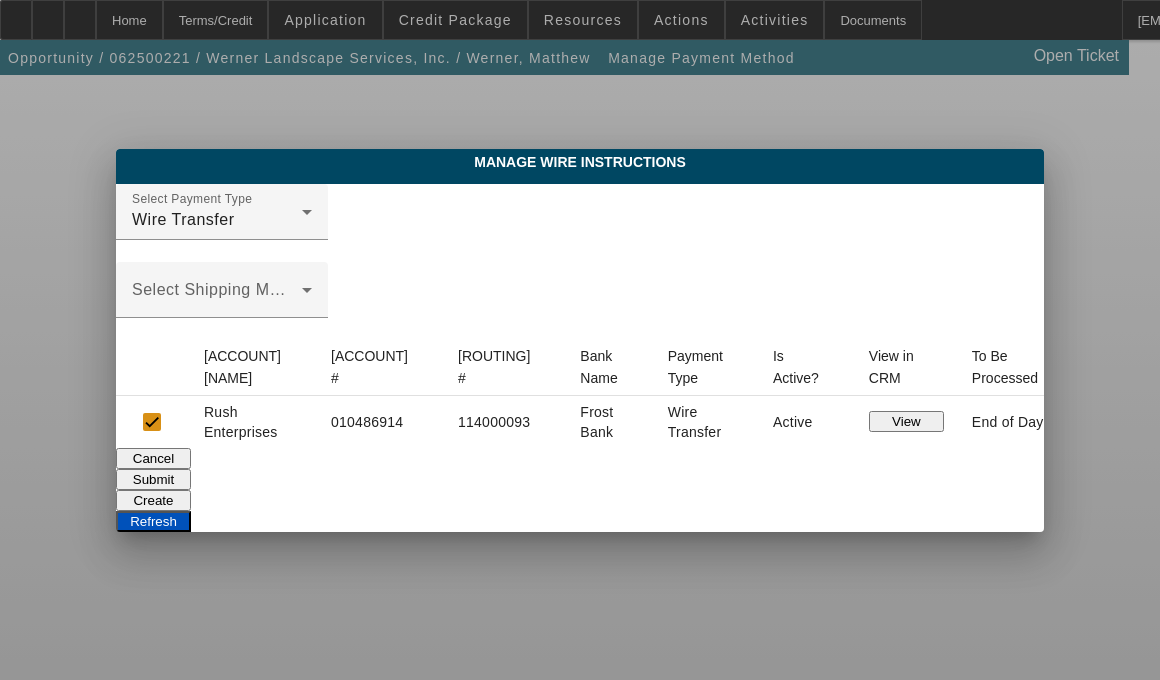 click on "Refresh" at bounding box center [153, 521] 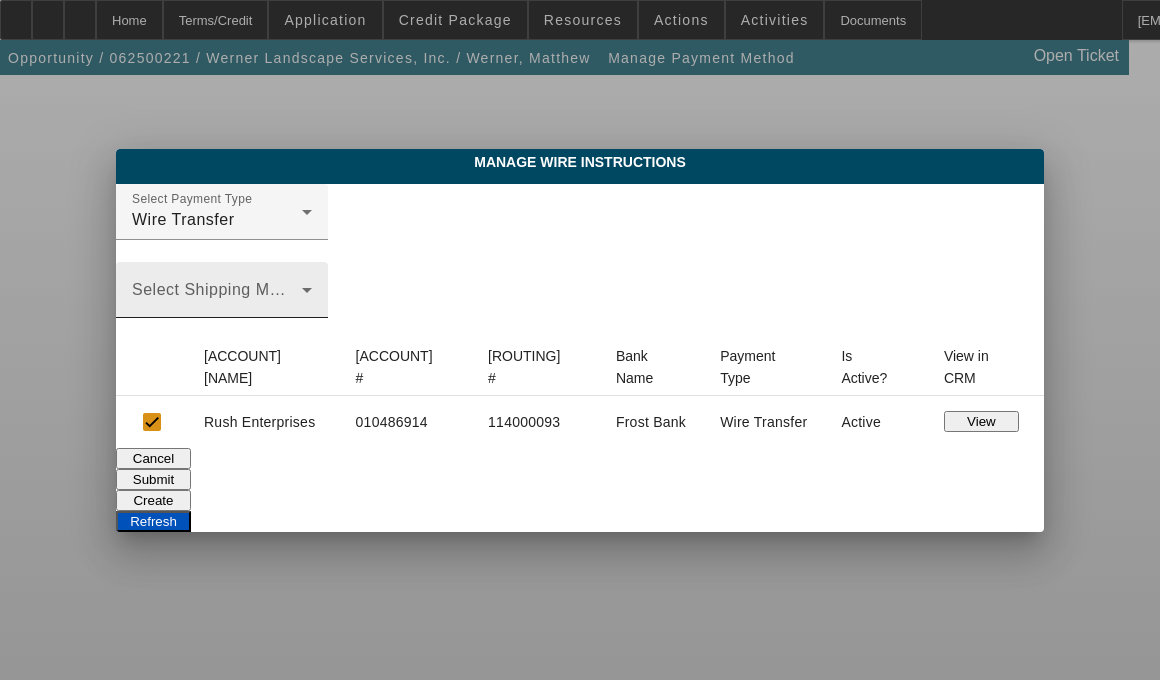 type 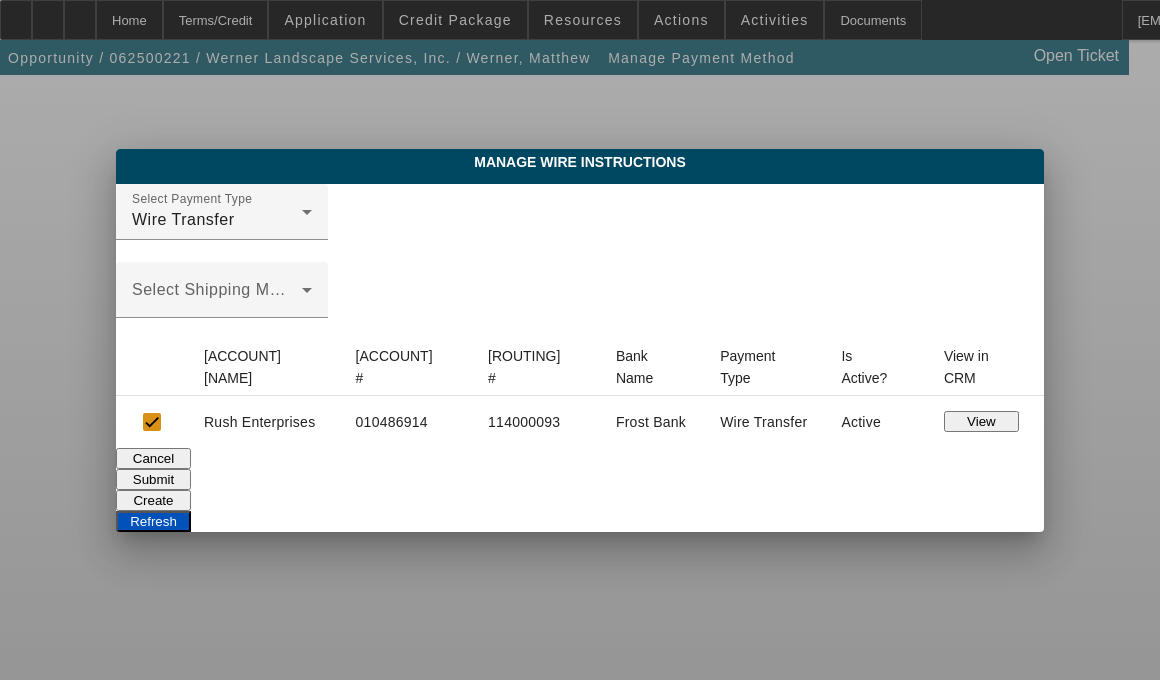 click on "Submit" at bounding box center [153, 479] 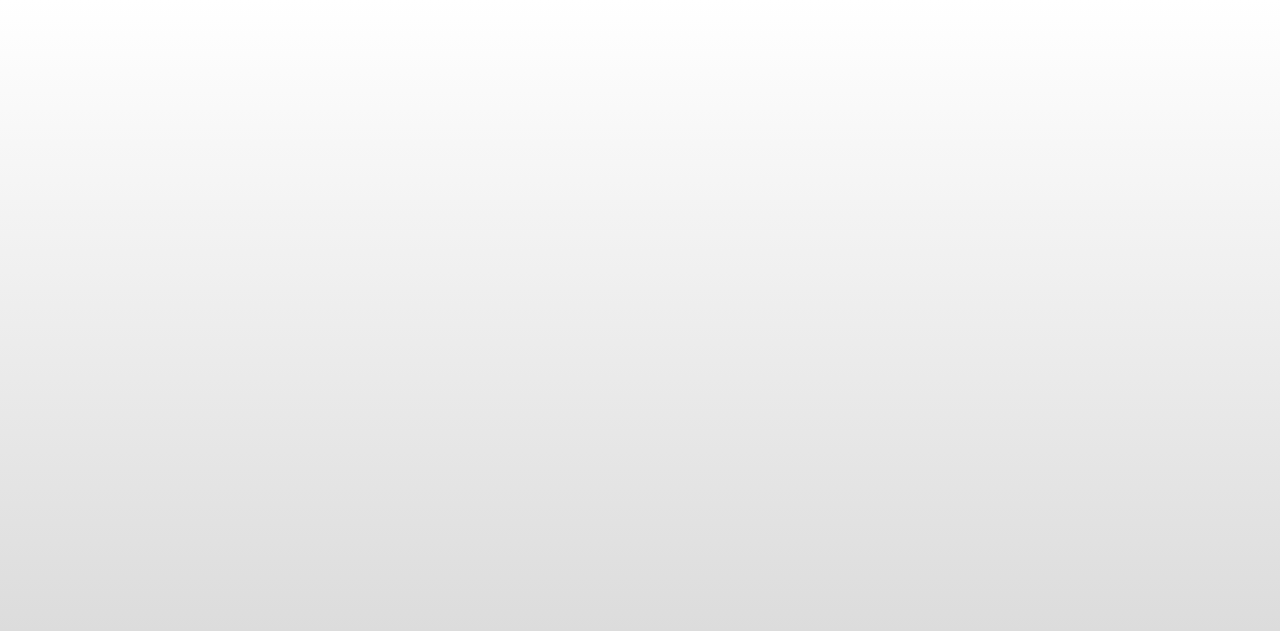 scroll, scrollTop: 0, scrollLeft: 0, axis: both 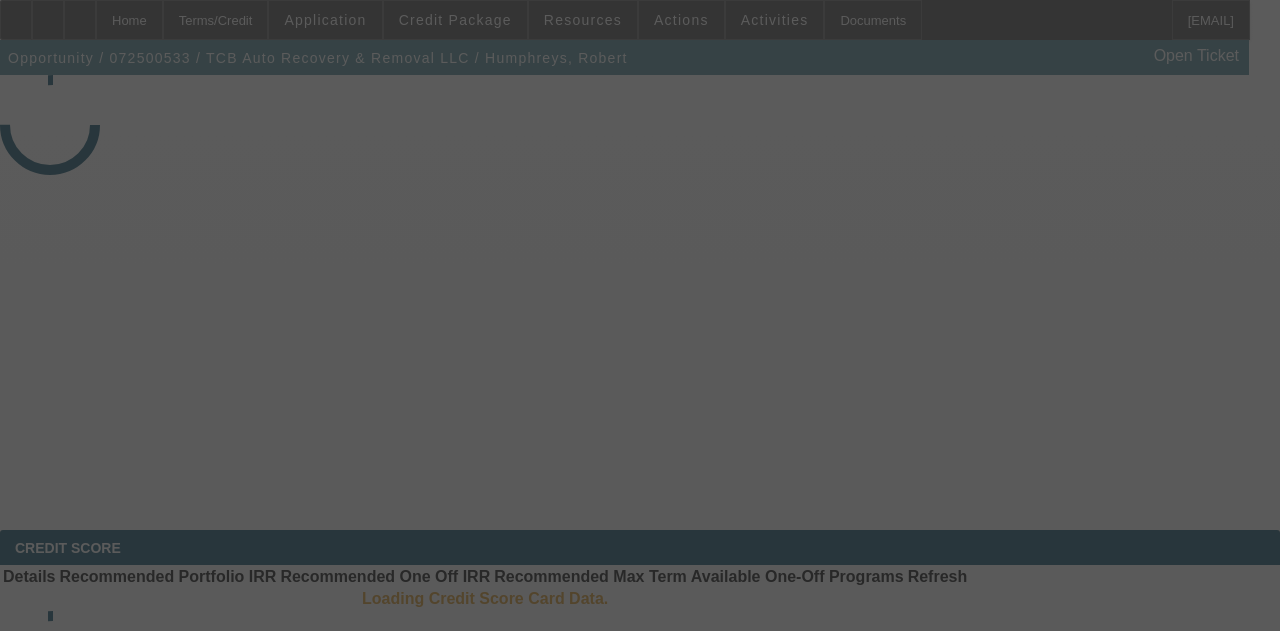 select on "4" 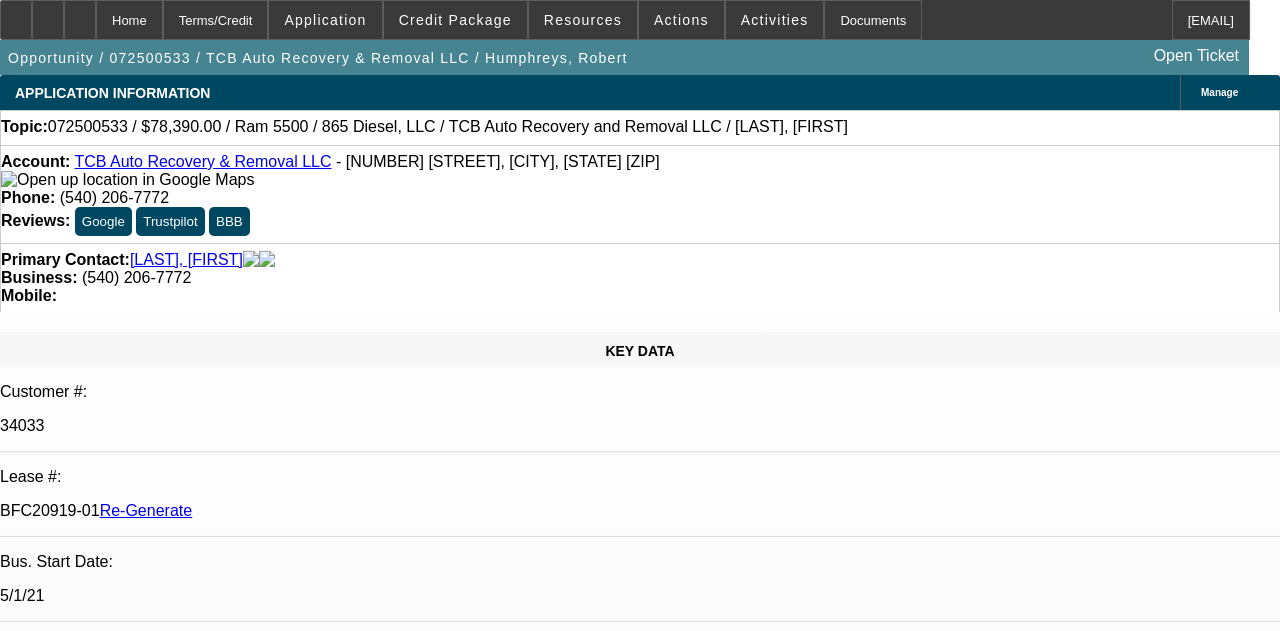 select on "0.1" 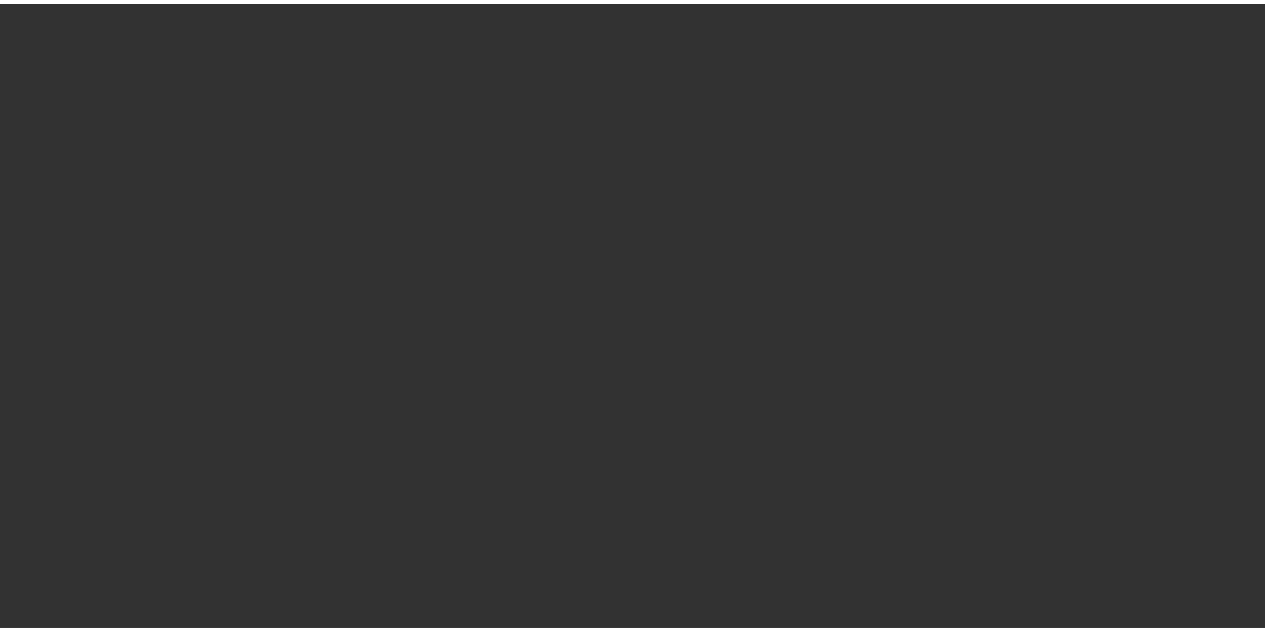 scroll, scrollTop: 0, scrollLeft: 0, axis: both 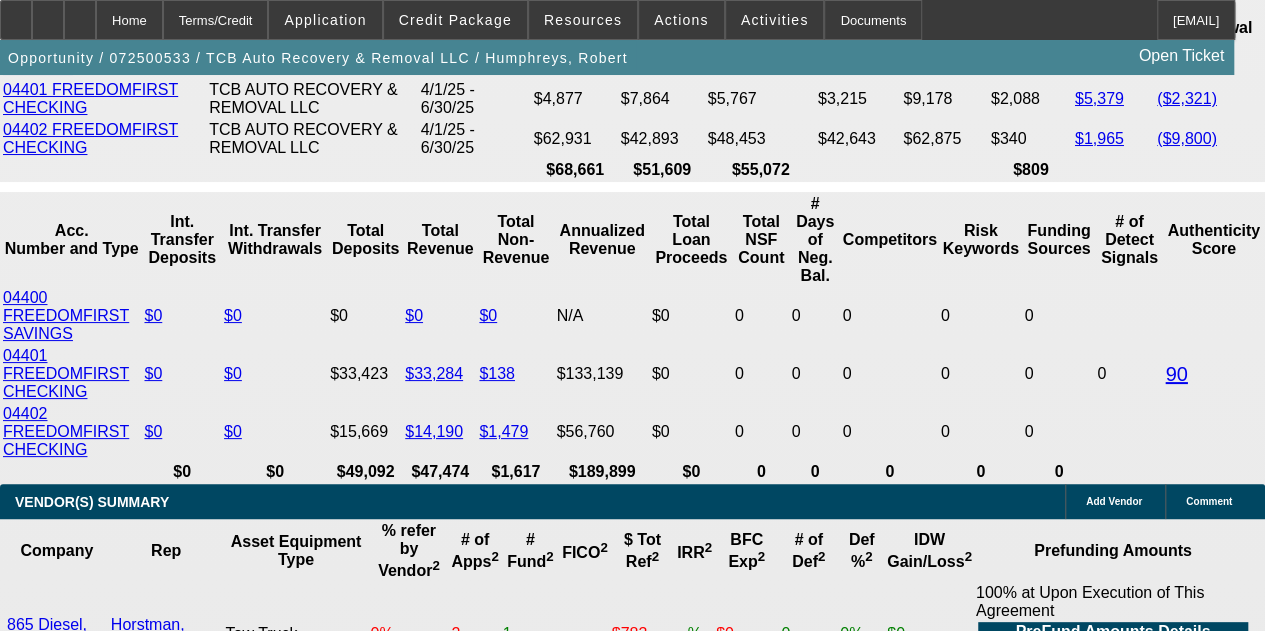 click on "Channel Partners Capital LLC (EF)" 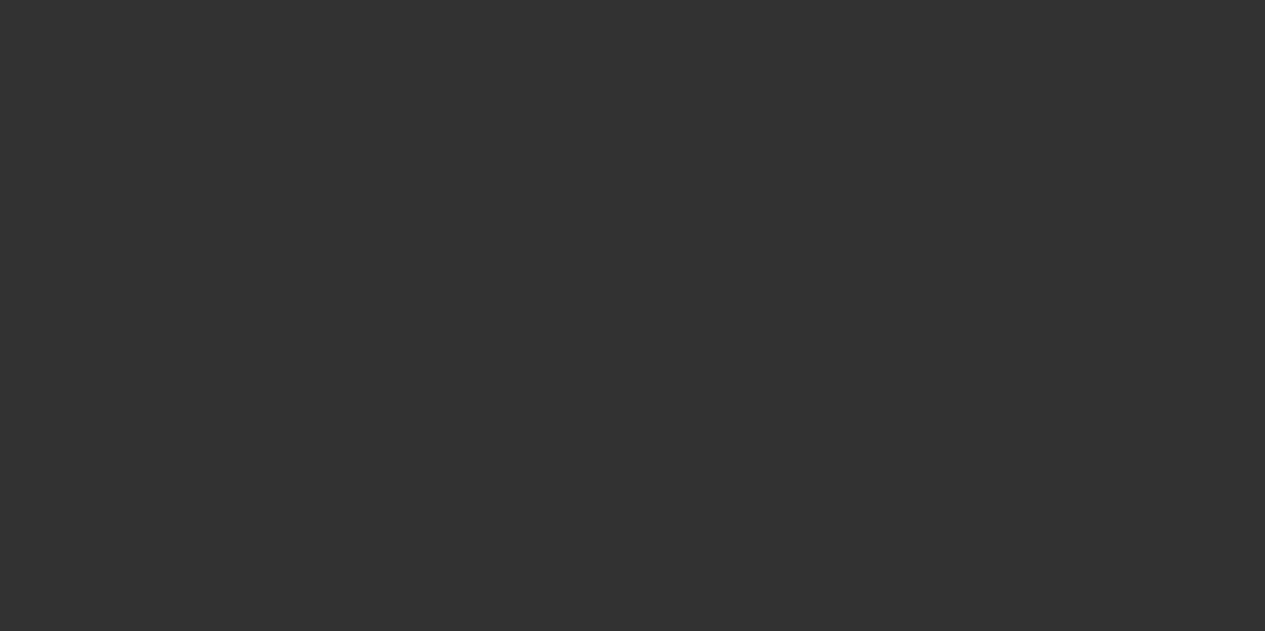 radio on "true" 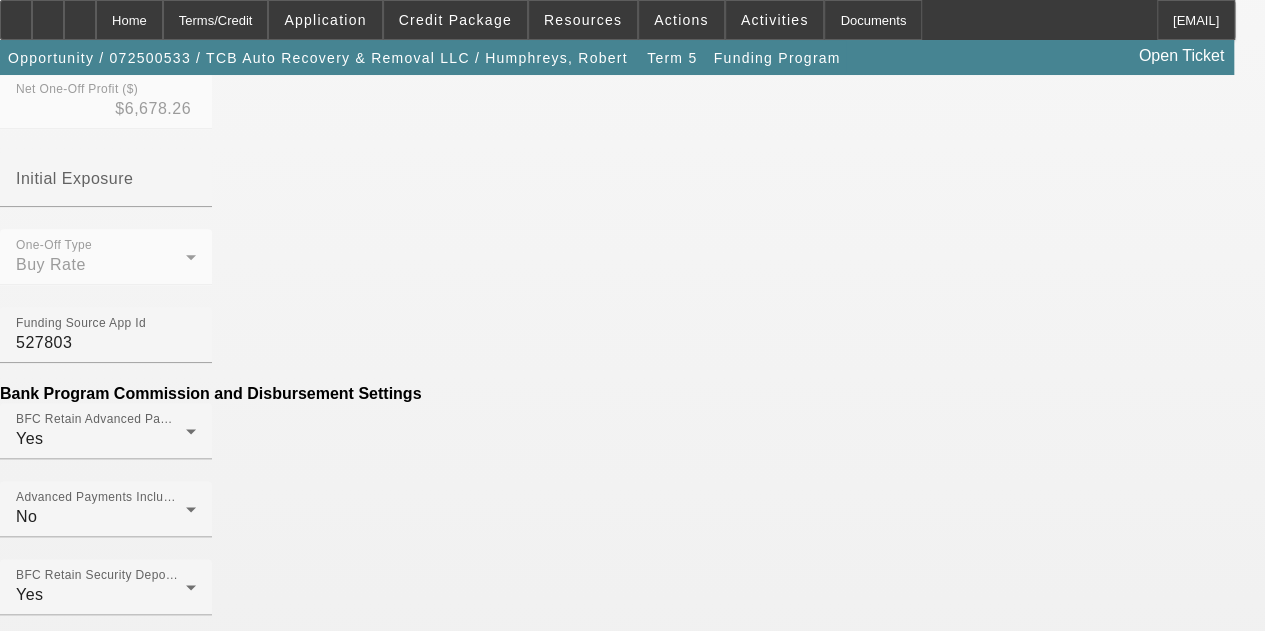 scroll, scrollTop: 1019, scrollLeft: 0, axis: vertical 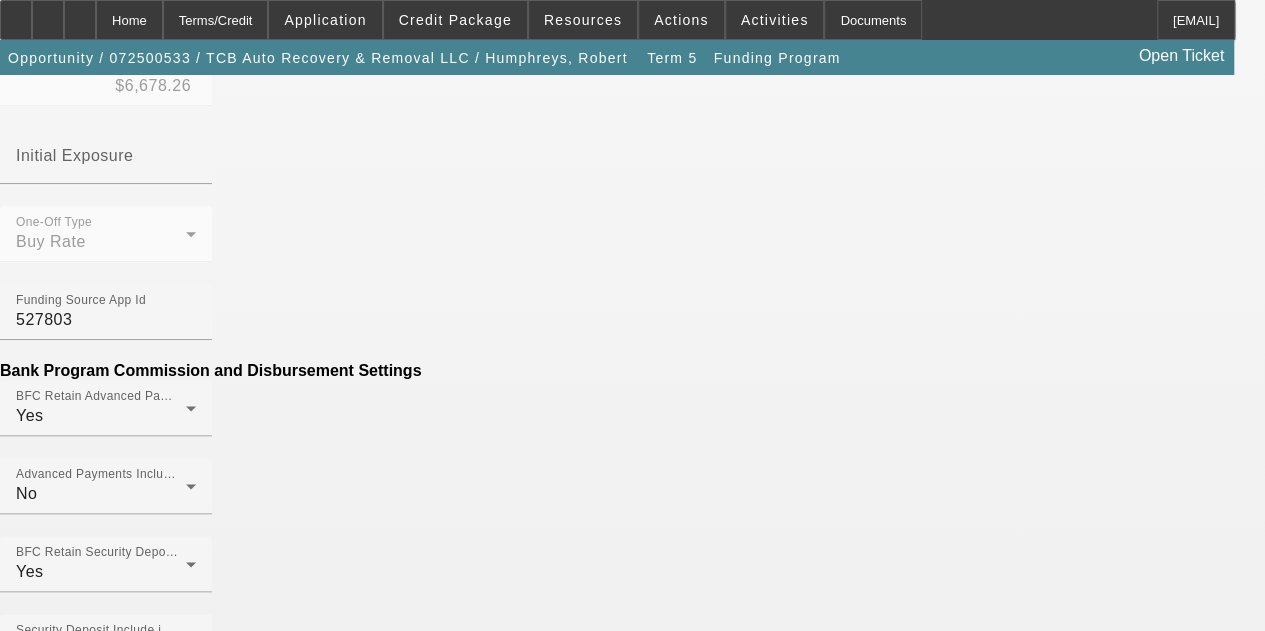 click on "Generate Disbursement Sheet" at bounding box center (108, 1580) 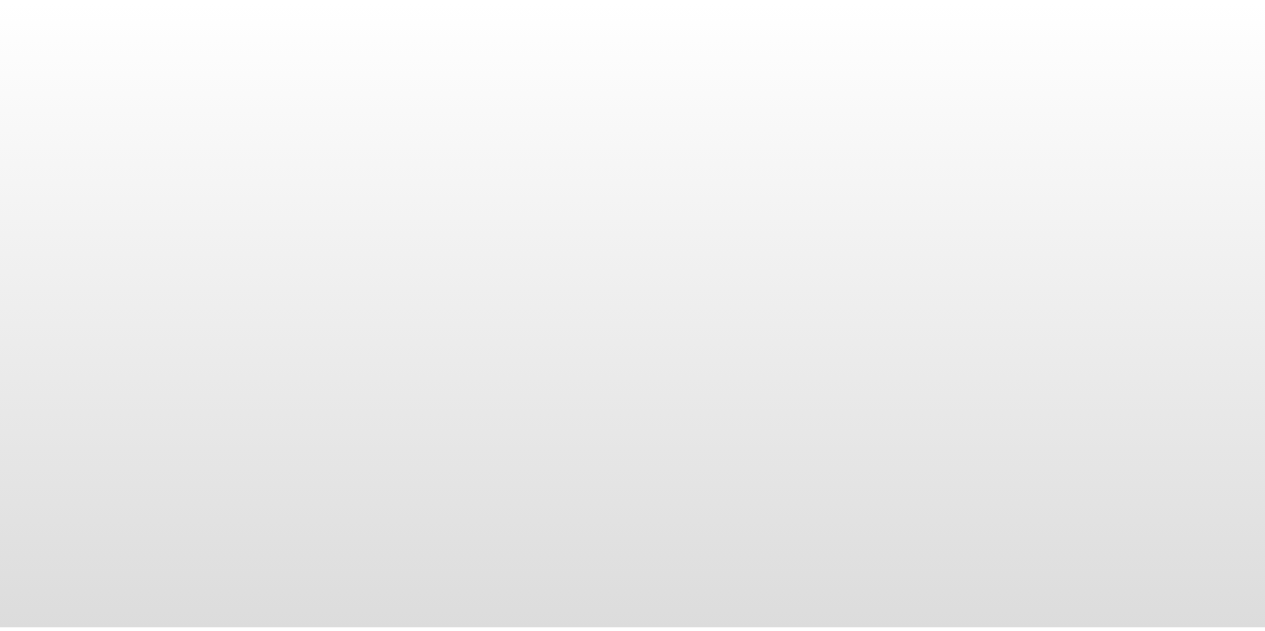 scroll, scrollTop: 0, scrollLeft: 0, axis: both 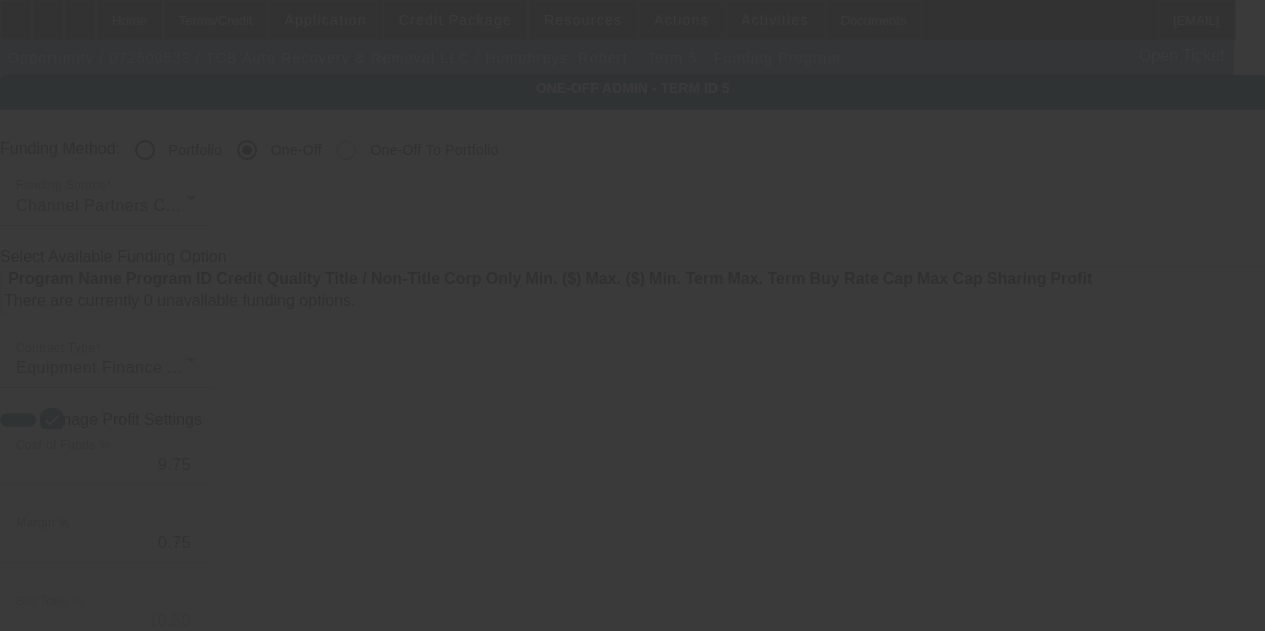 radio on "true" 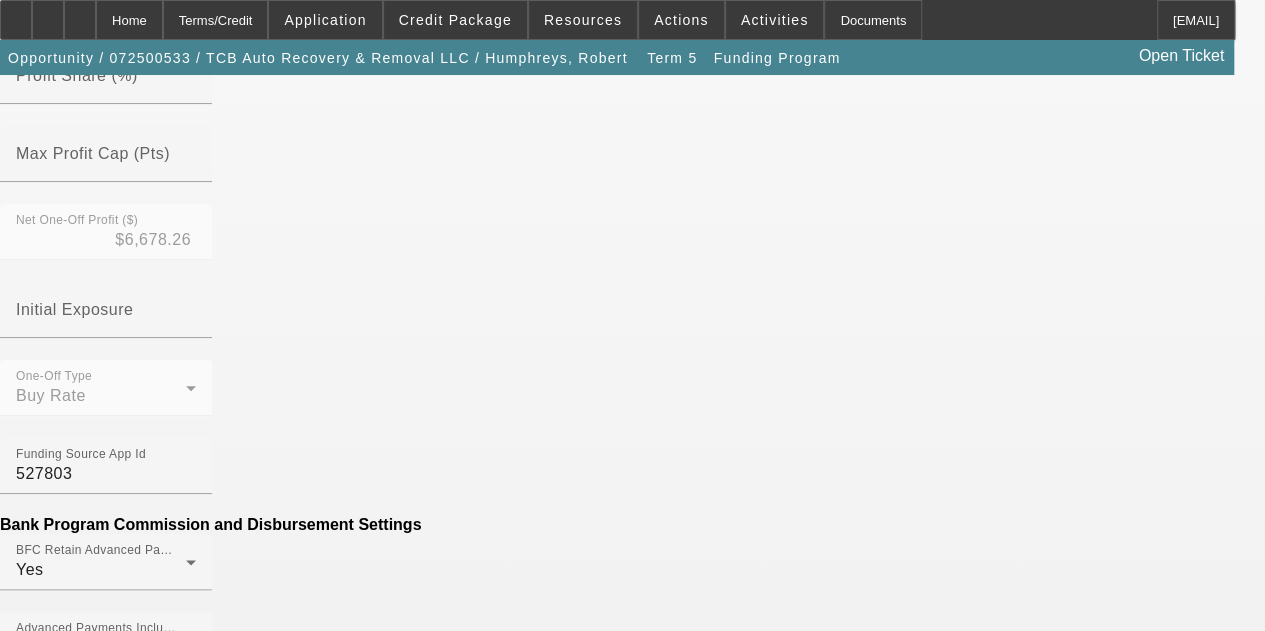scroll, scrollTop: 884, scrollLeft: 0, axis: vertical 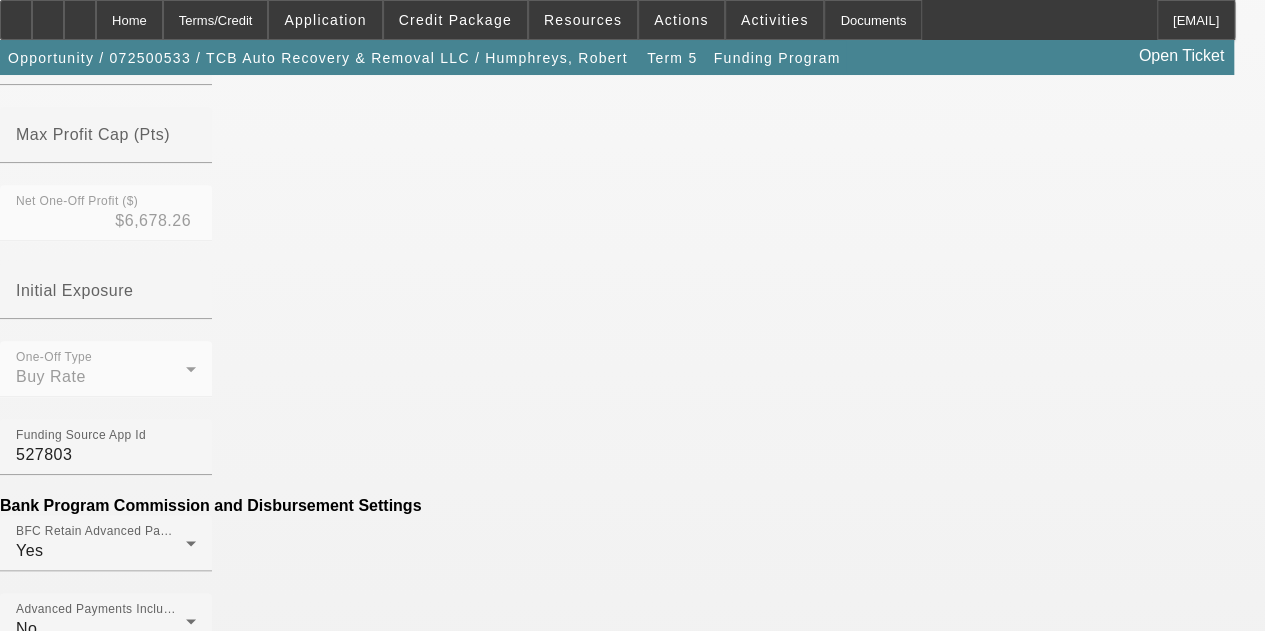 click on "Generate Disbursement Sheet" at bounding box center [108, 1715] 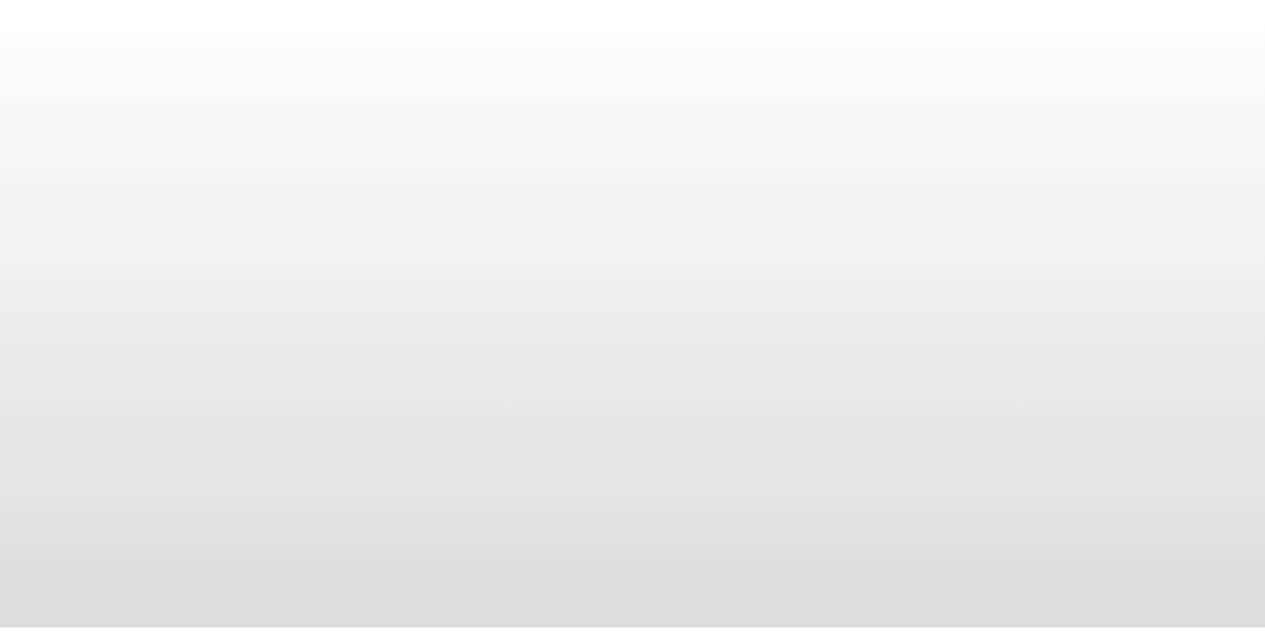 scroll, scrollTop: 0, scrollLeft: 0, axis: both 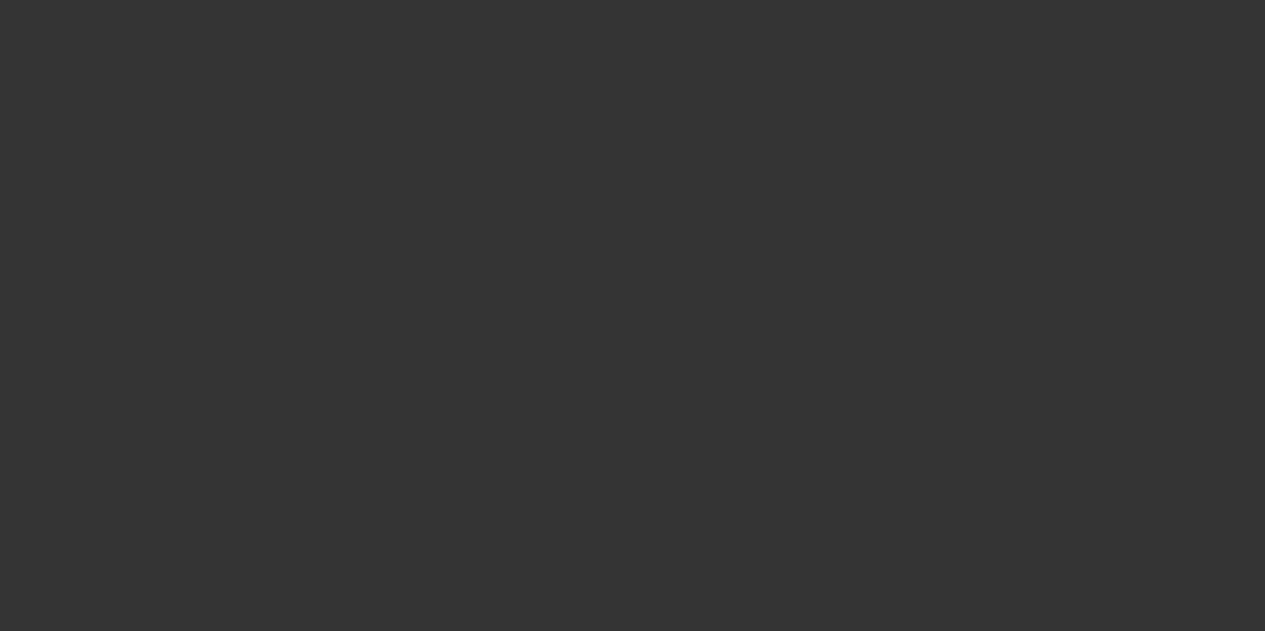 radio on "true" 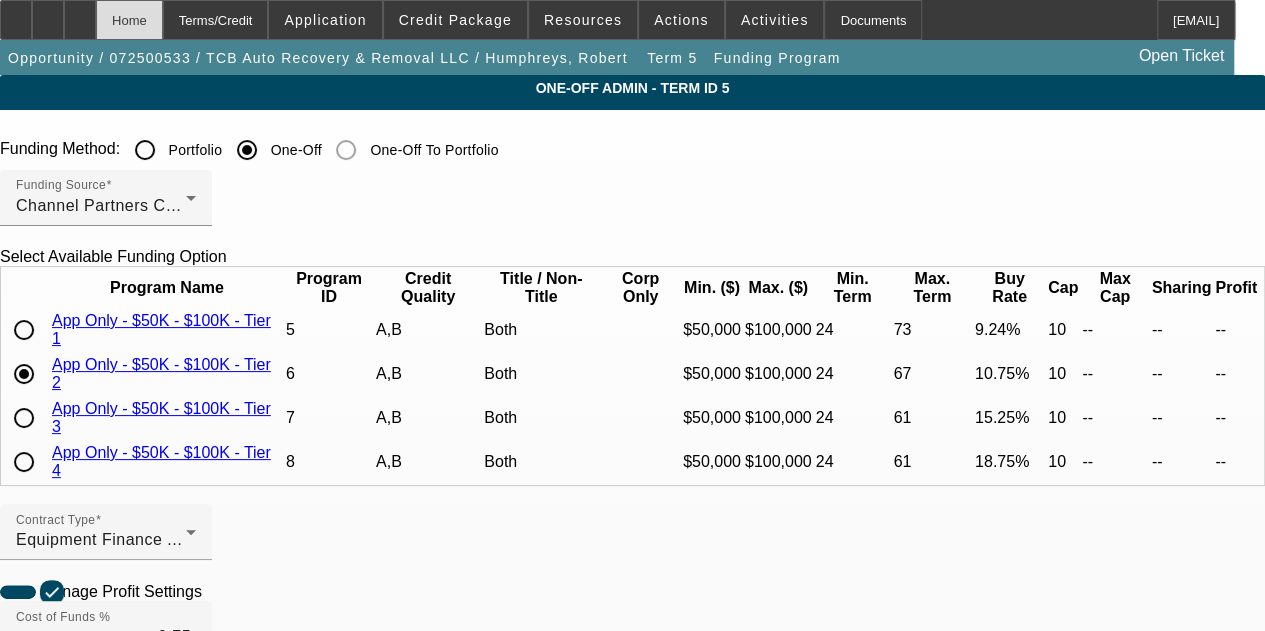 click on "Home" at bounding box center [129, 20] 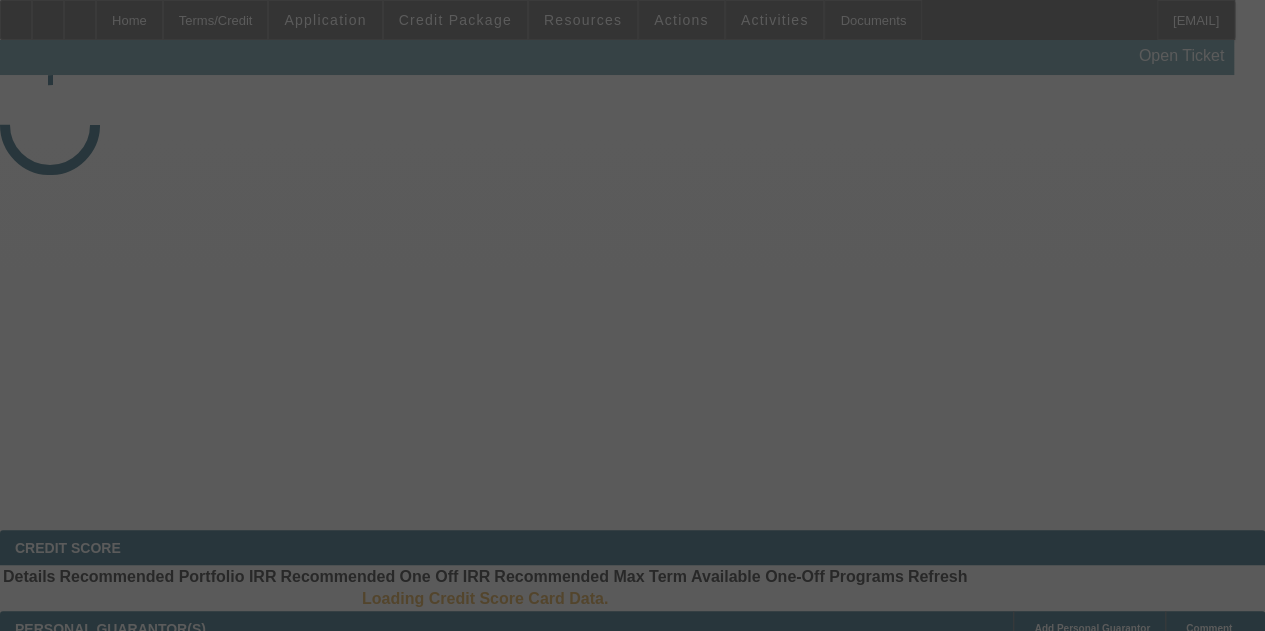 select on "4" 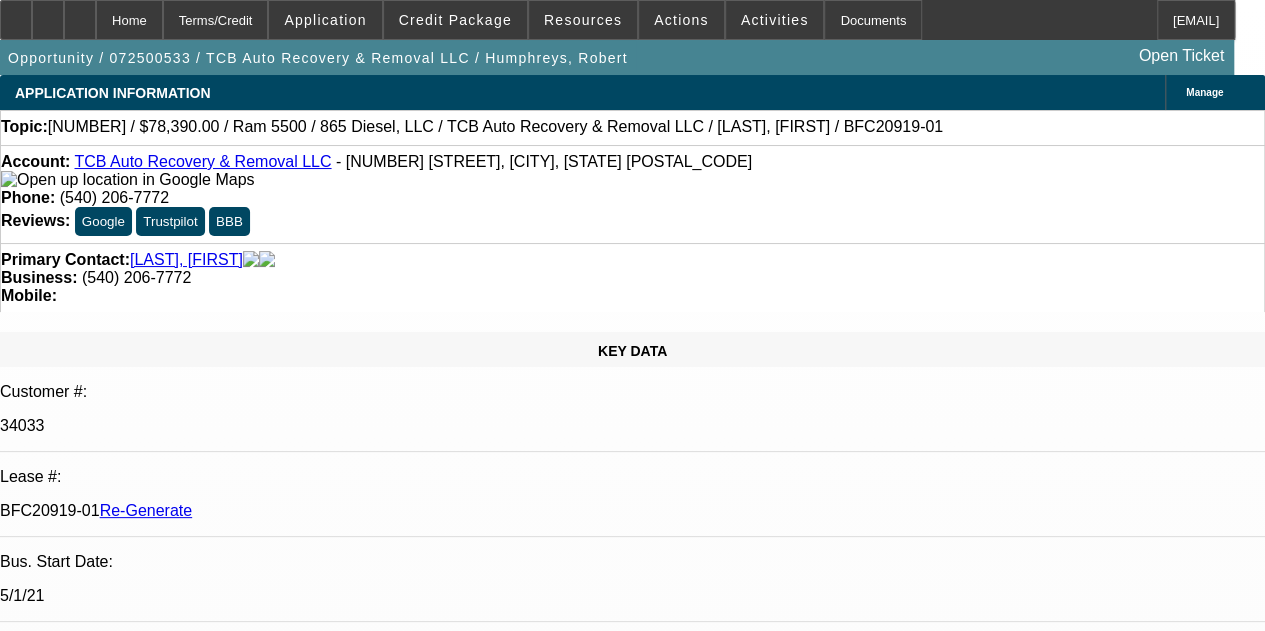 select on "0.1" 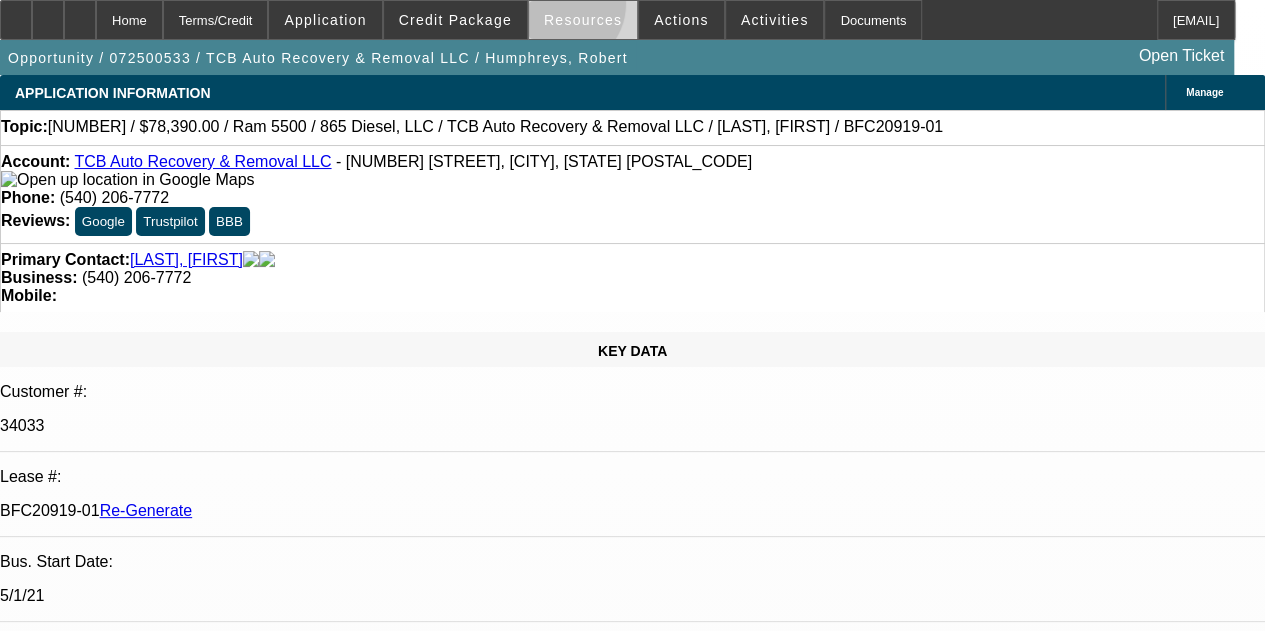 click at bounding box center [583, 20] 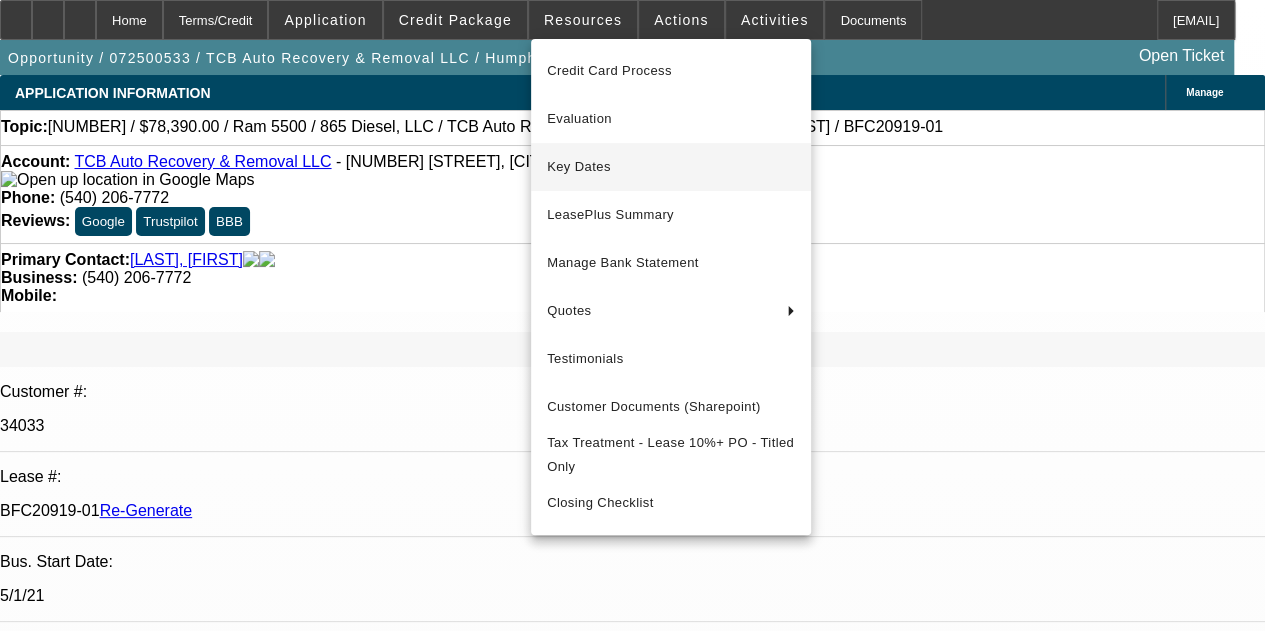click on "Key Dates" at bounding box center [671, 167] 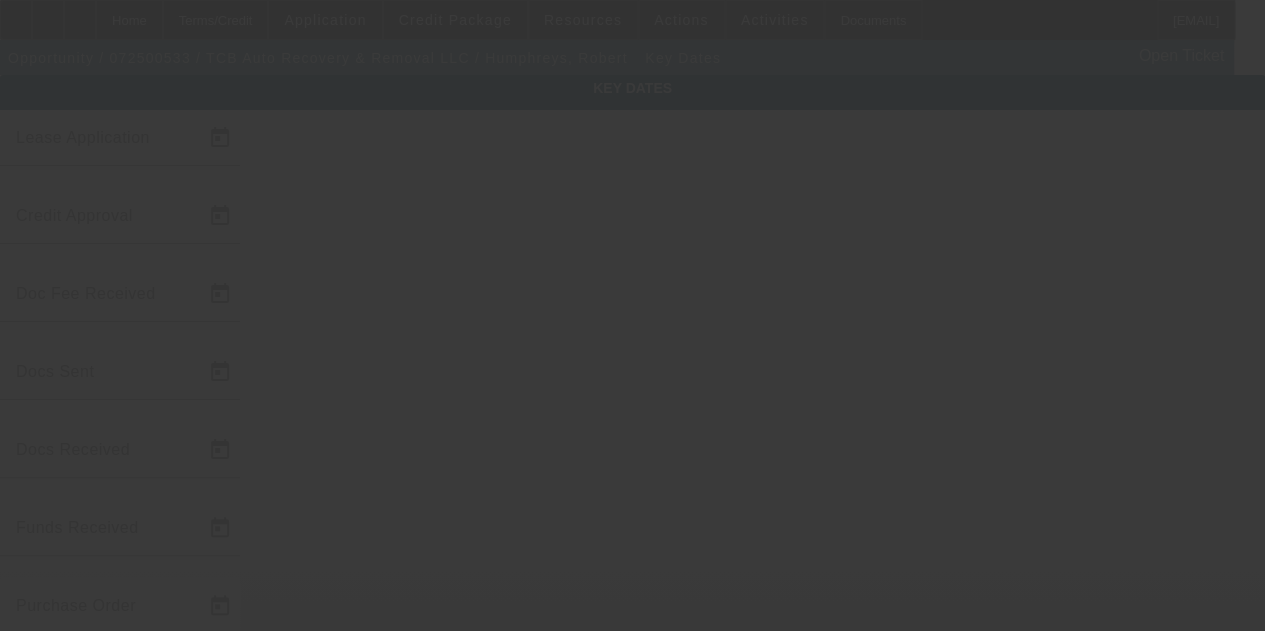 type on "7/23/2025" 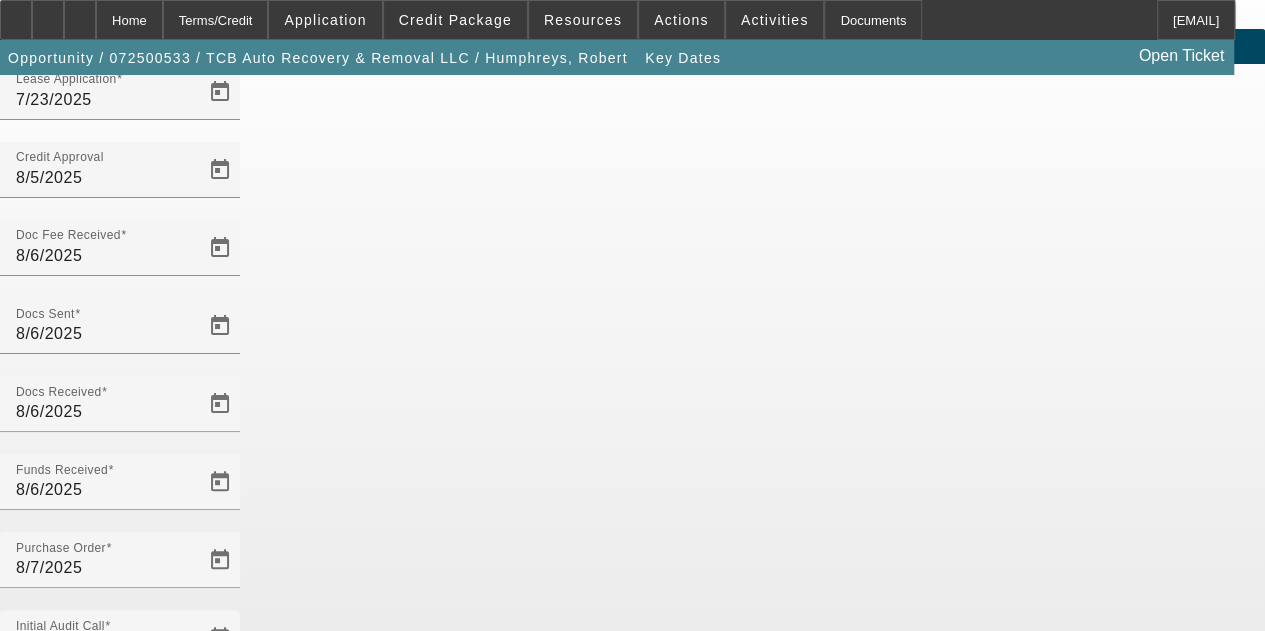 scroll, scrollTop: 46, scrollLeft: 0, axis: vertical 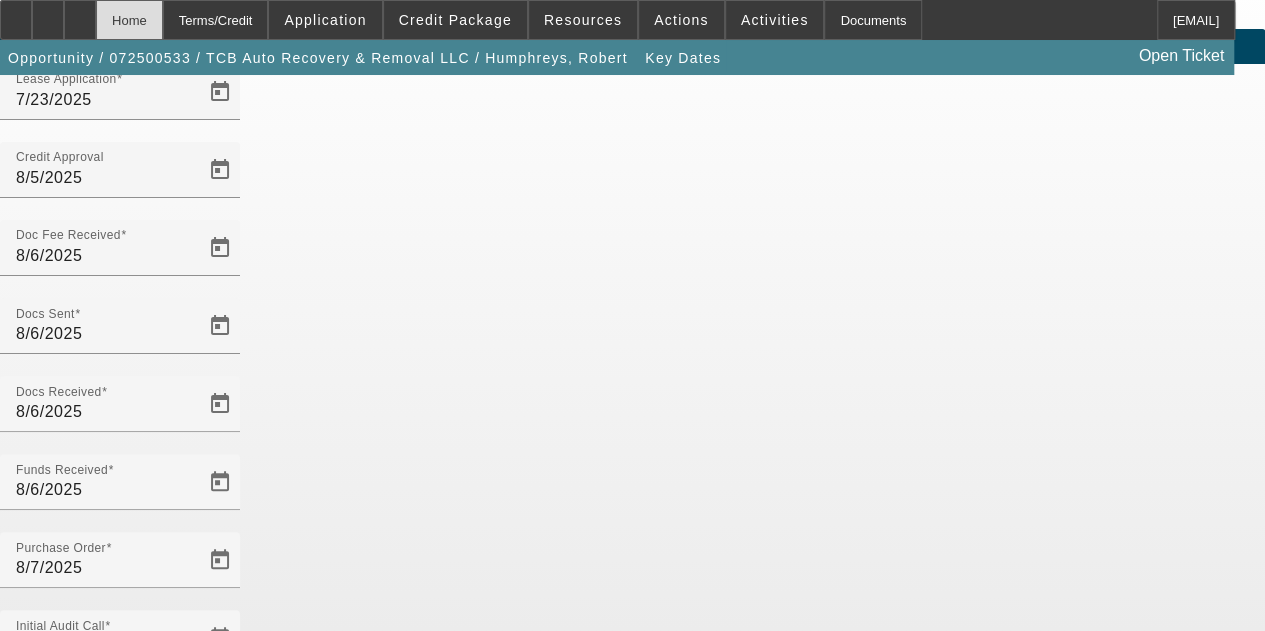 click on "Home" at bounding box center (129, 20) 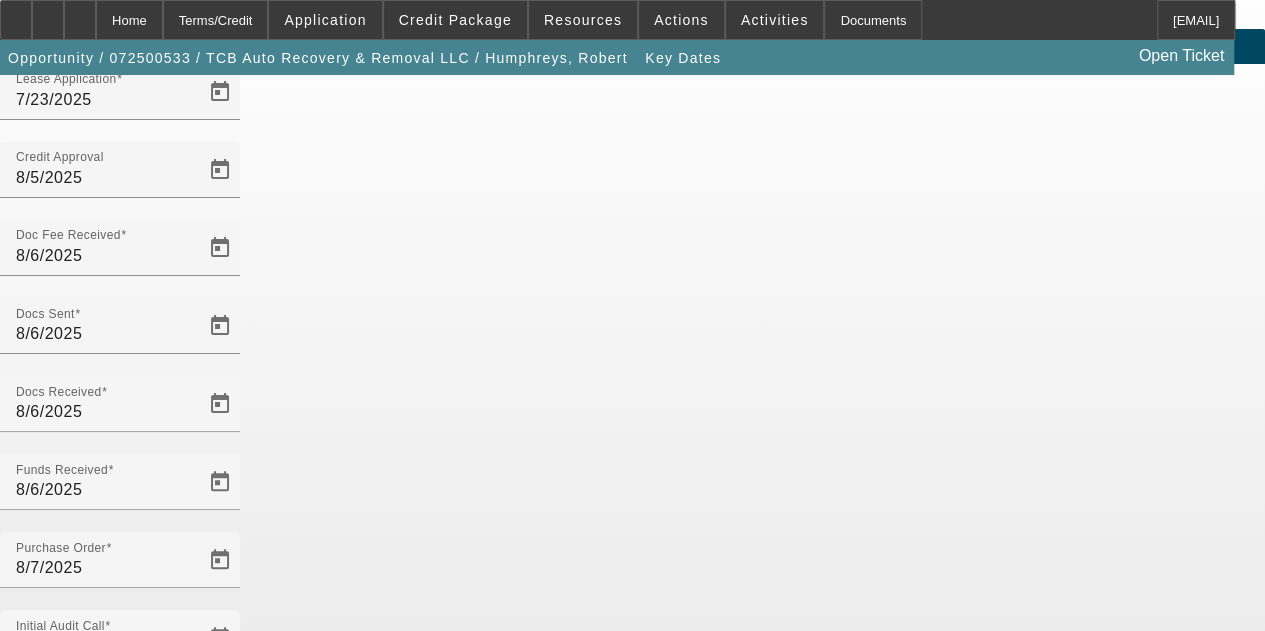 scroll, scrollTop: 0, scrollLeft: 0, axis: both 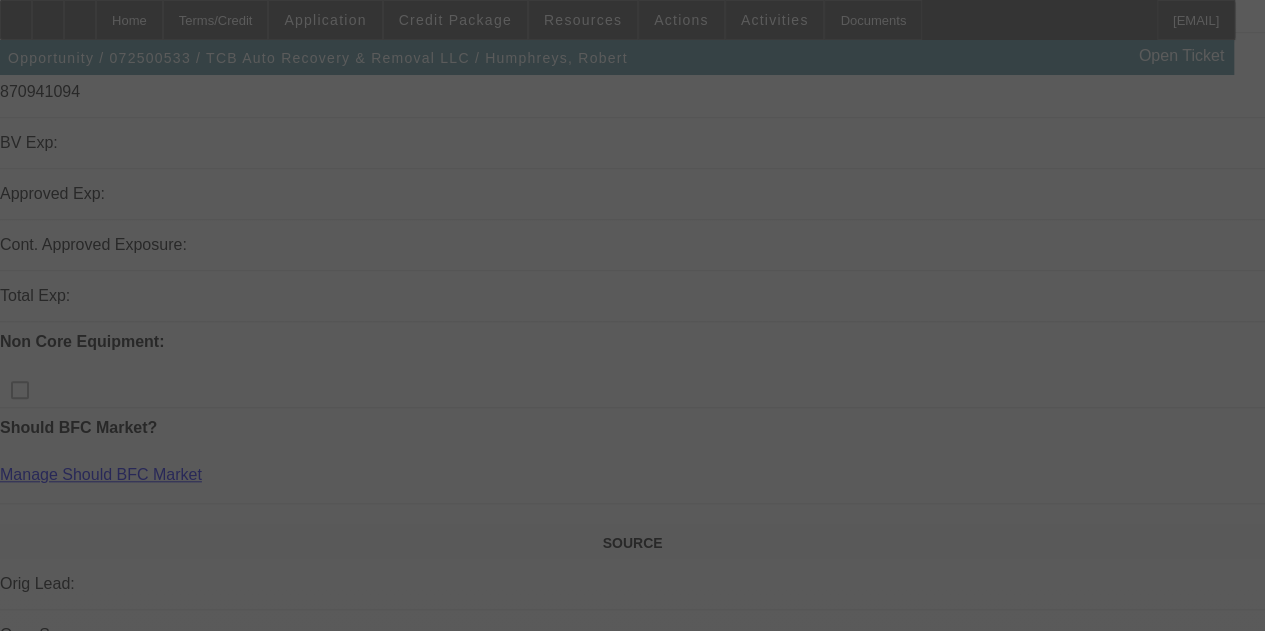 select on "4" 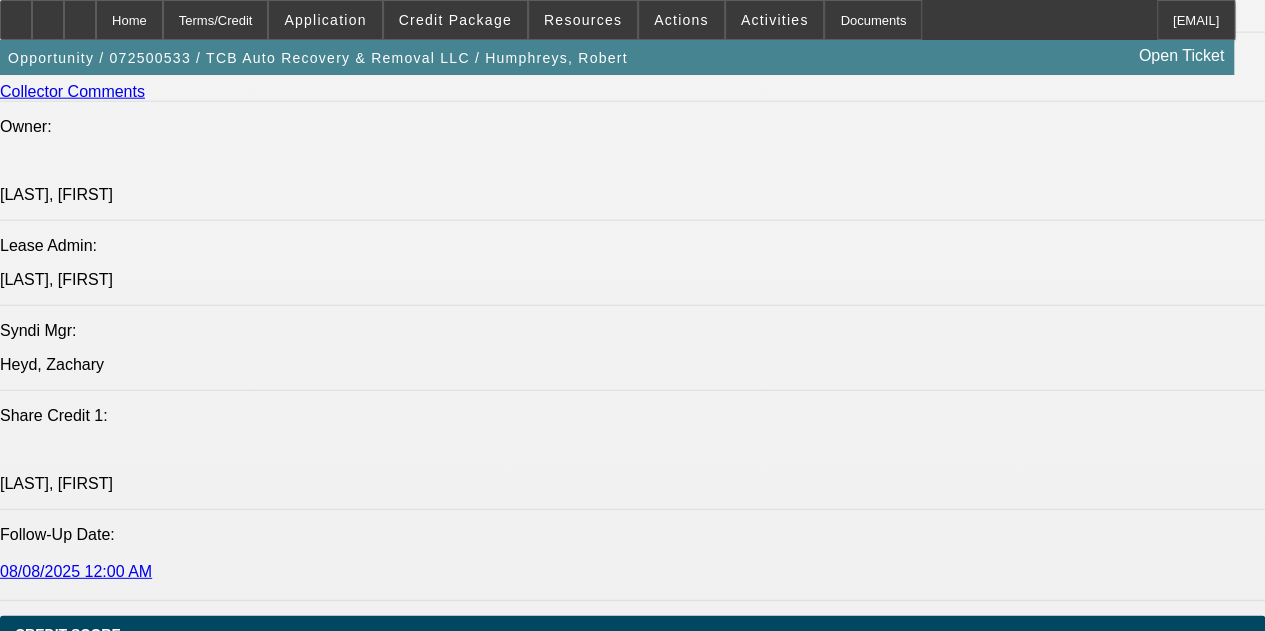 select on "0.1" 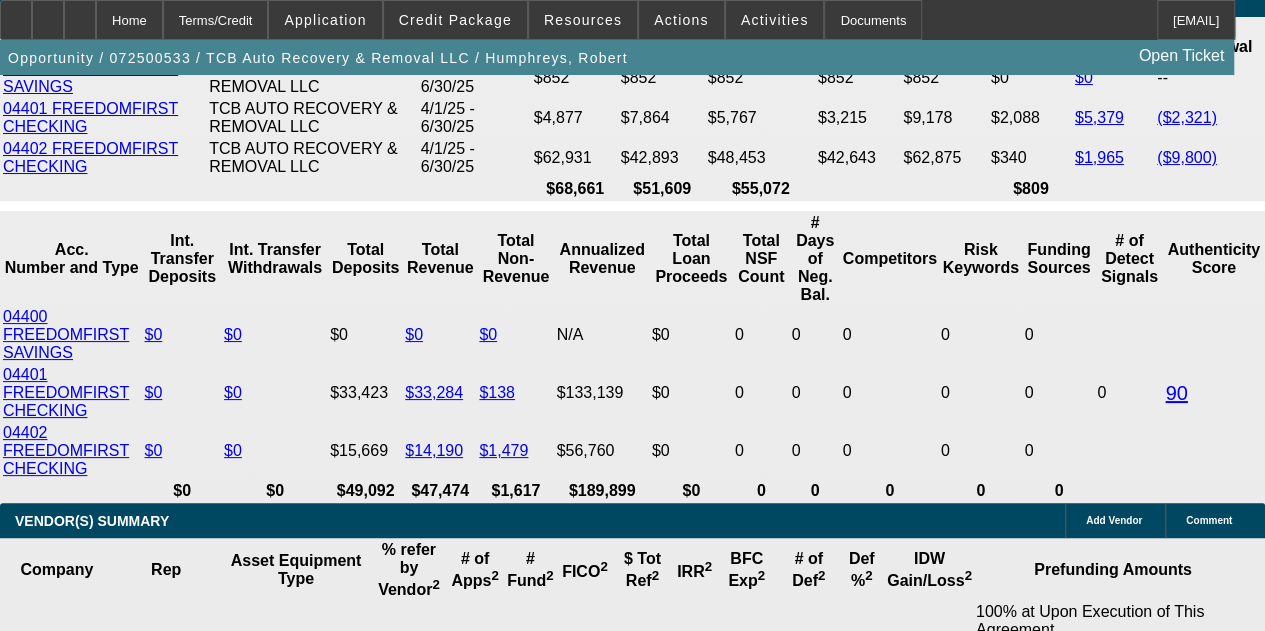 scroll, scrollTop: 4094, scrollLeft: 0, axis: vertical 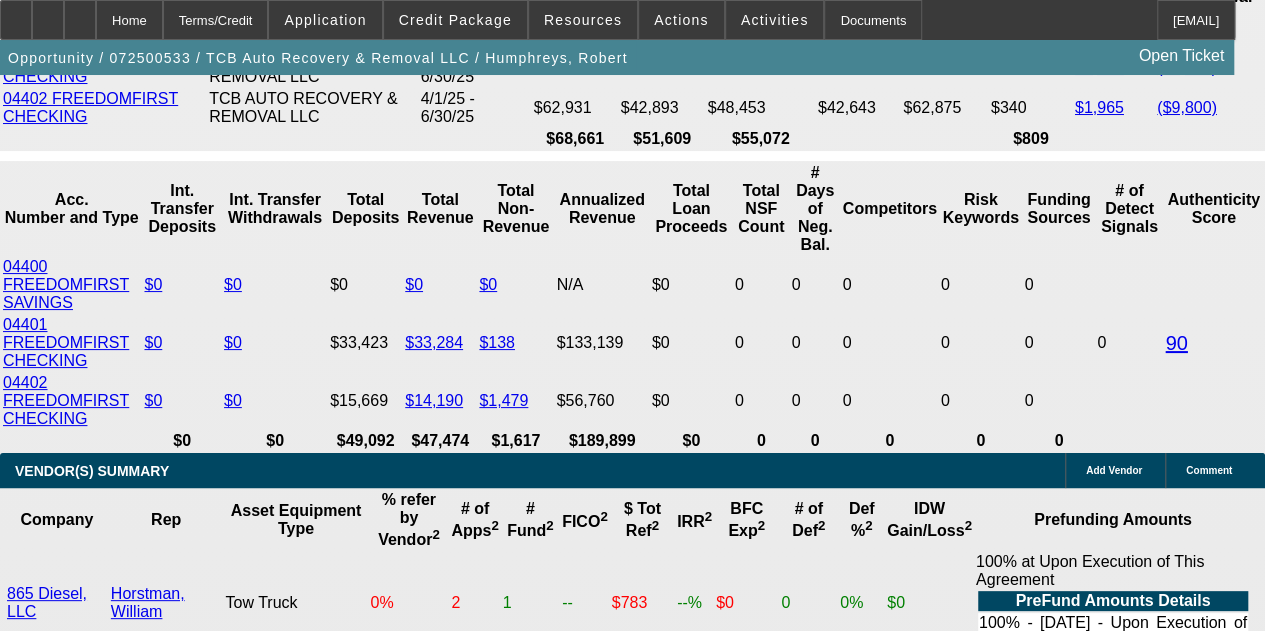 click on "Channel Partners Capital LLC (EF)" 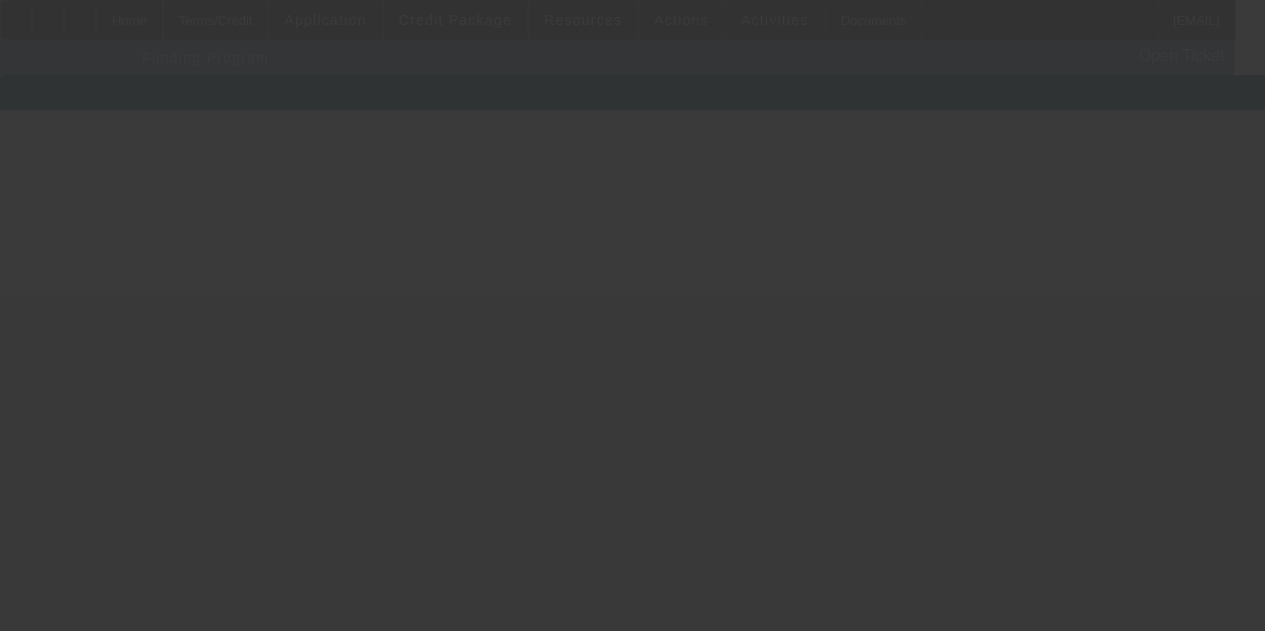scroll, scrollTop: 0, scrollLeft: 0, axis: both 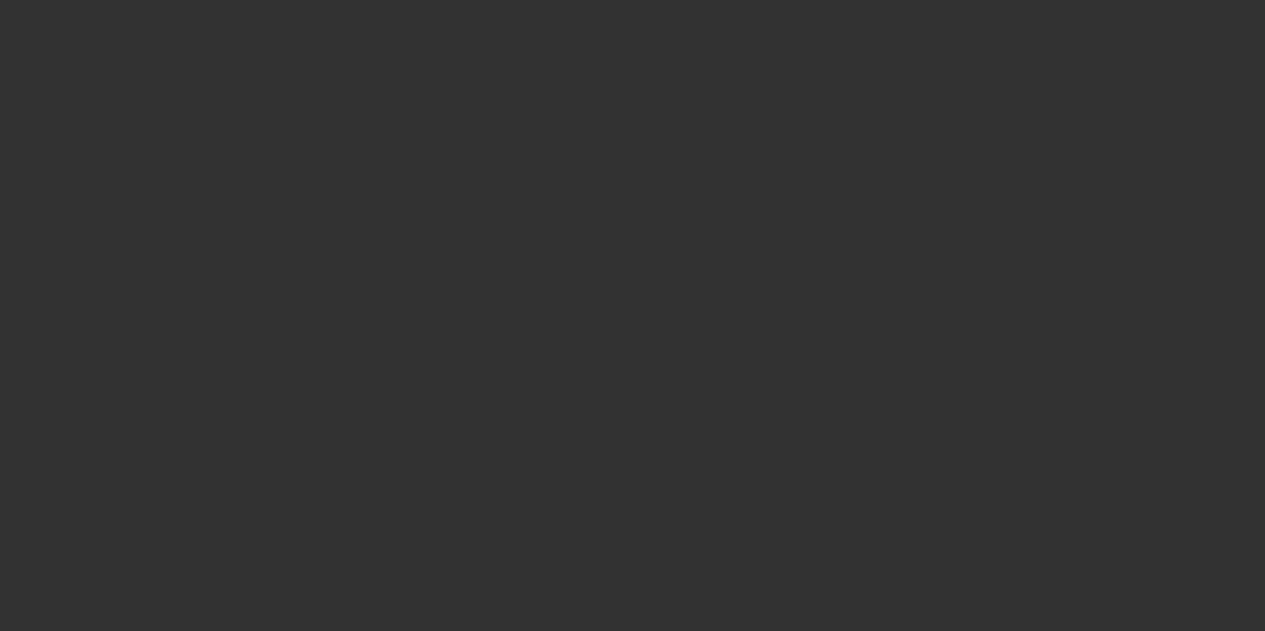 radio on "true" 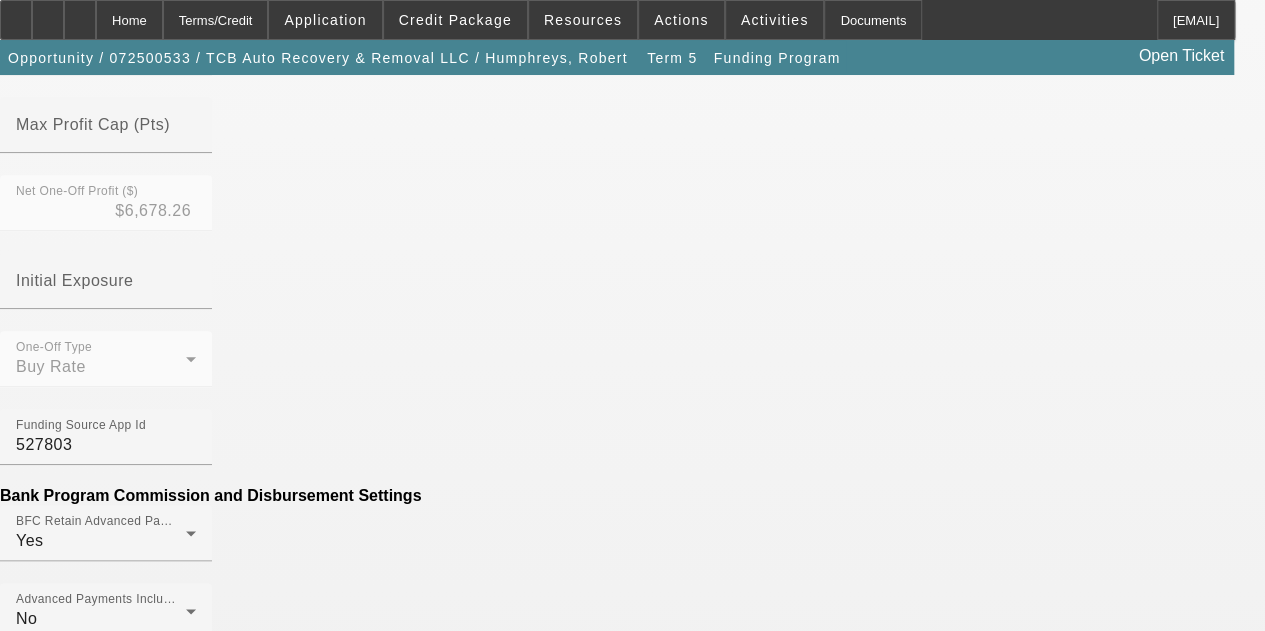 scroll, scrollTop: 888, scrollLeft: 0, axis: vertical 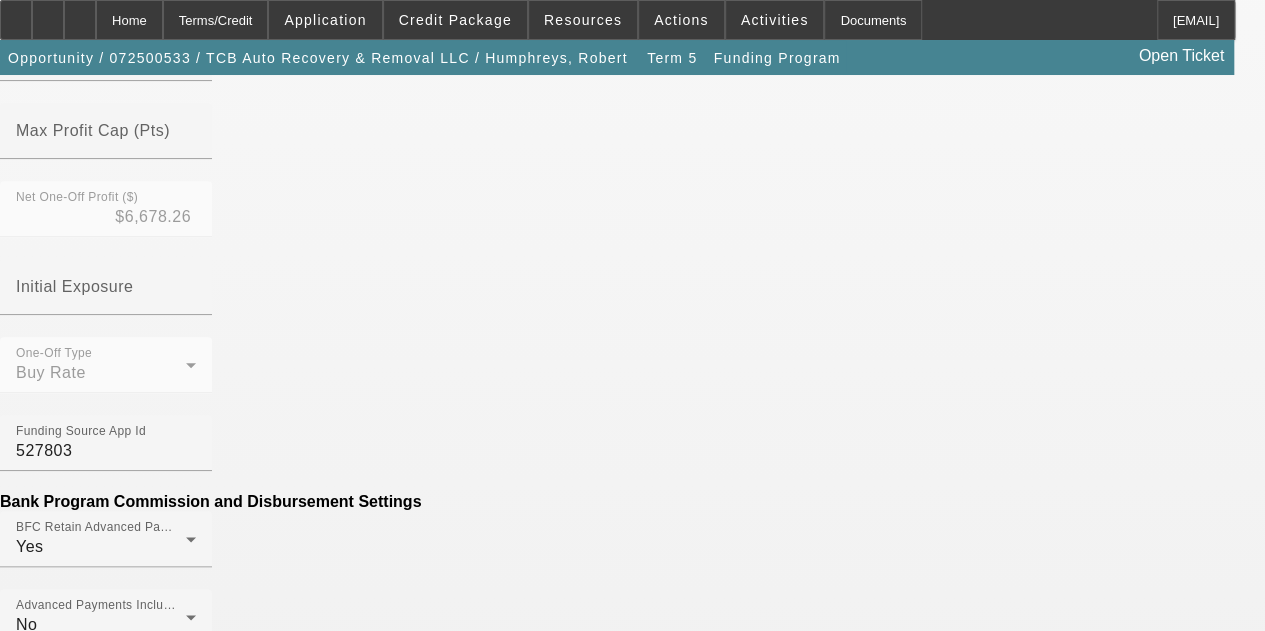 click on "Generate Disbursement Sheet" at bounding box center (108, 1711) 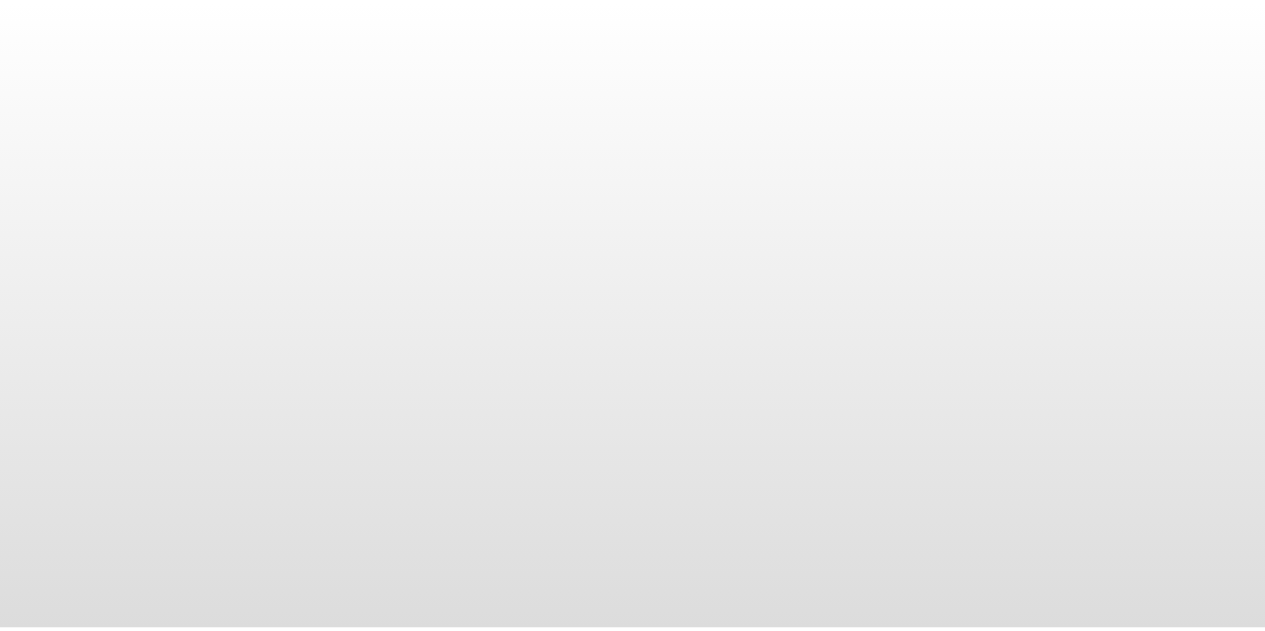 scroll, scrollTop: 0, scrollLeft: 0, axis: both 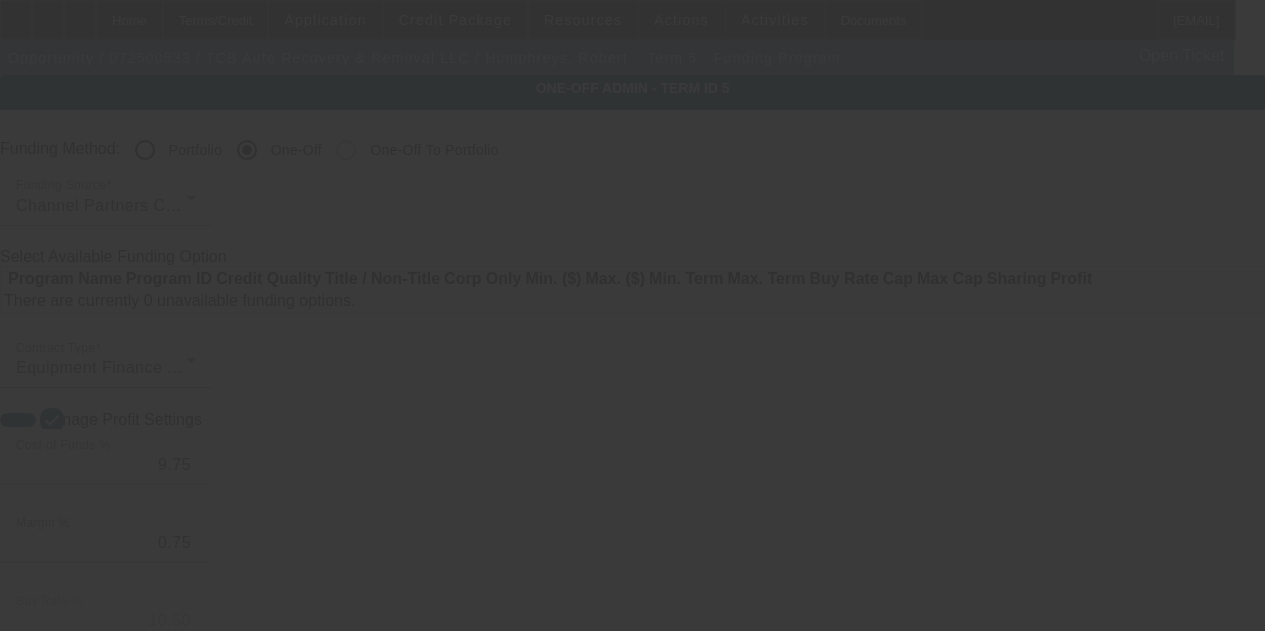 radio on "true" 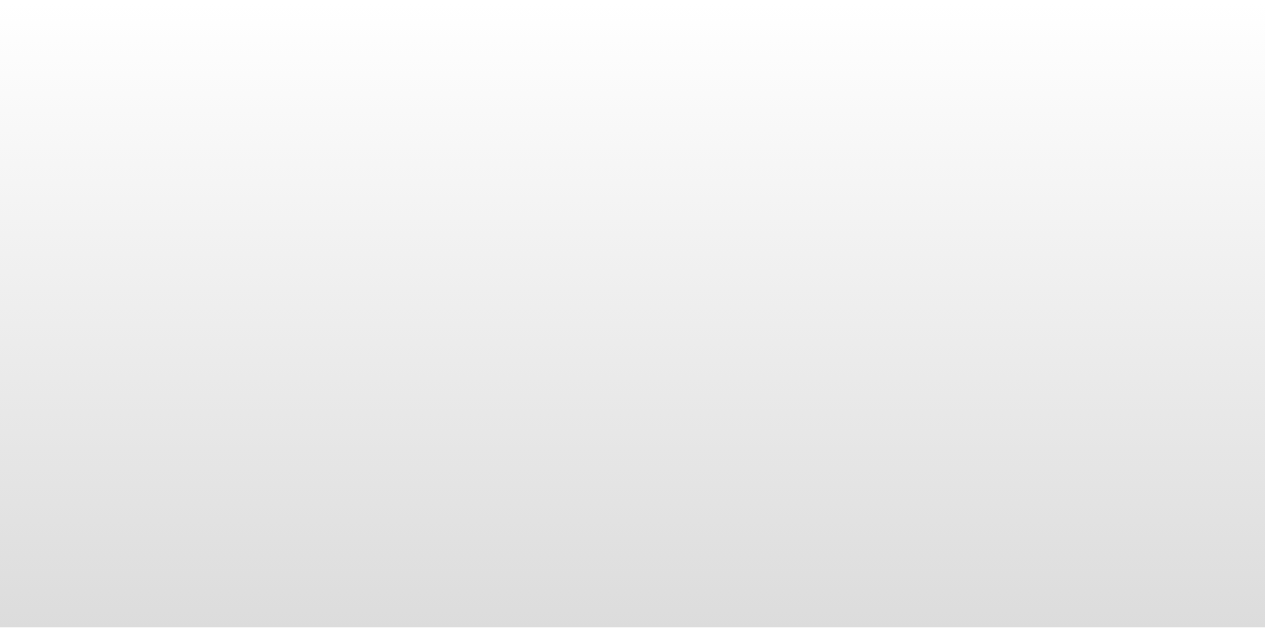 scroll, scrollTop: 0, scrollLeft: 0, axis: both 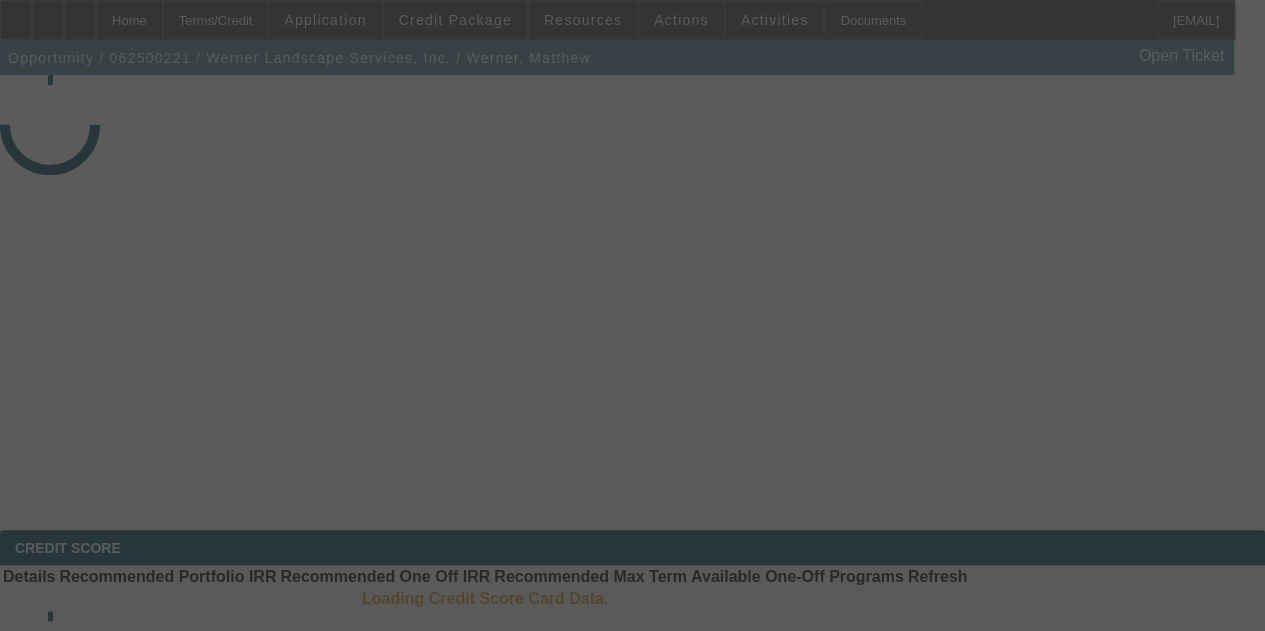 select on "3" 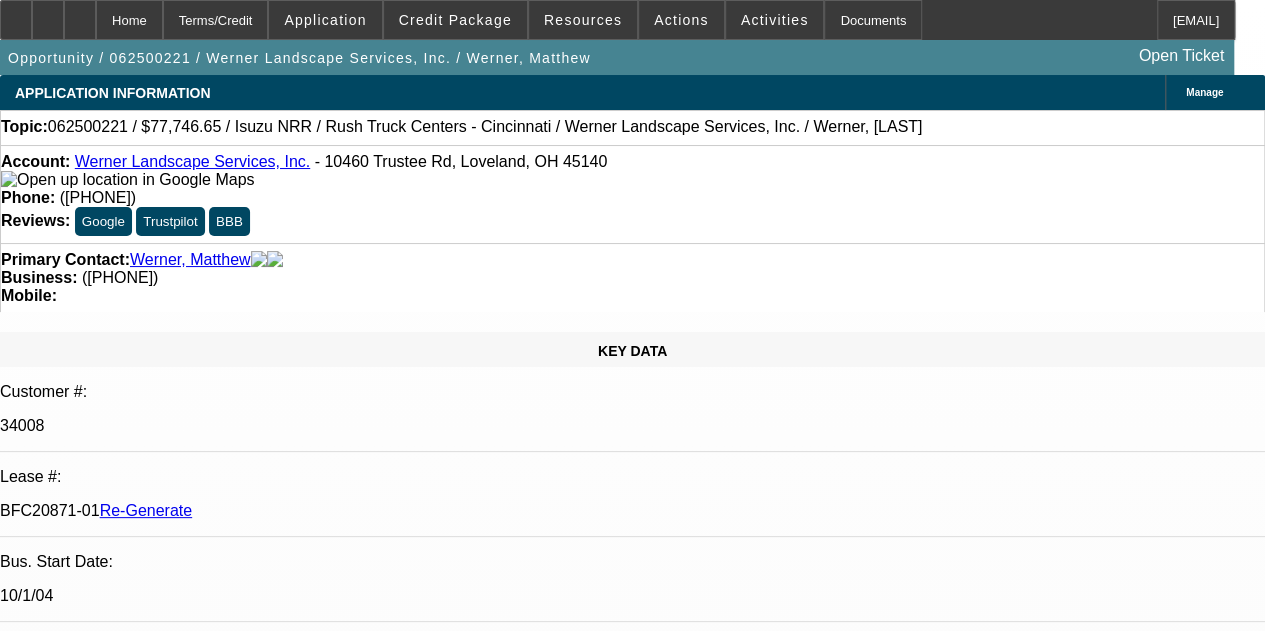 select on "0" 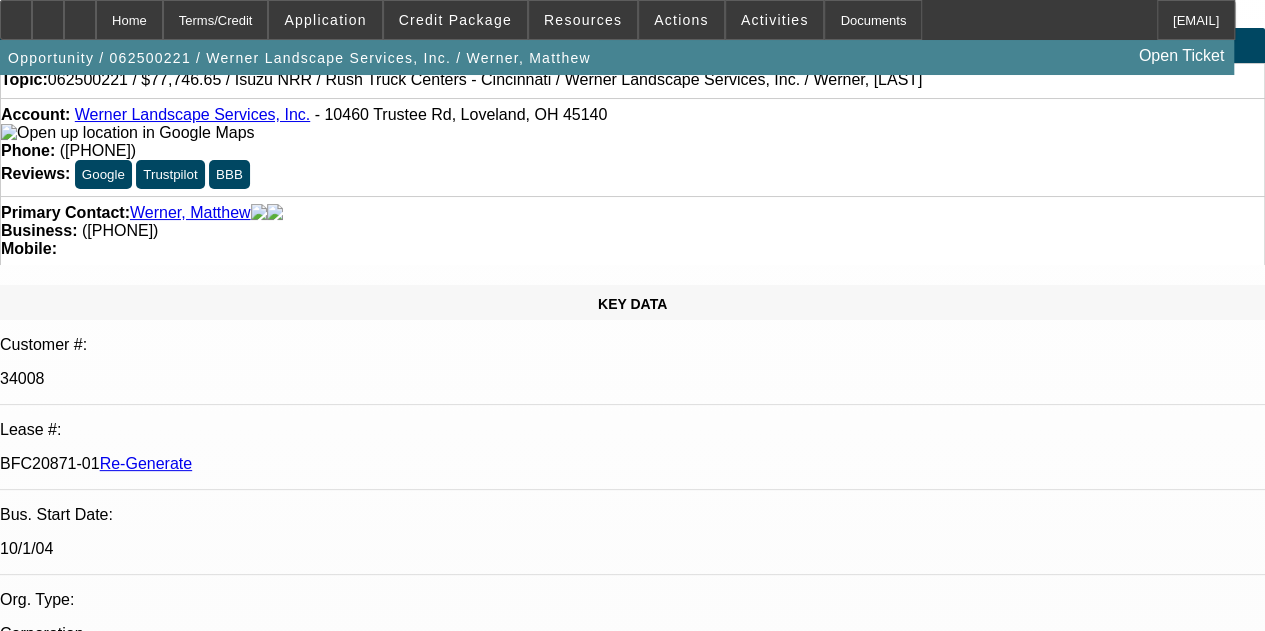 scroll, scrollTop: 0, scrollLeft: 0, axis: both 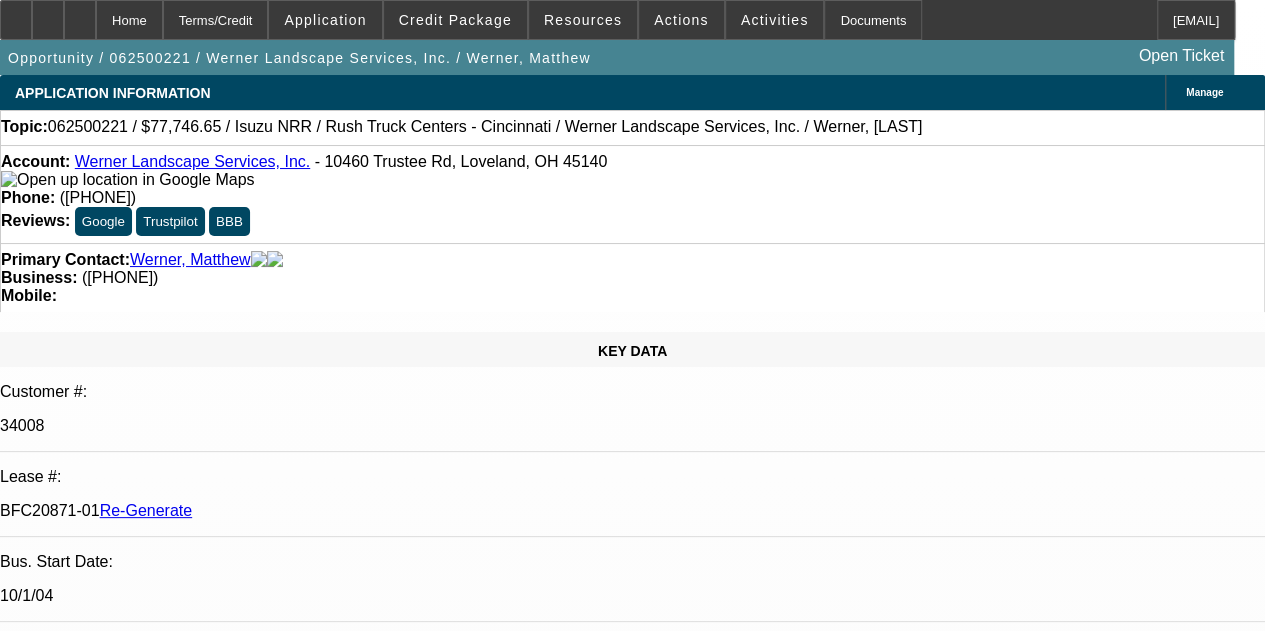 click on "Discussion
Add Comment
Credit Log
All
Comments
Email
Notes
Appointments
Phone
Tasks
1.
RE:062500221 / $77,746.65 / Isuzu  NRR / Rush Truck Centers - Cincinnati / Werner Landscape Services, Inc. / Werner, Matthew
2." 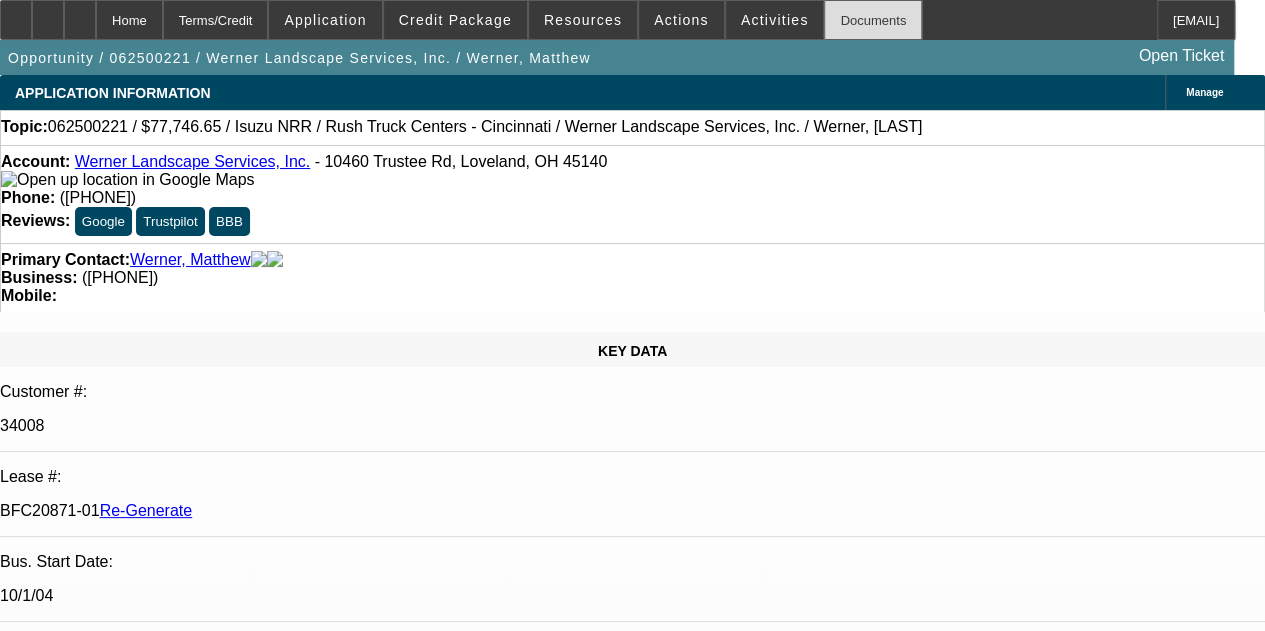 click on "Documents" at bounding box center [873, 20] 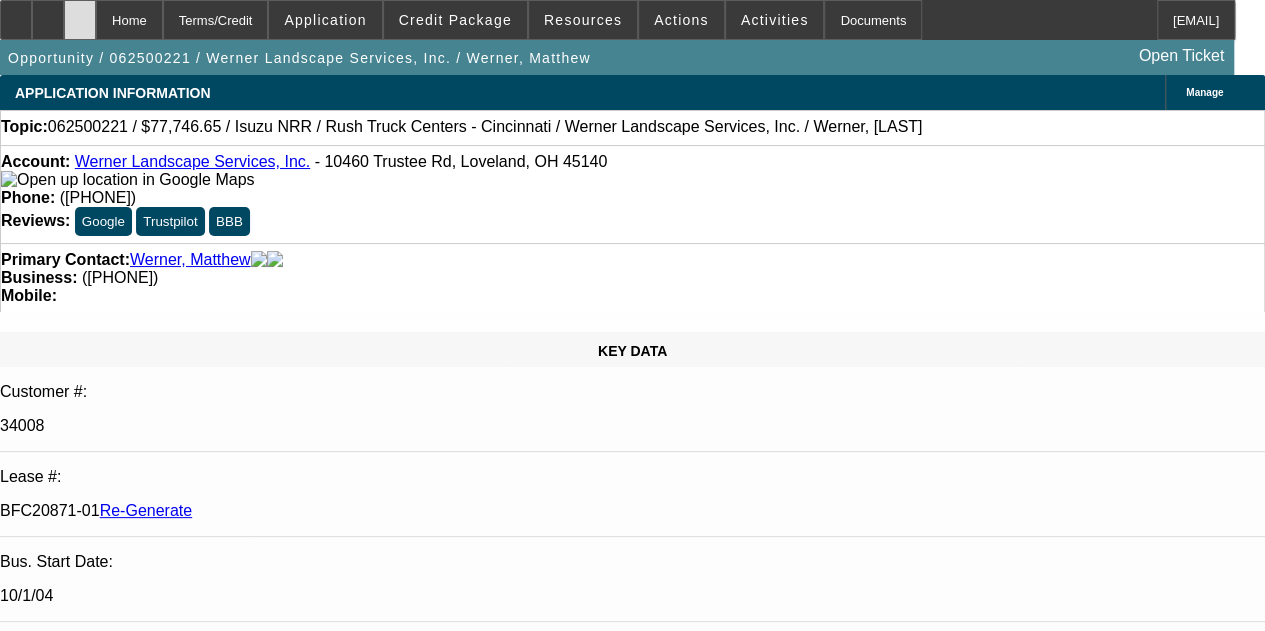 click at bounding box center [80, 13] 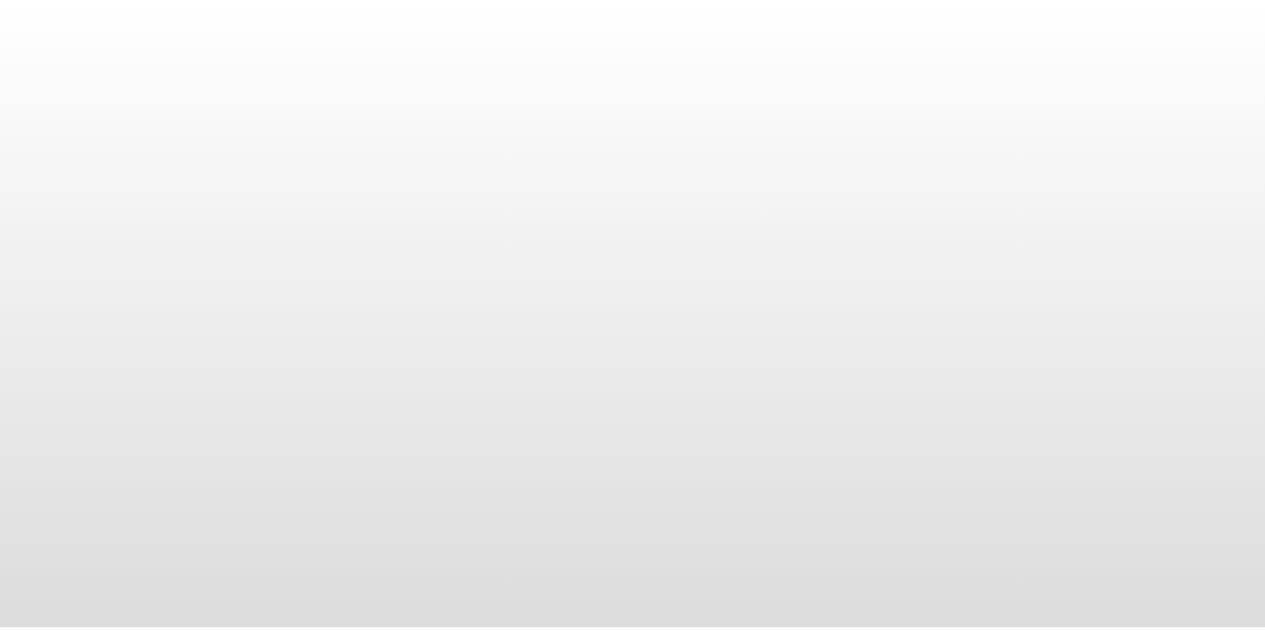 scroll, scrollTop: 0, scrollLeft: 0, axis: both 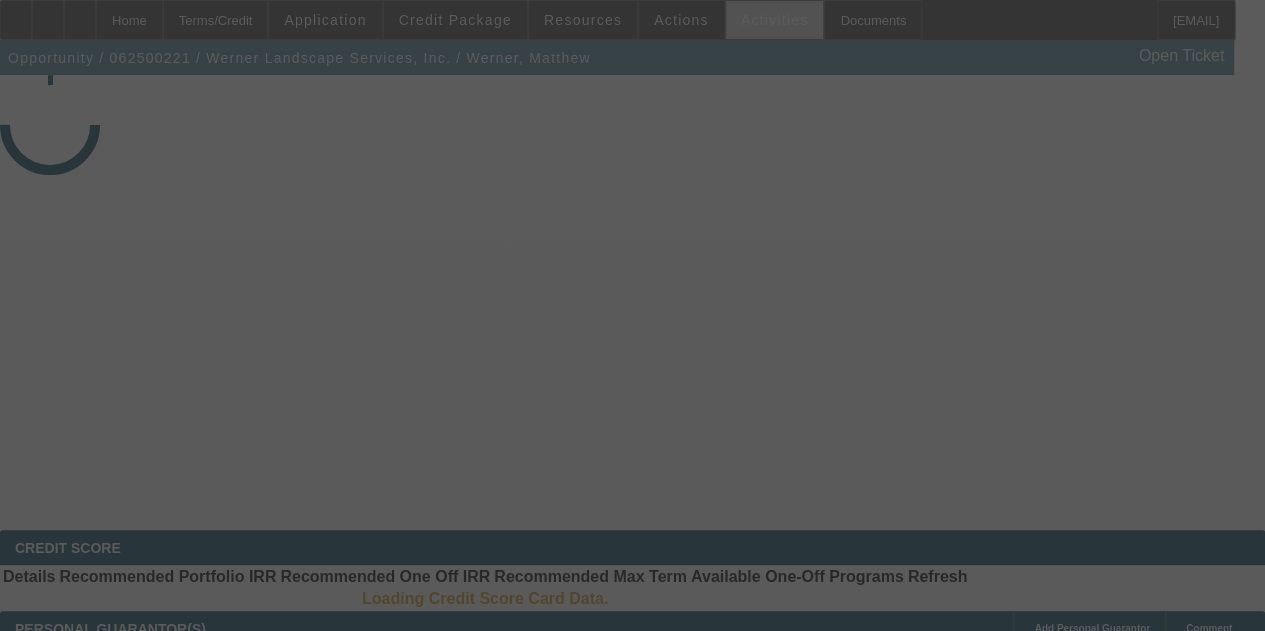 select on "3" 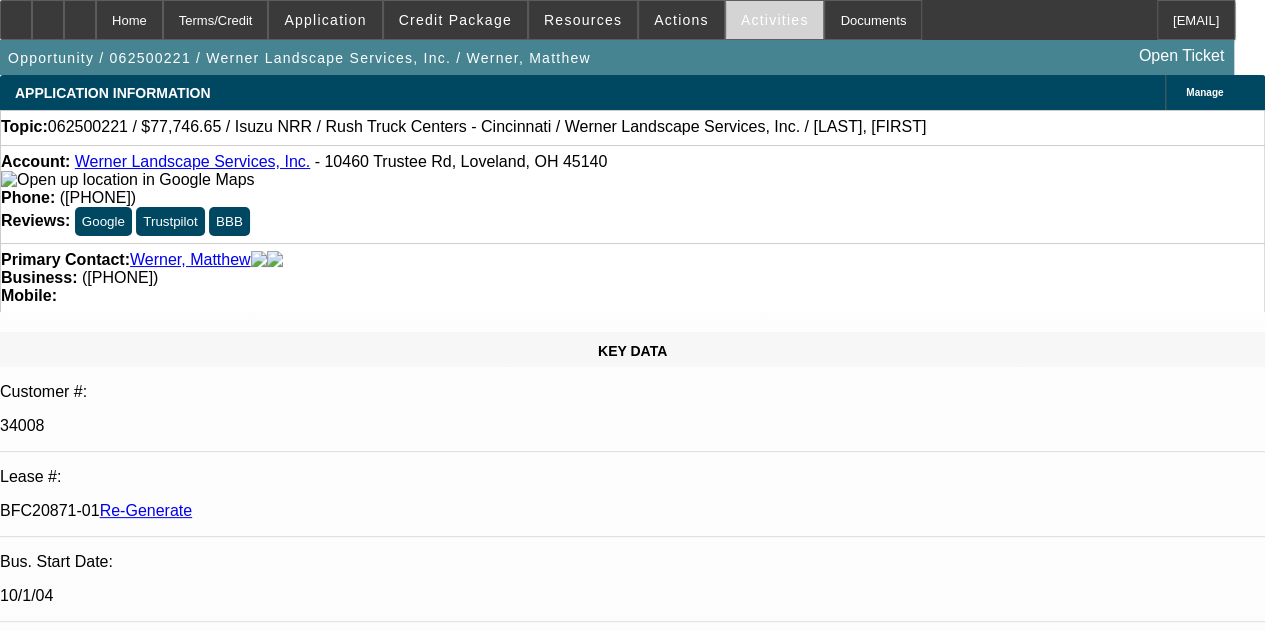 select on "0" 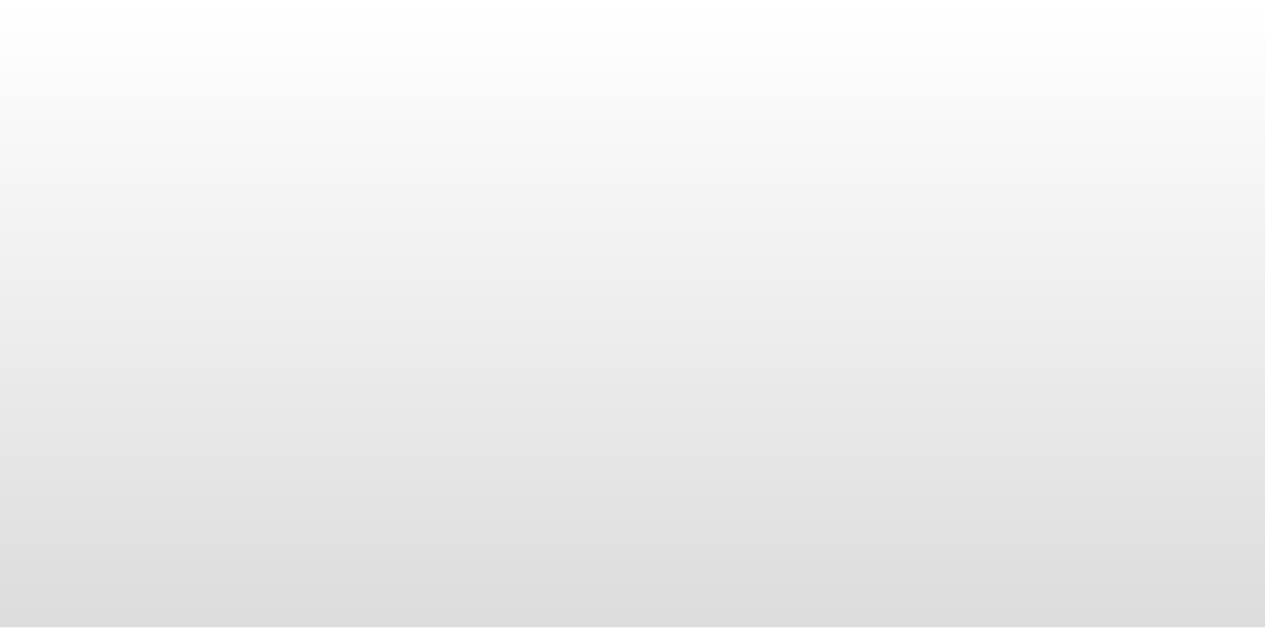 scroll, scrollTop: 0, scrollLeft: 0, axis: both 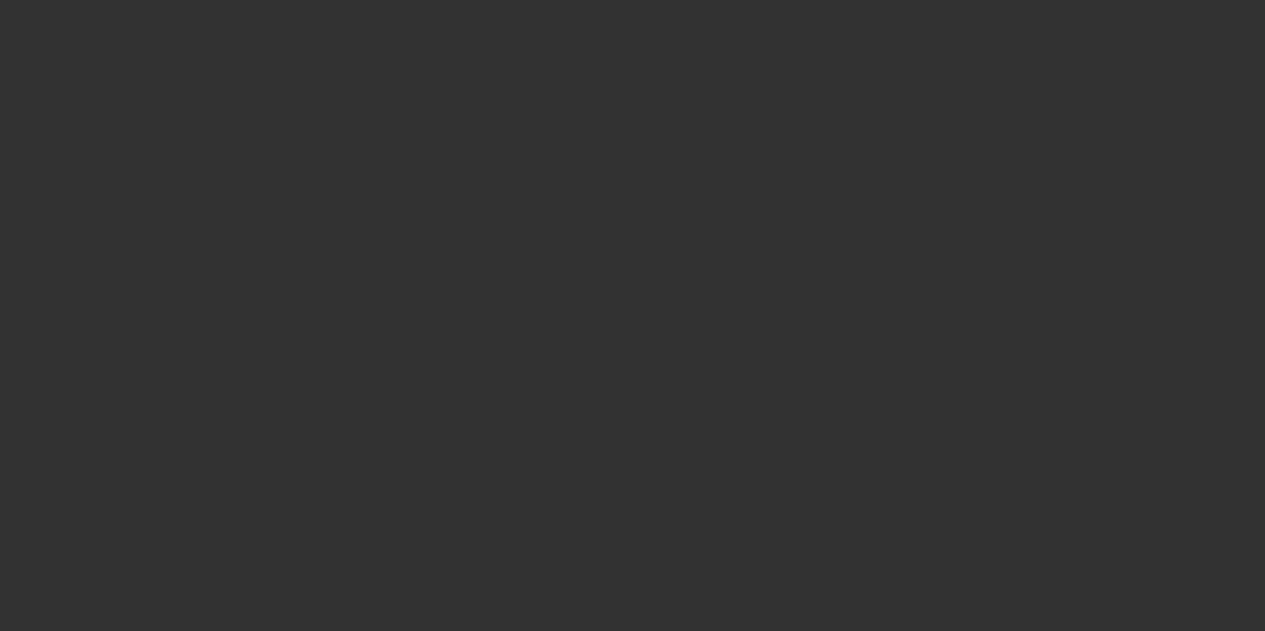 select on "4" 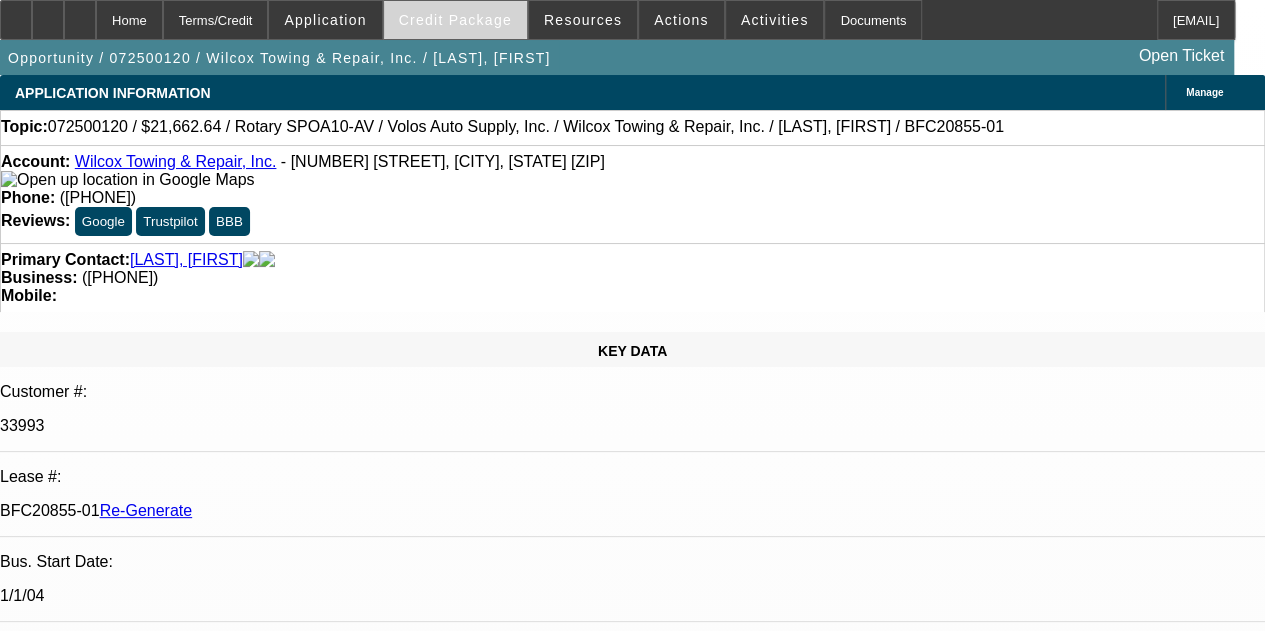 select on "0" 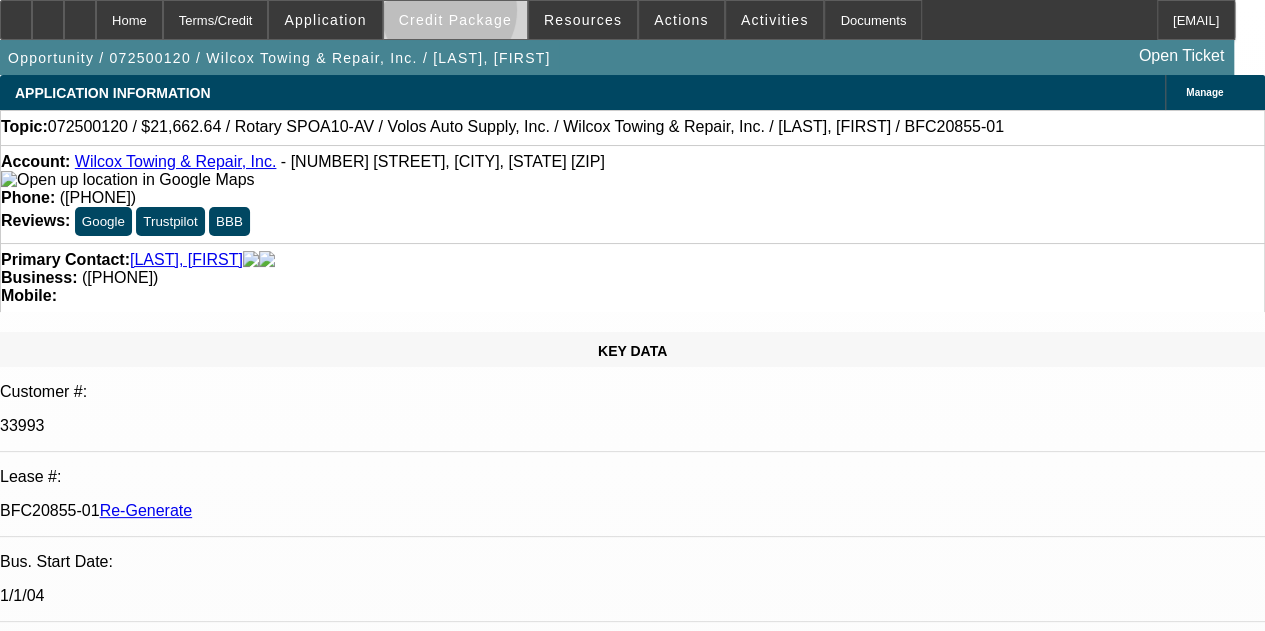 click on "Credit Package" at bounding box center (455, 20) 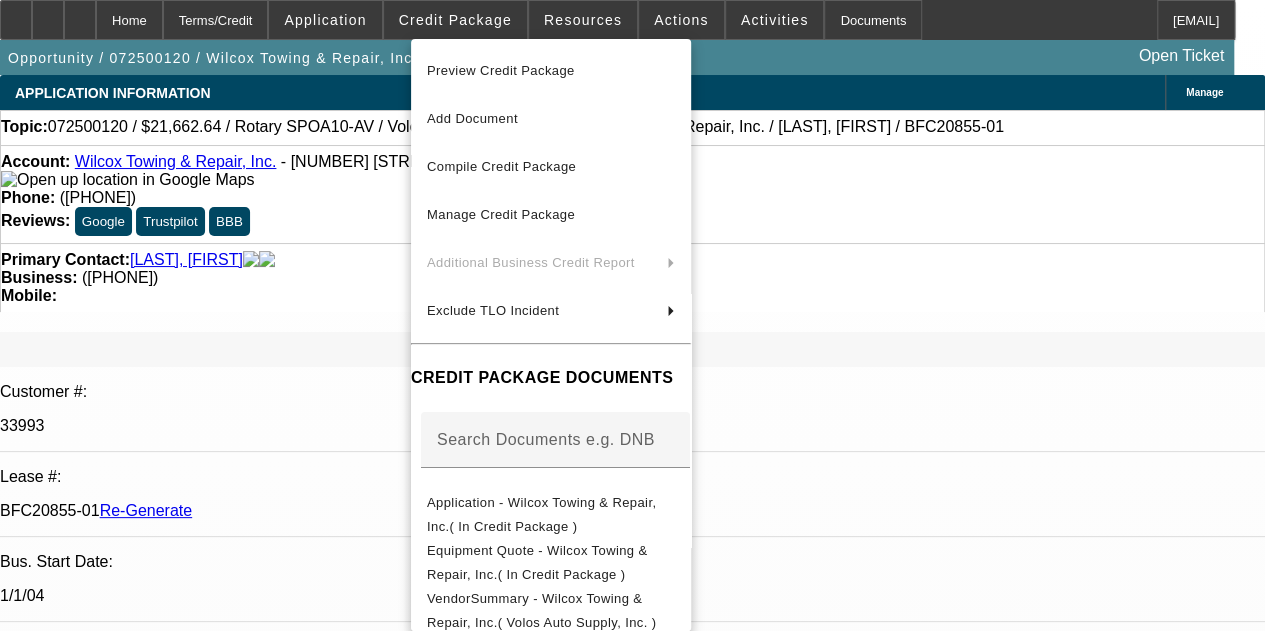click at bounding box center (632, 315) 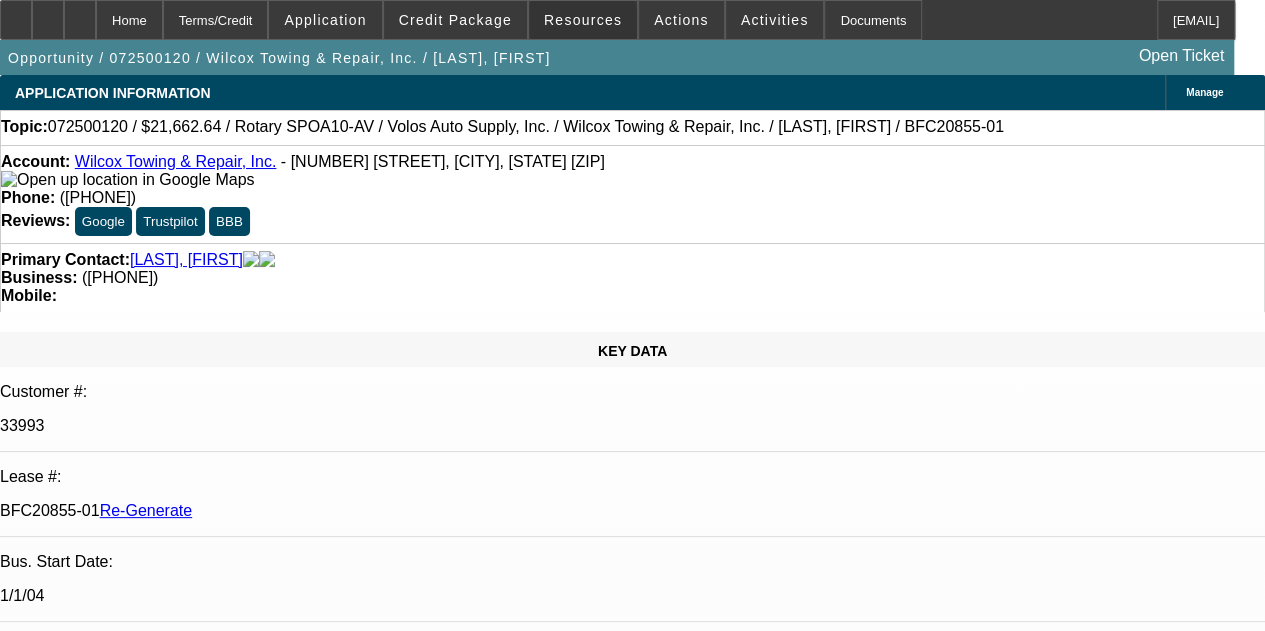 click at bounding box center (583, 20) 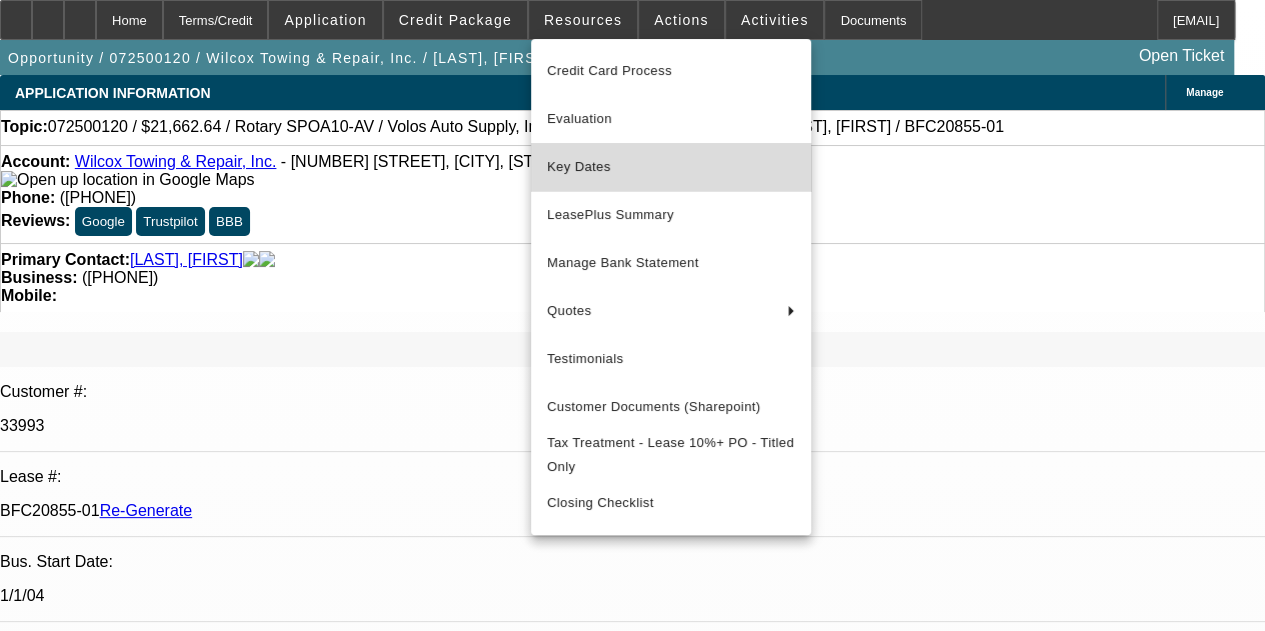 click on "Key Dates" at bounding box center [671, 167] 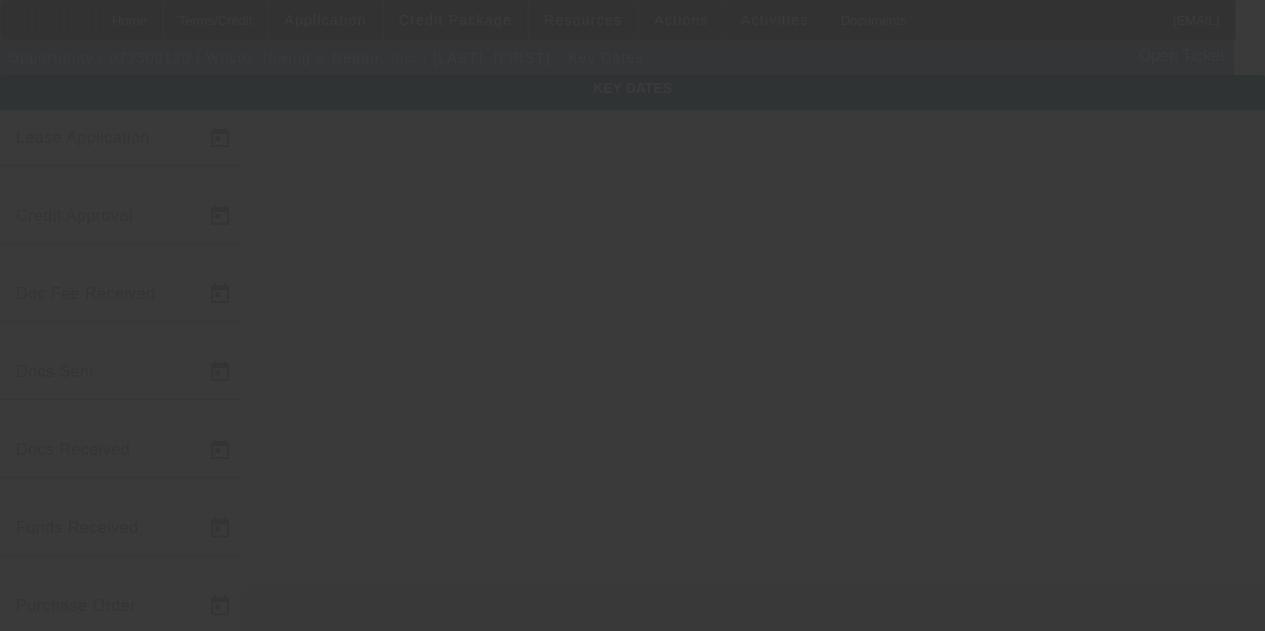 type on "7/7/2025" 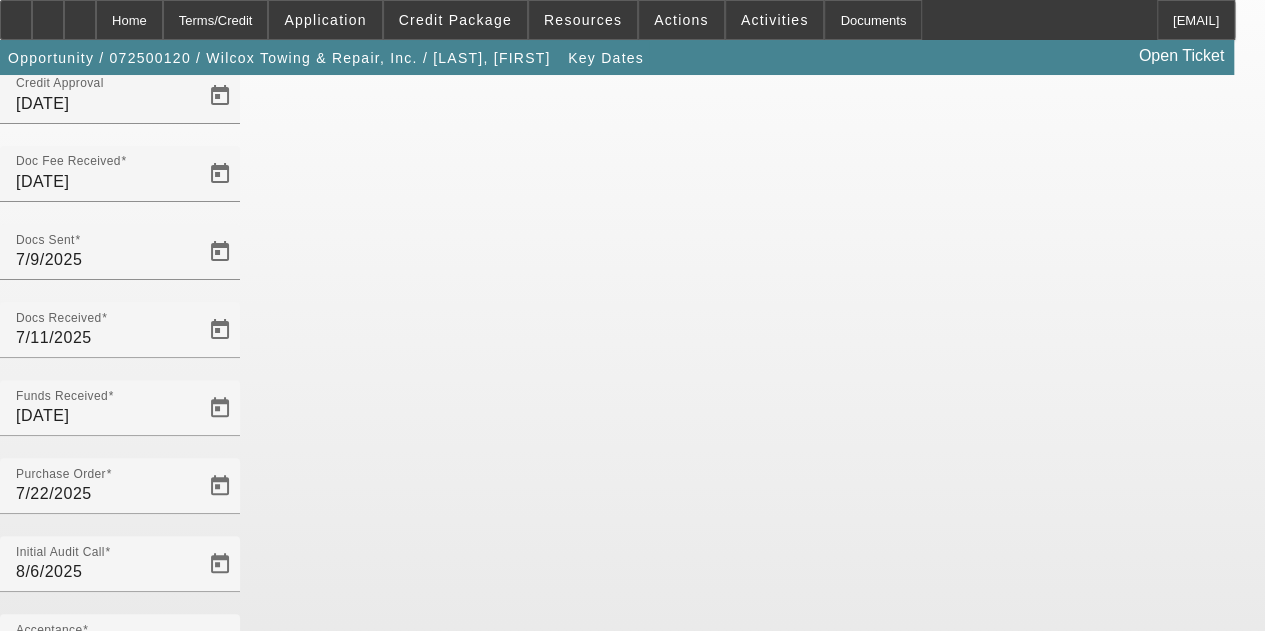 scroll, scrollTop: 130, scrollLeft: 0, axis: vertical 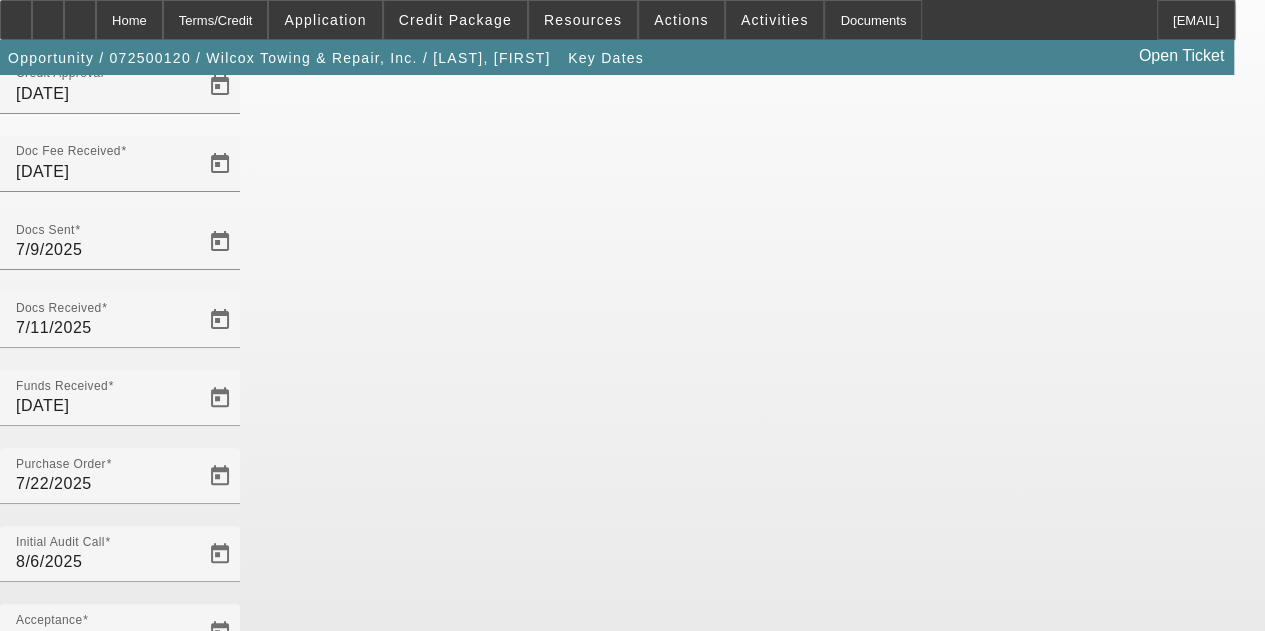 click 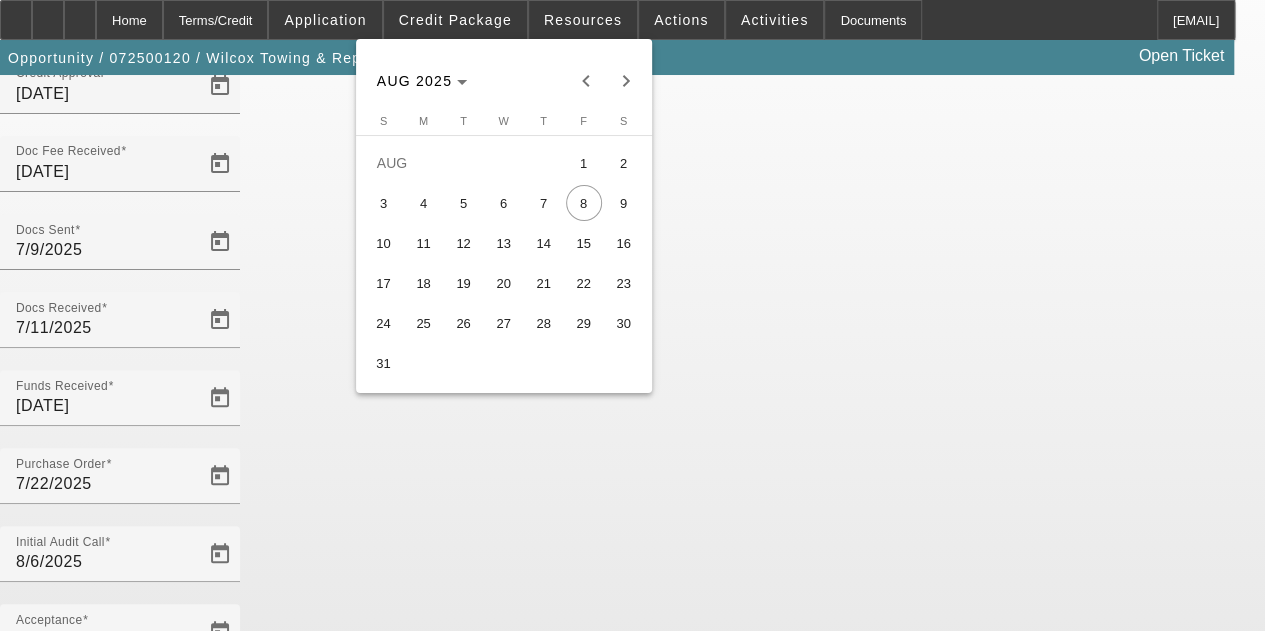 click on "7" at bounding box center [544, 203] 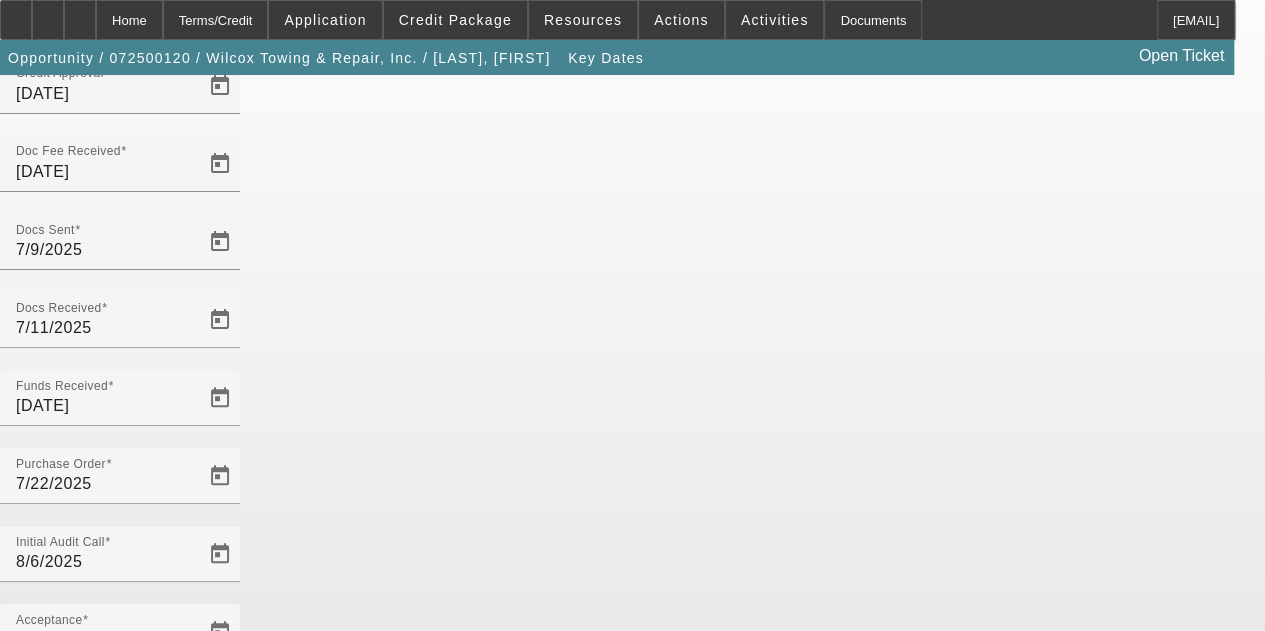 click on "Save" 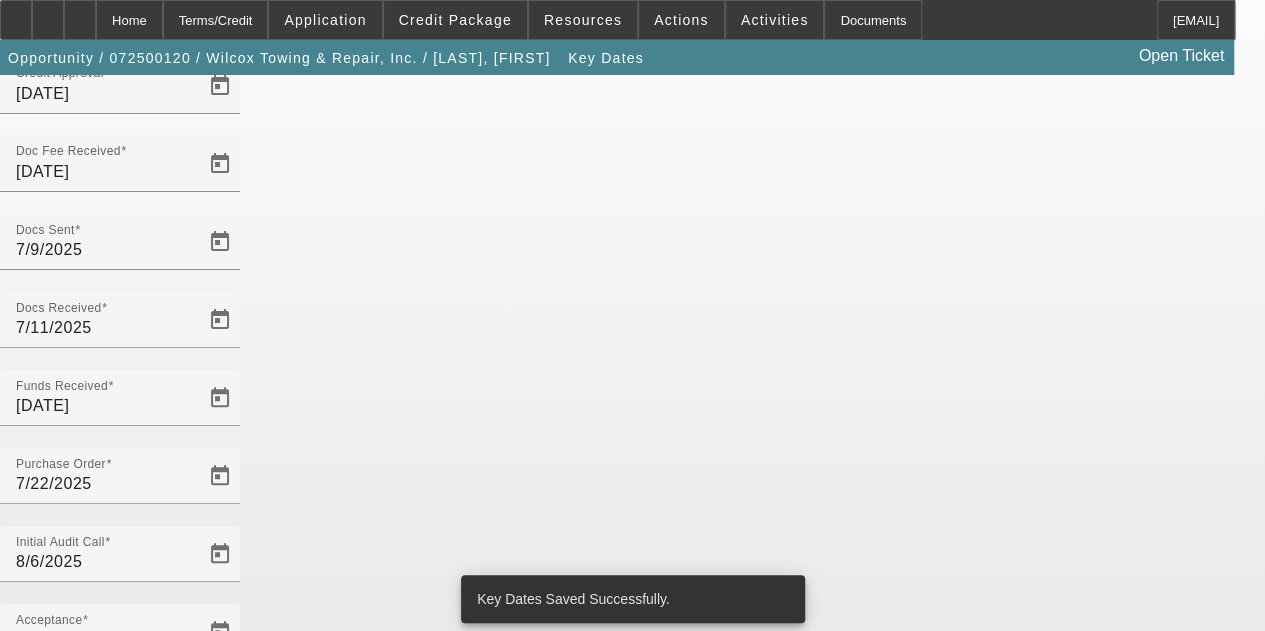 scroll, scrollTop: 0, scrollLeft: 0, axis: both 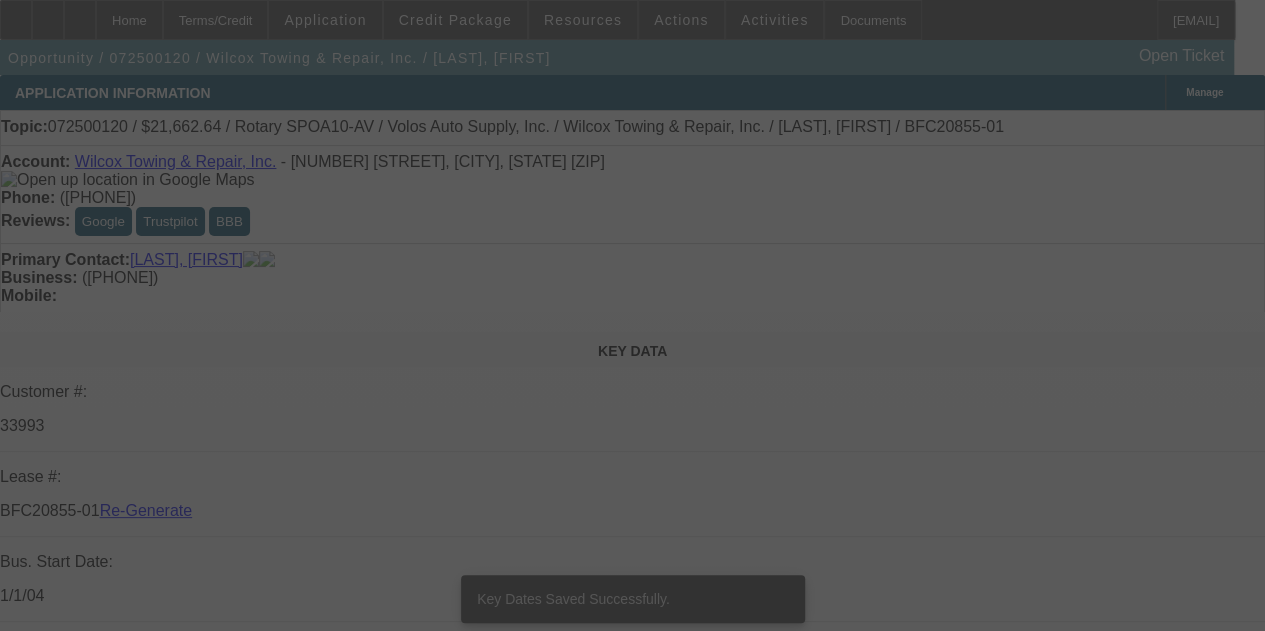 select on "4" 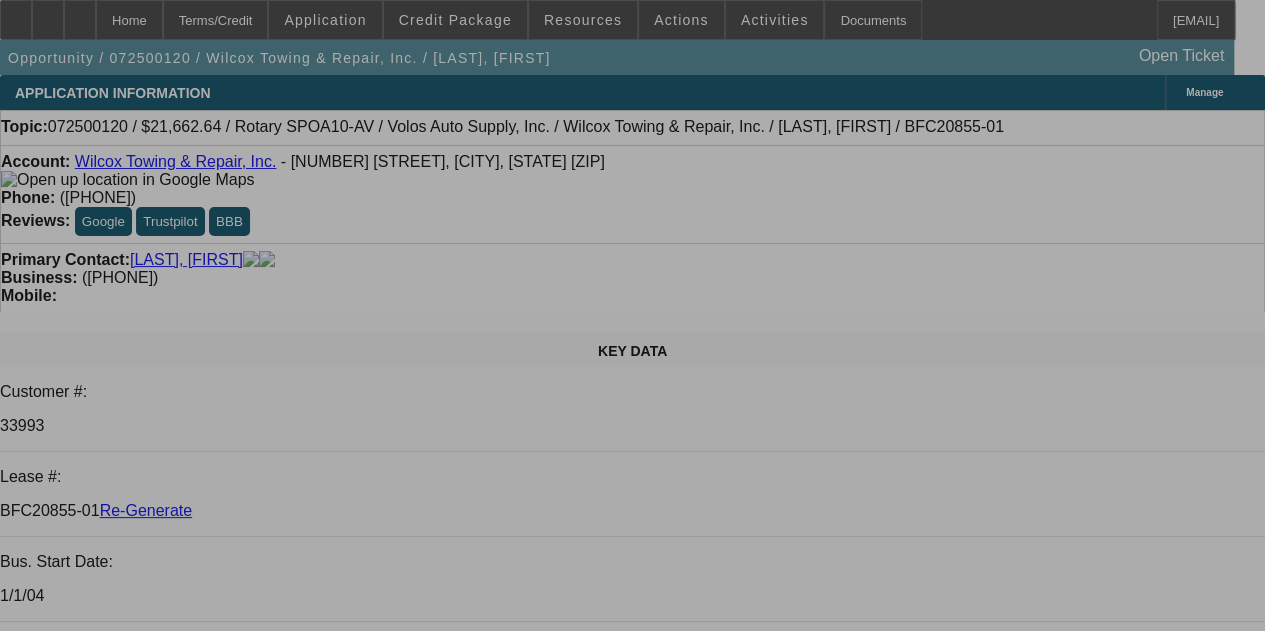 select on "0" 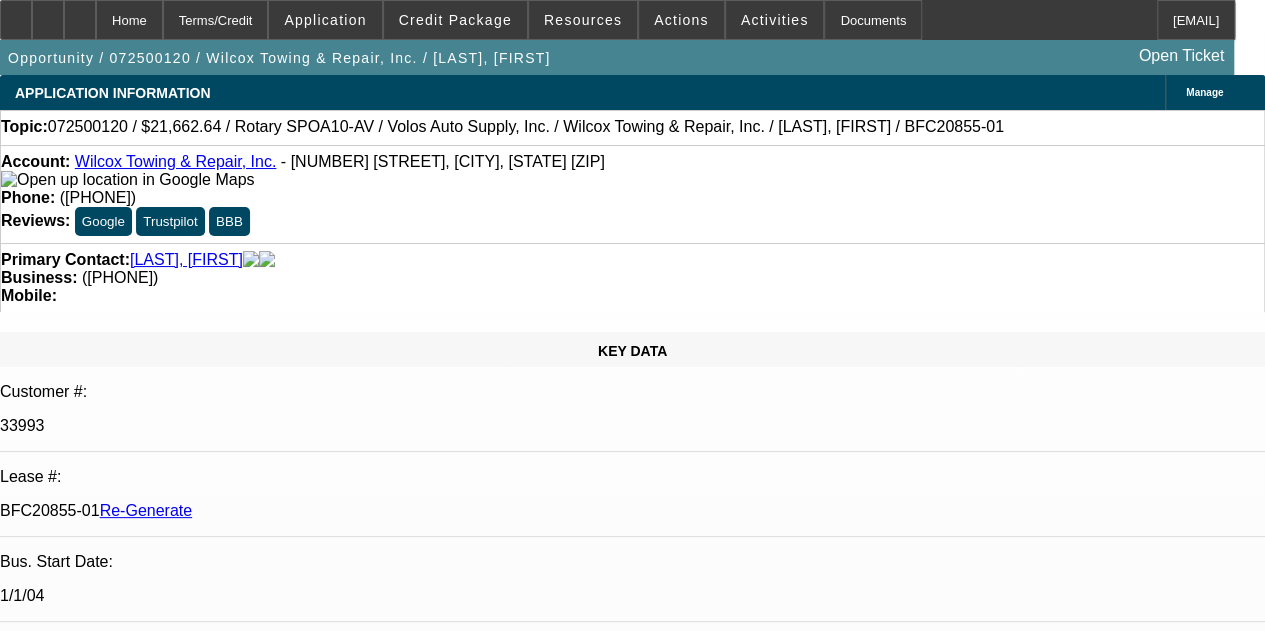 select on "0" 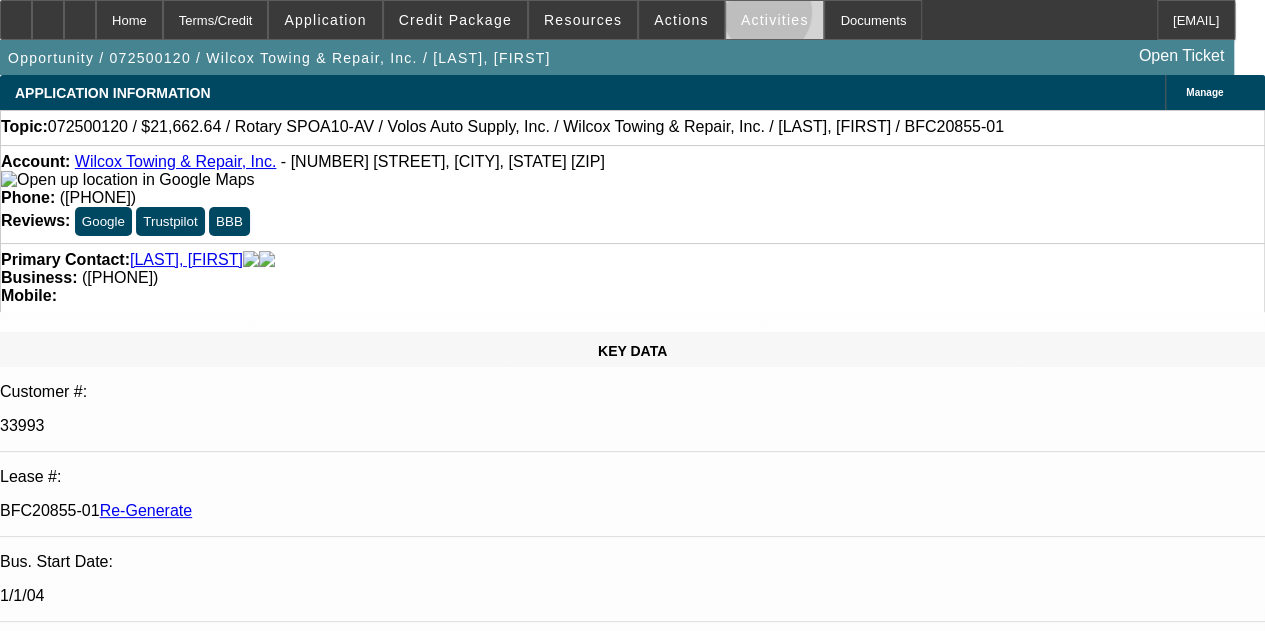 click on "Activities" at bounding box center [775, 20] 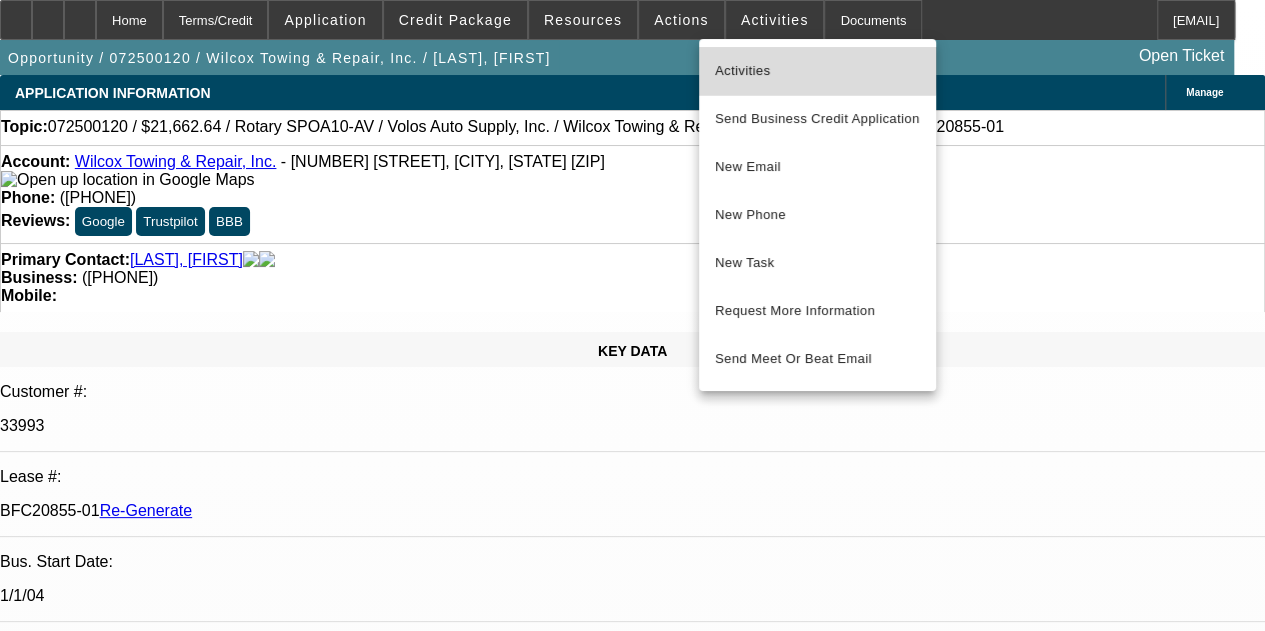 click on "Activities" at bounding box center [817, 71] 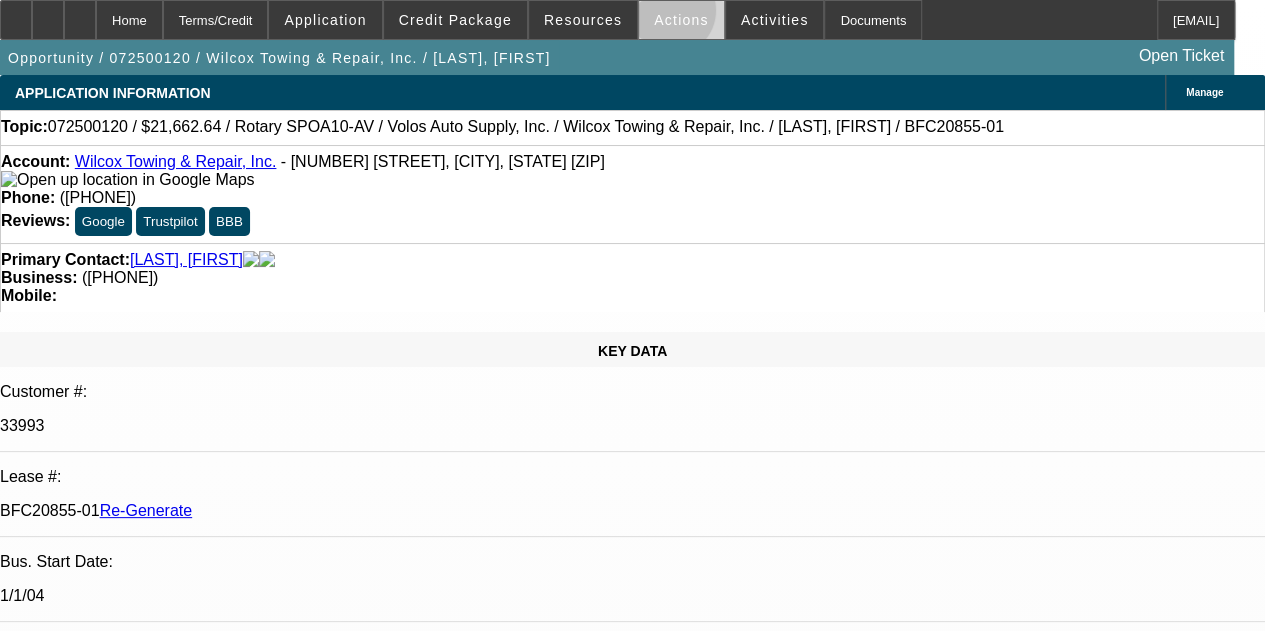 click on "Actions" at bounding box center (681, 20) 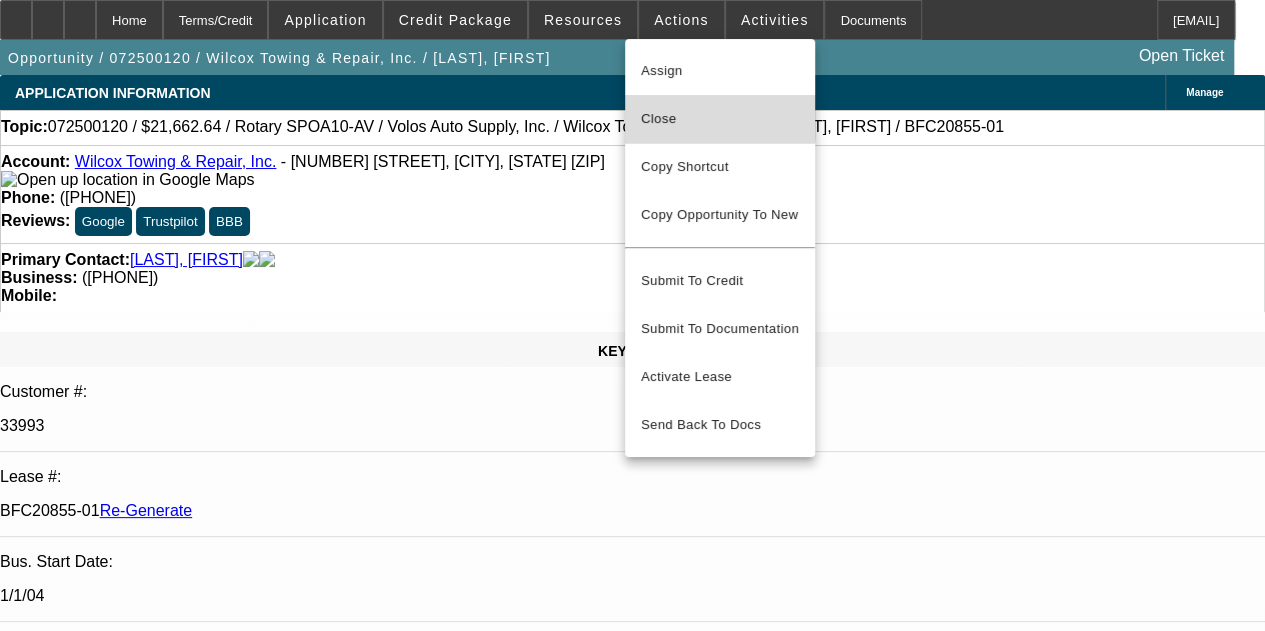 click on "Close" at bounding box center [720, 119] 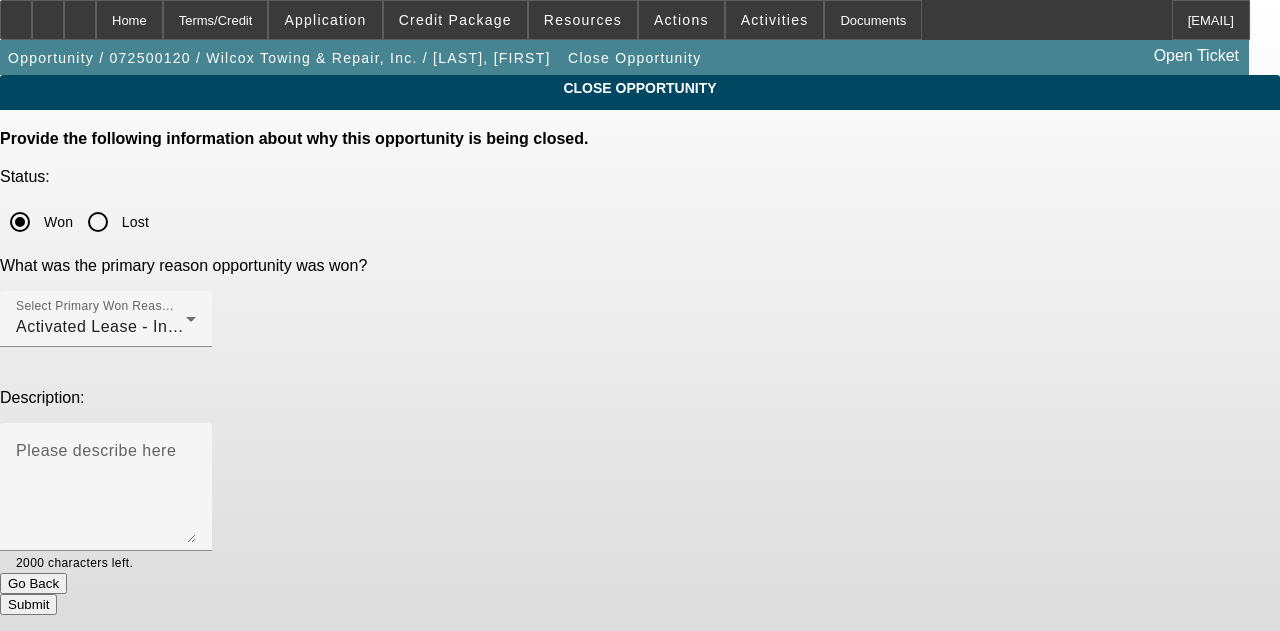 click on "Submit" 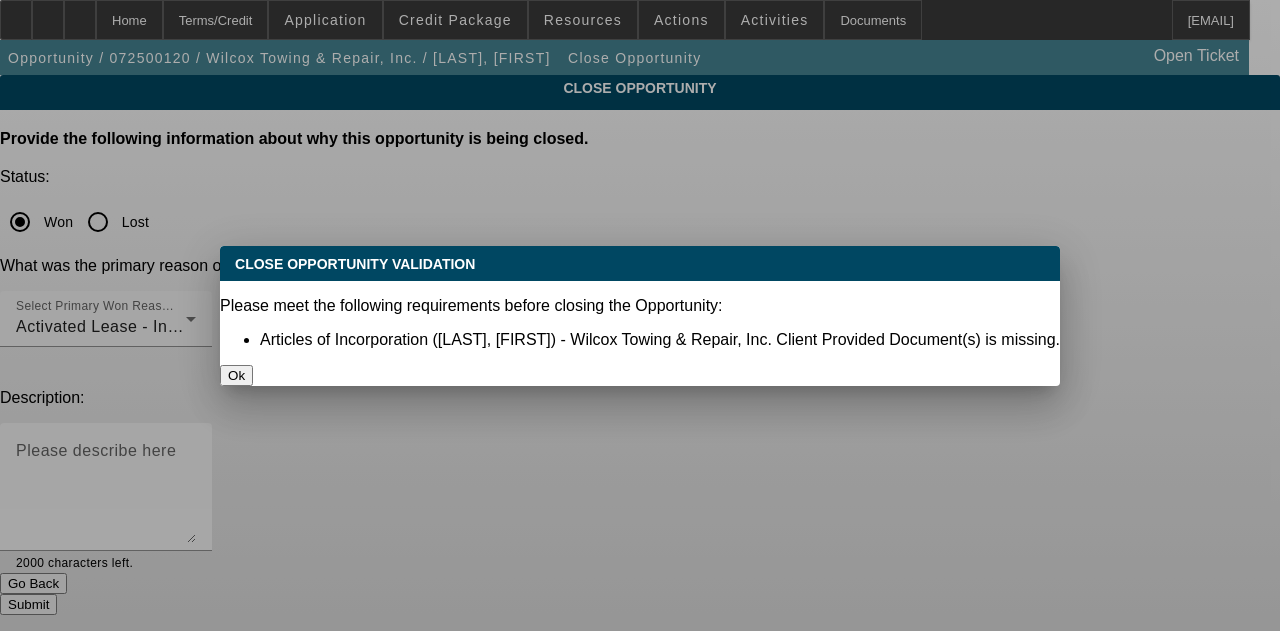 click on "Ok" at bounding box center [236, 375] 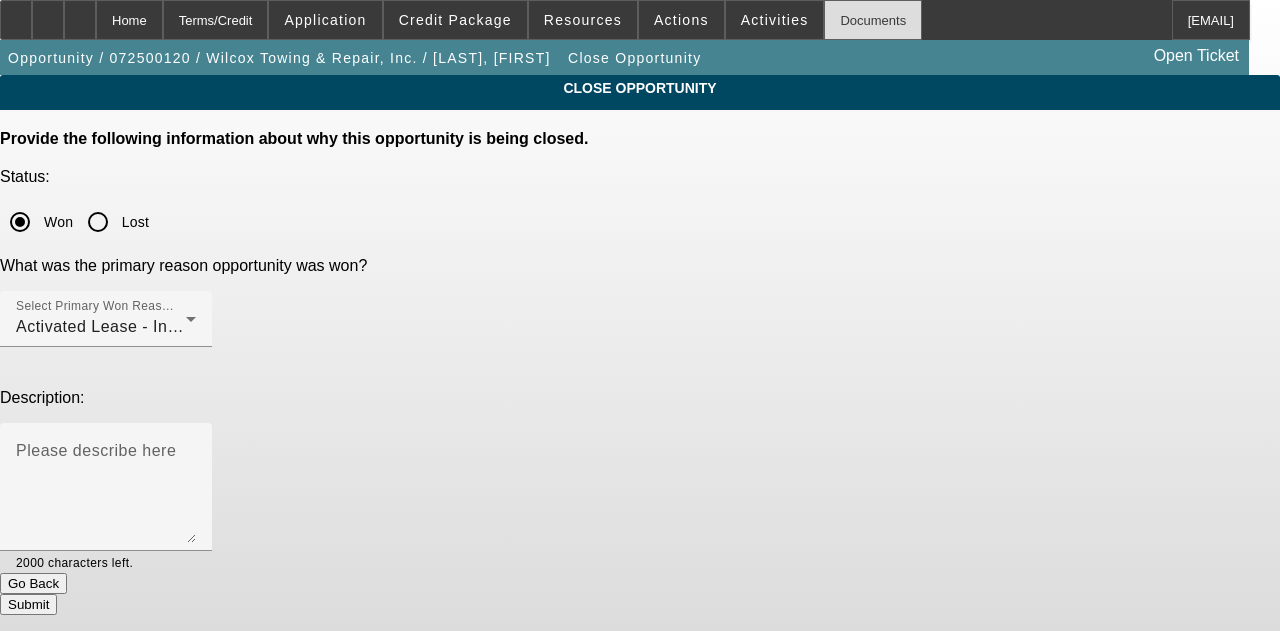 click on "Documents" at bounding box center (873, 20) 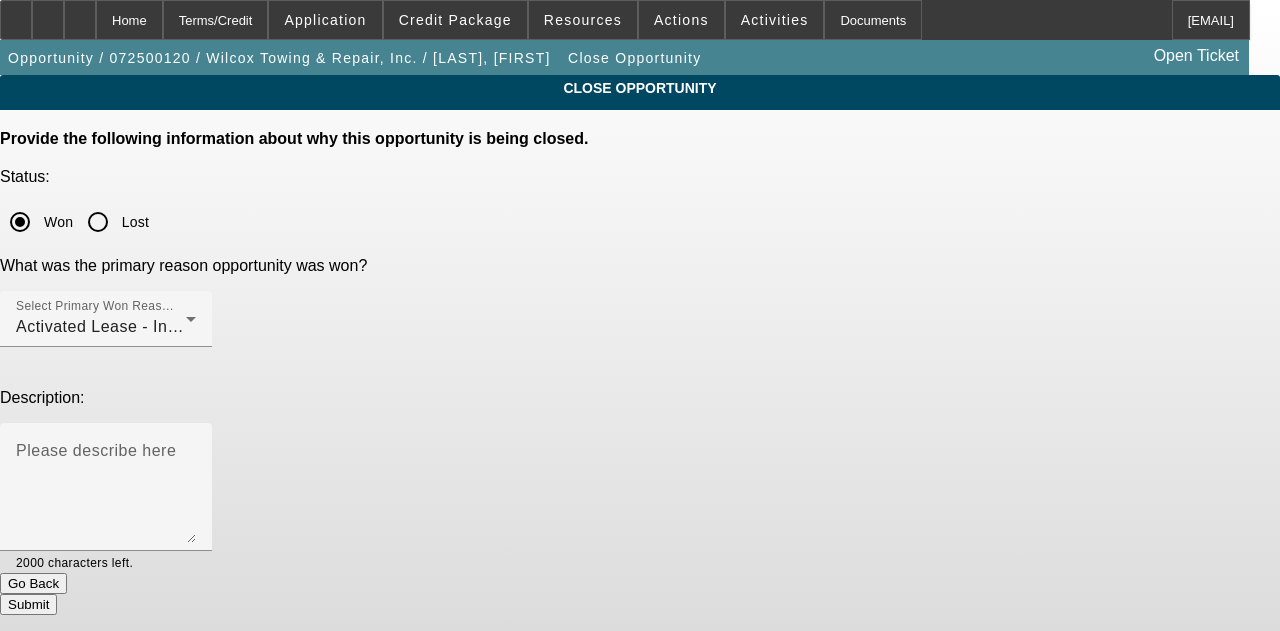 click on "Submit" 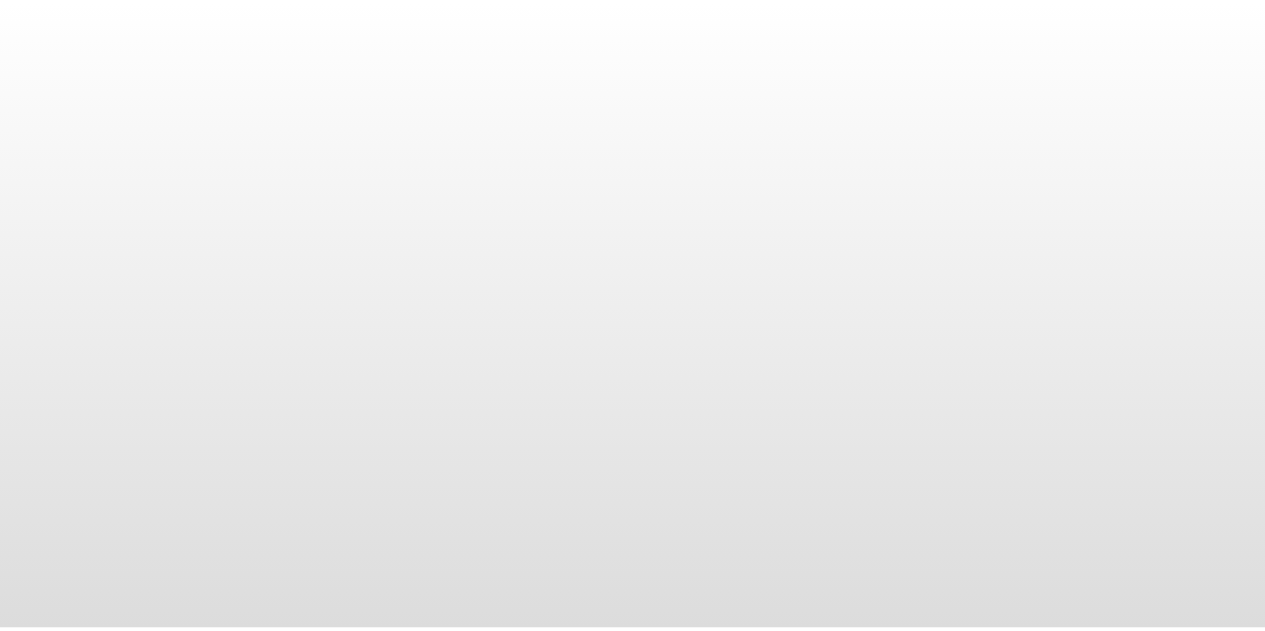 scroll, scrollTop: 0, scrollLeft: 0, axis: both 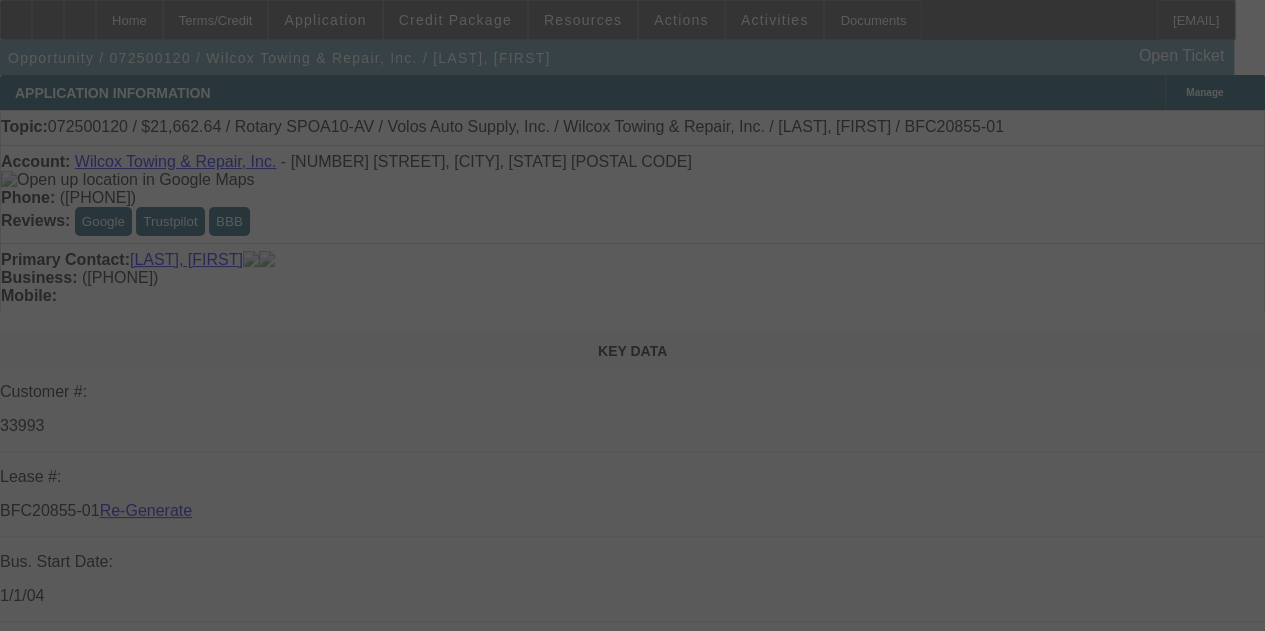 select on "4" 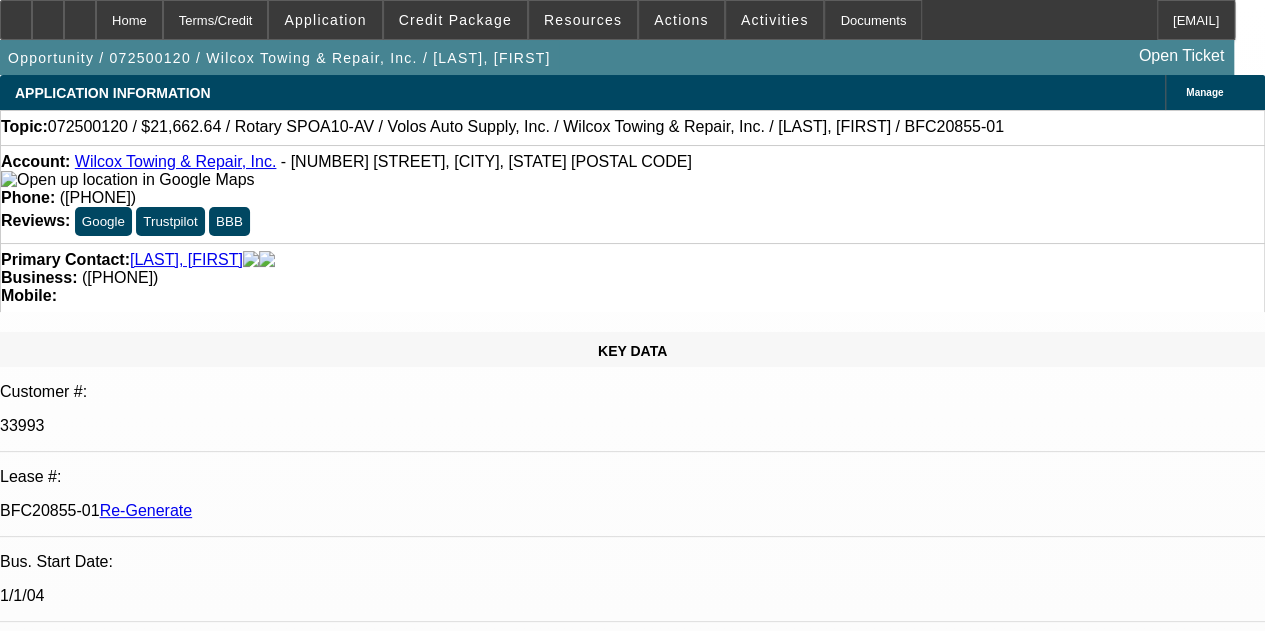 select on "0" 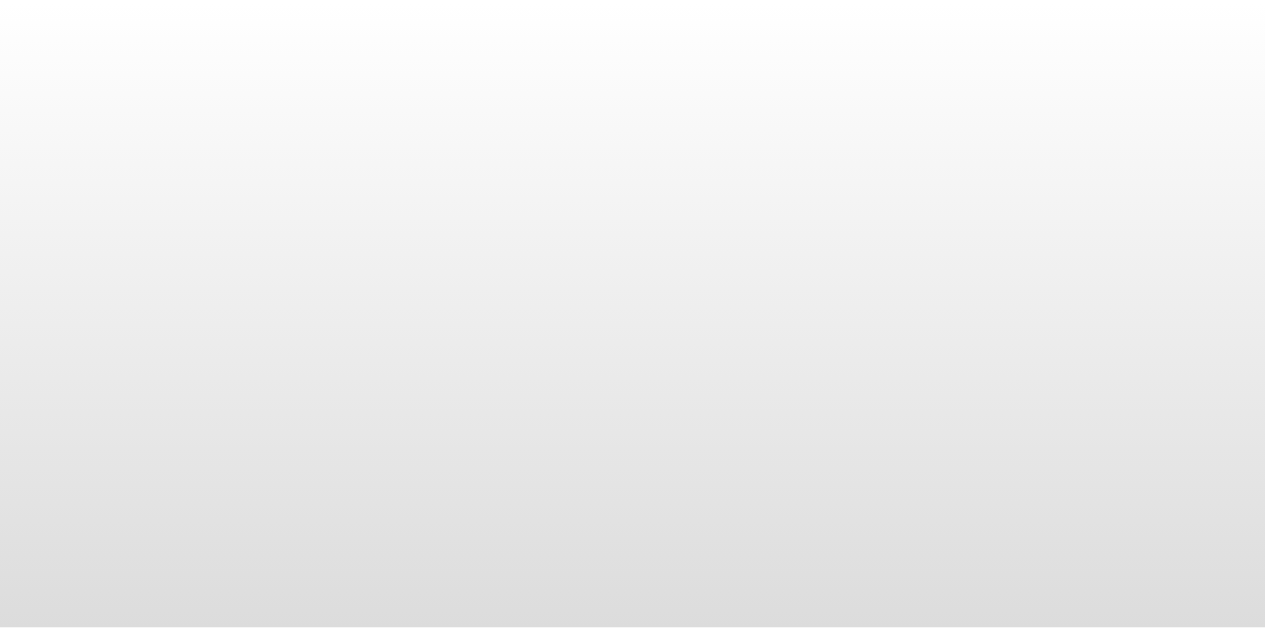 scroll, scrollTop: 0, scrollLeft: 0, axis: both 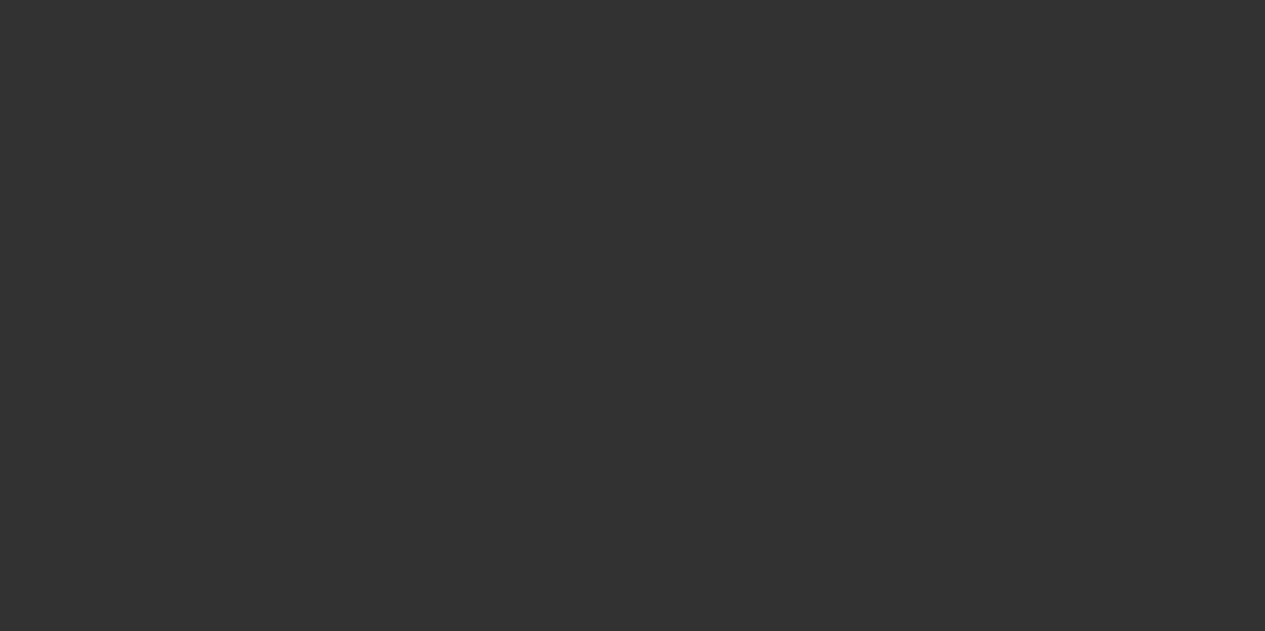 select on "3" 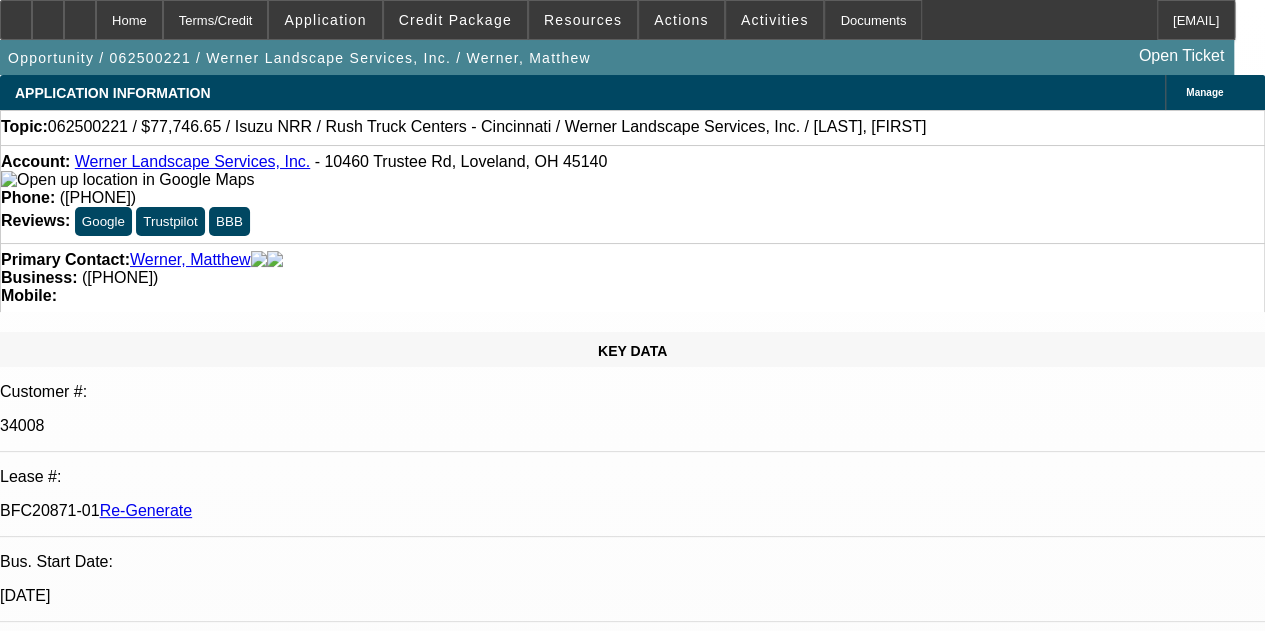 select on "0" 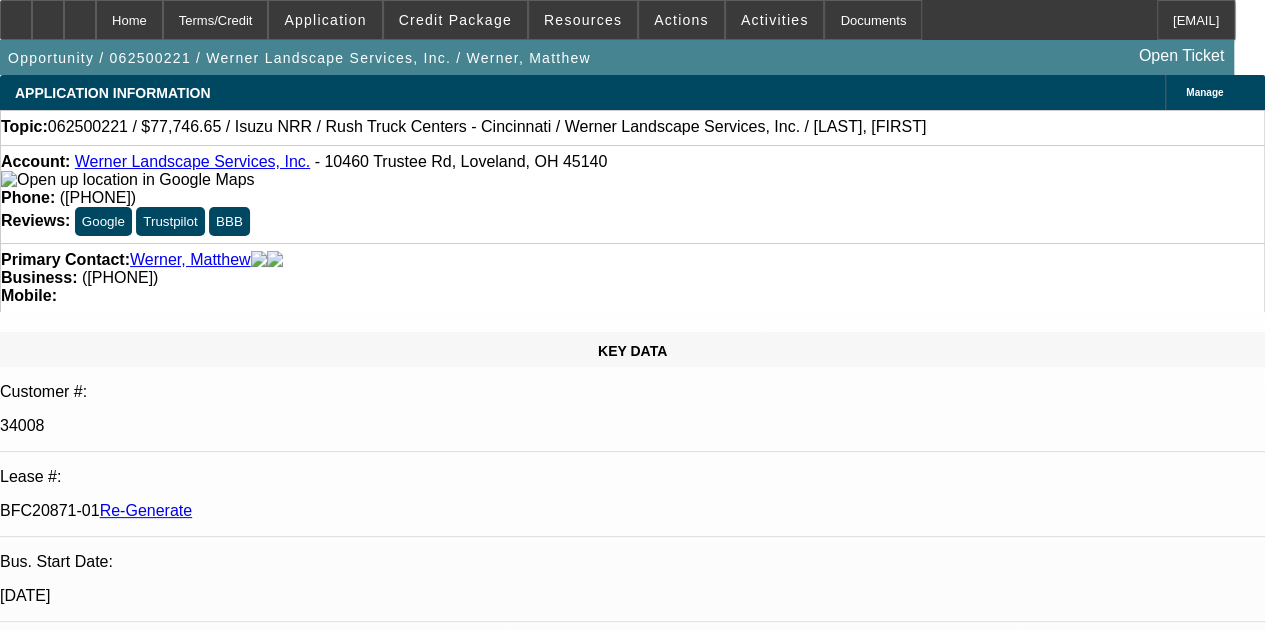 click on "Early Payoff Eligibility Request APPROVED - Notification - 062500221 / $77,746.65 / Isuzu NRR / Rush Truck Centers - Cincinnati / Werner Landscape Services, Inc. / [LAST], [FIRST]" at bounding box center [550, 7799] 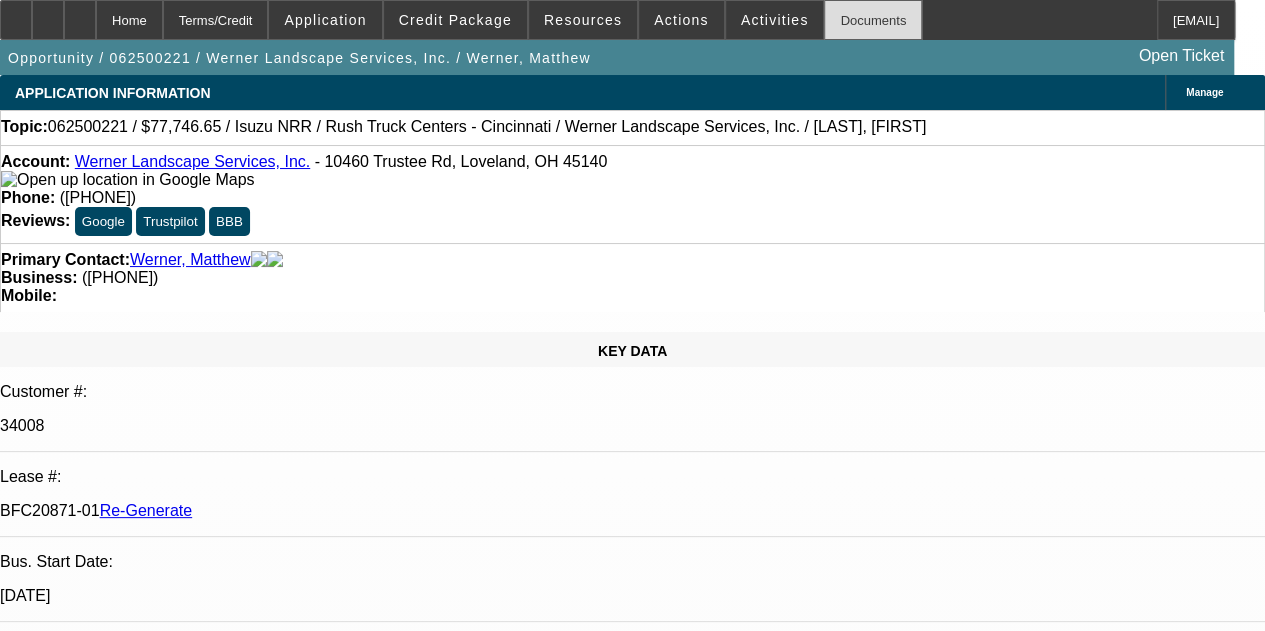 click on "Documents" at bounding box center [873, 20] 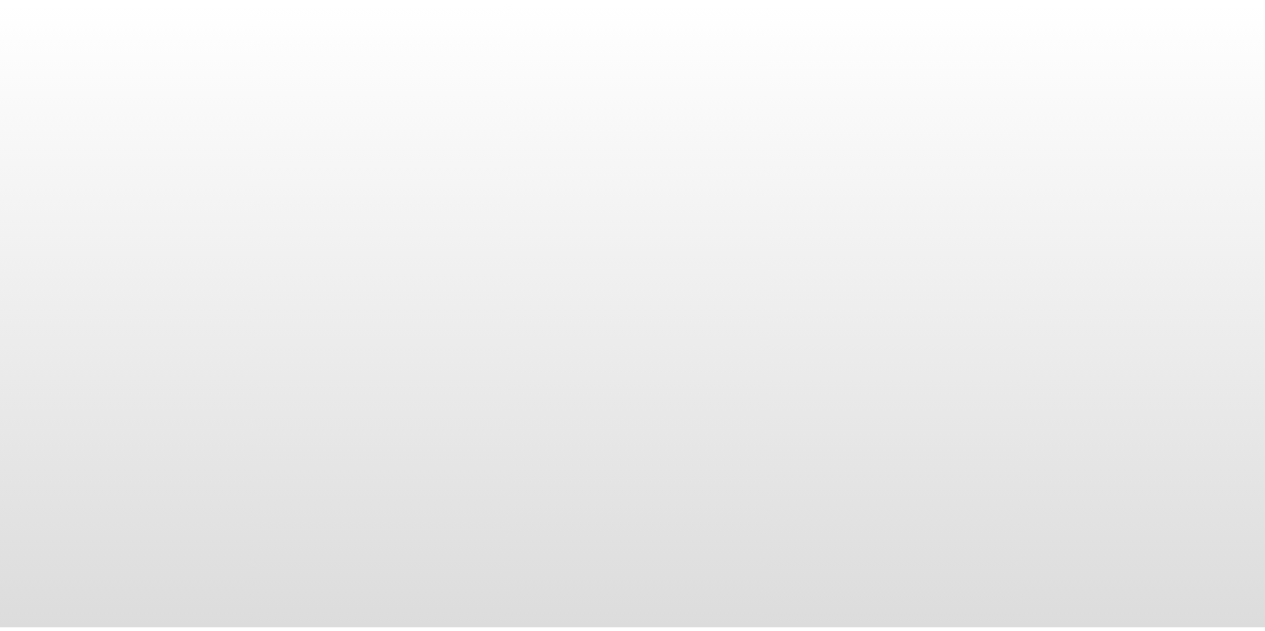 scroll, scrollTop: 0, scrollLeft: 0, axis: both 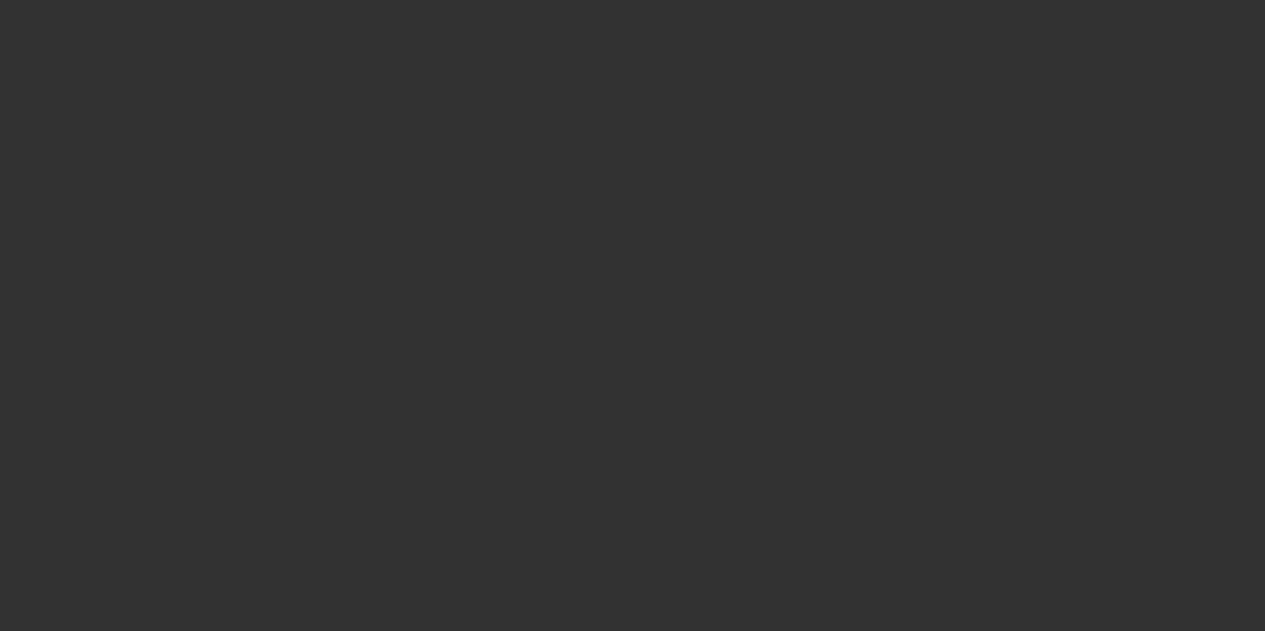 select on "4" 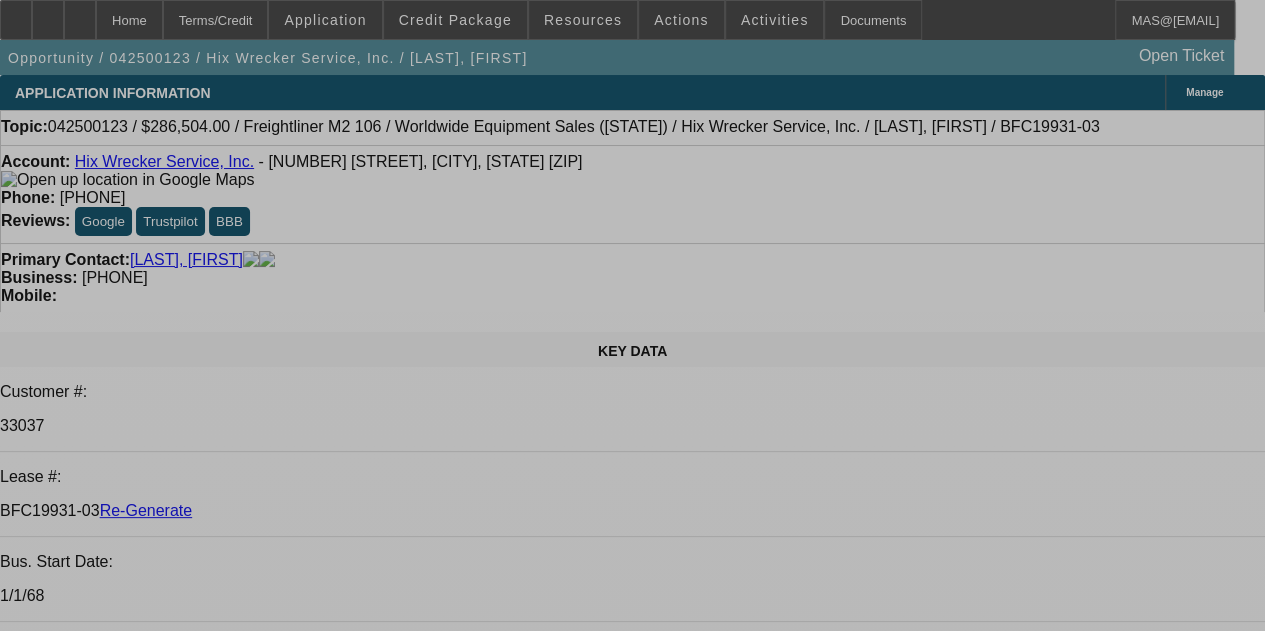 select on "0" 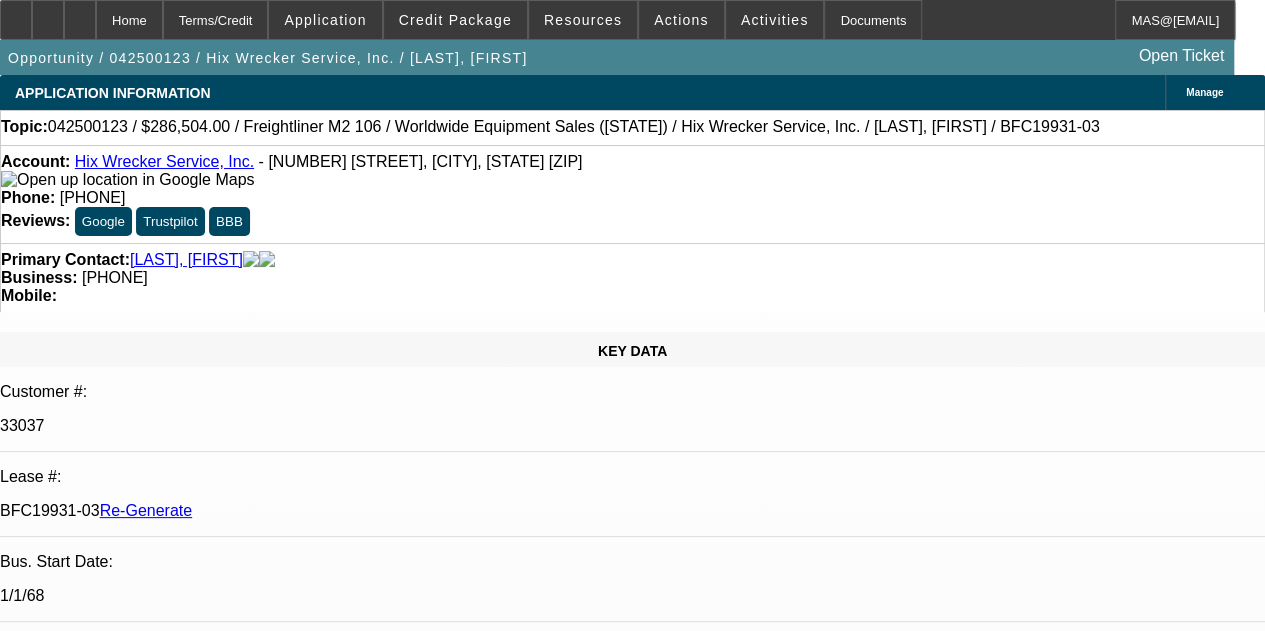select on "0" 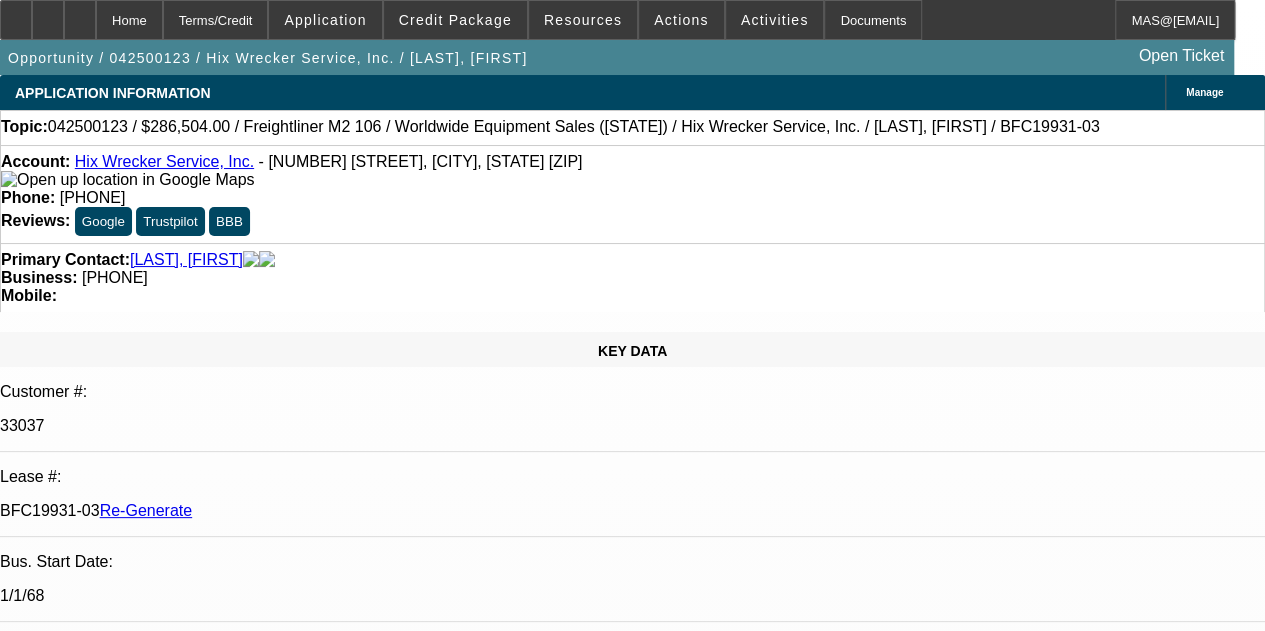 click on "RE:FW:RE:FW:RE:042500123 / $286,504.00 / Freightliner  M2 106 / Worldwide Equipment Sales ([STATE]) / Hix Wrecker Service, Inc. / [LAST], [FIRST] / BFC19931-03" at bounding box center (502, 7662) 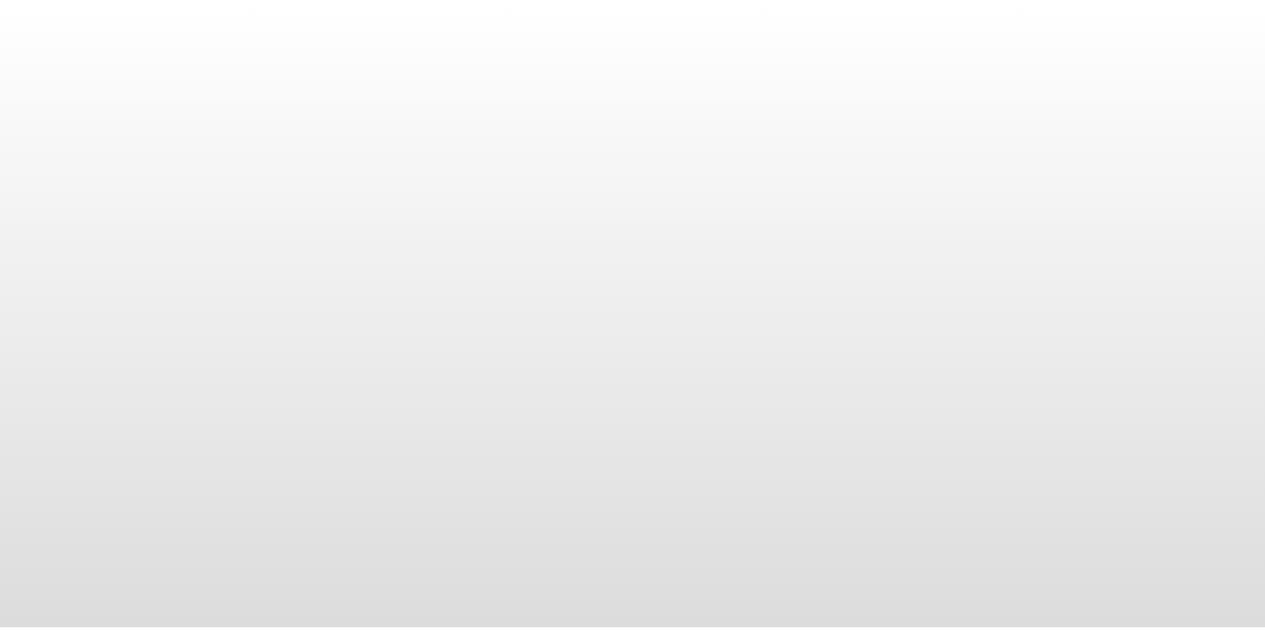 scroll, scrollTop: 0, scrollLeft: 0, axis: both 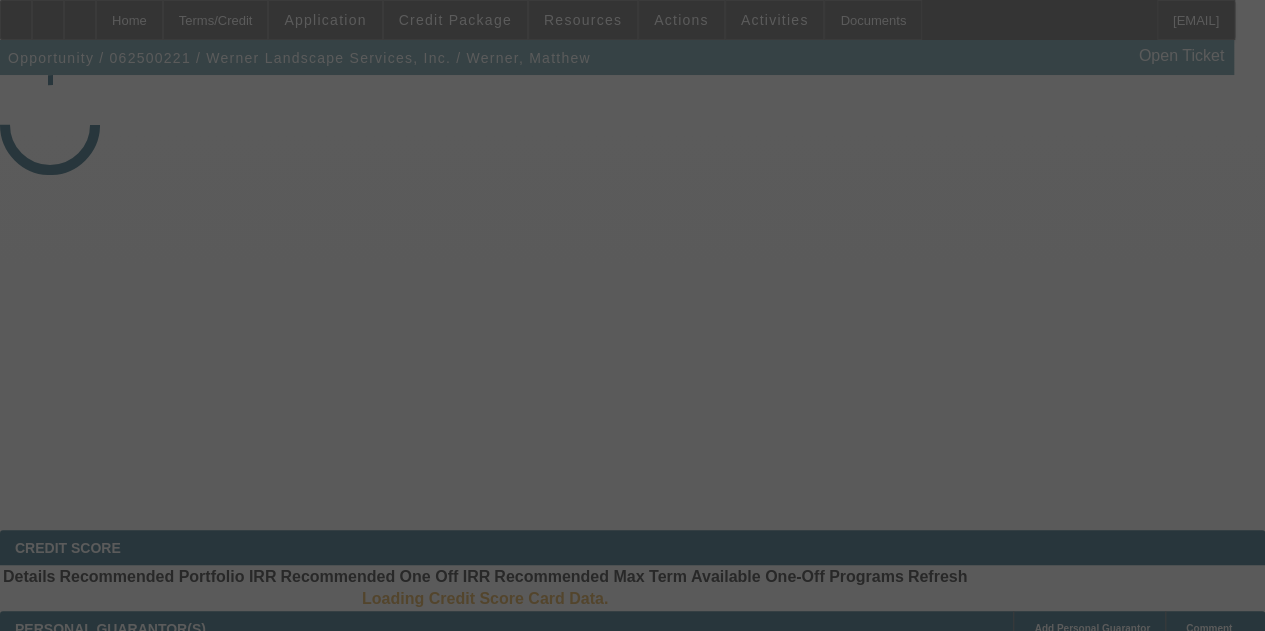 select on "3" 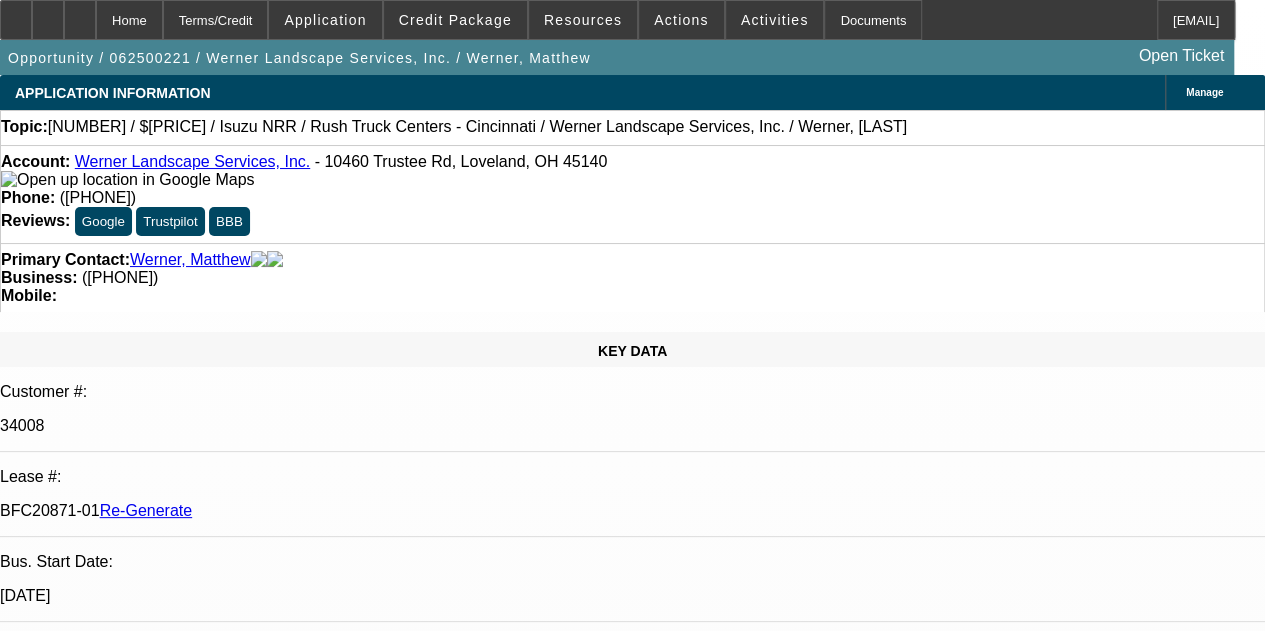 select on "0" 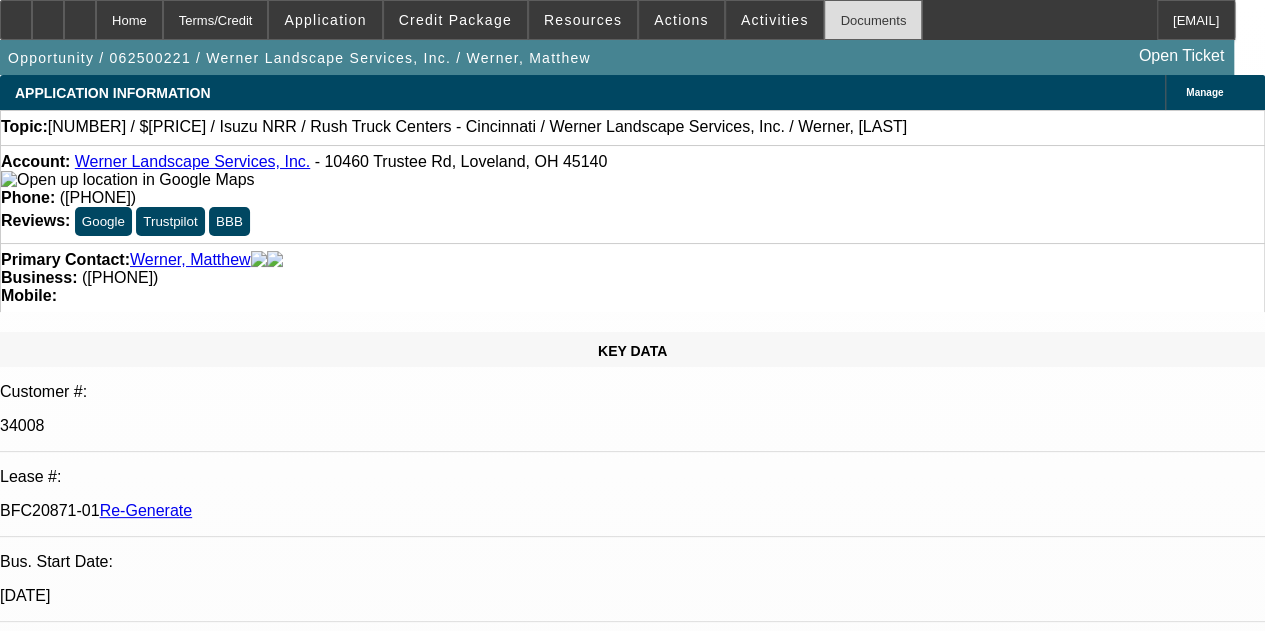 click on "Documents" at bounding box center [873, 20] 